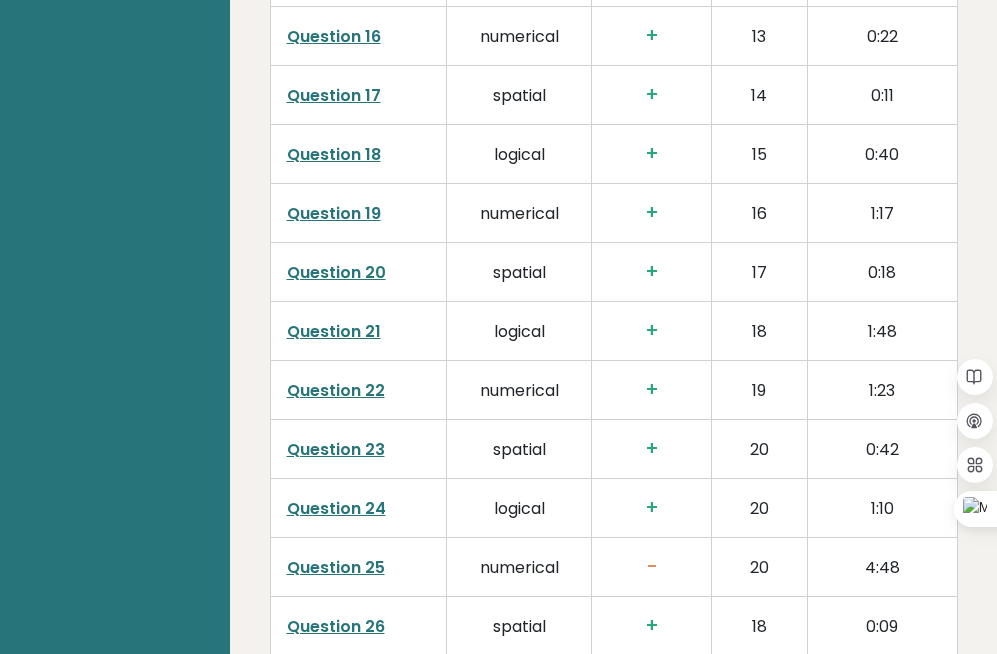 scroll, scrollTop: 4144, scrollLeft: 0, axis: vertical 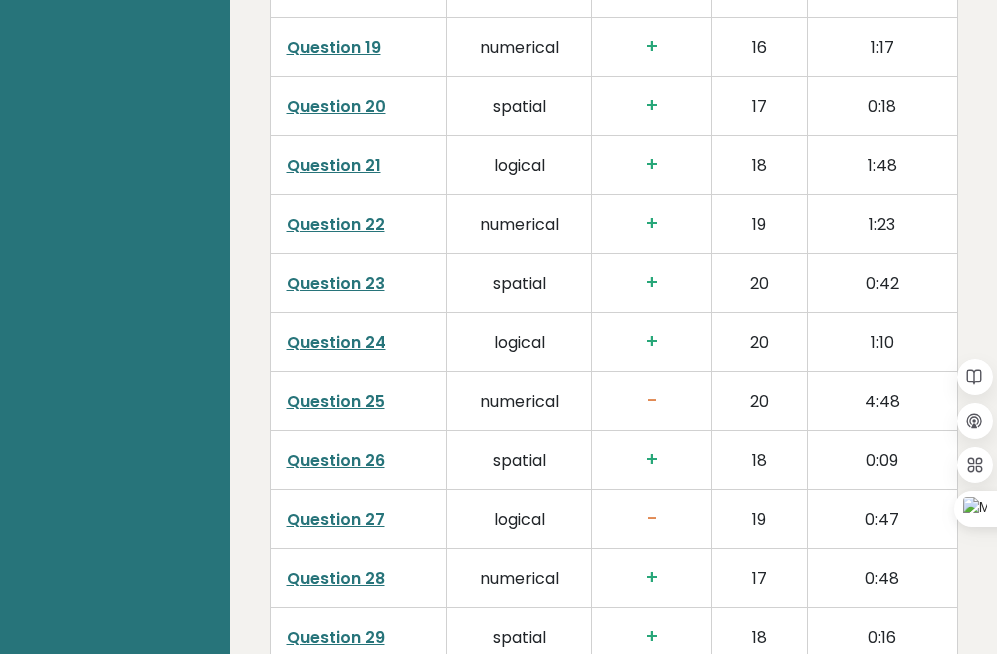 click on "Question
25" at bounding box center [336, 401] 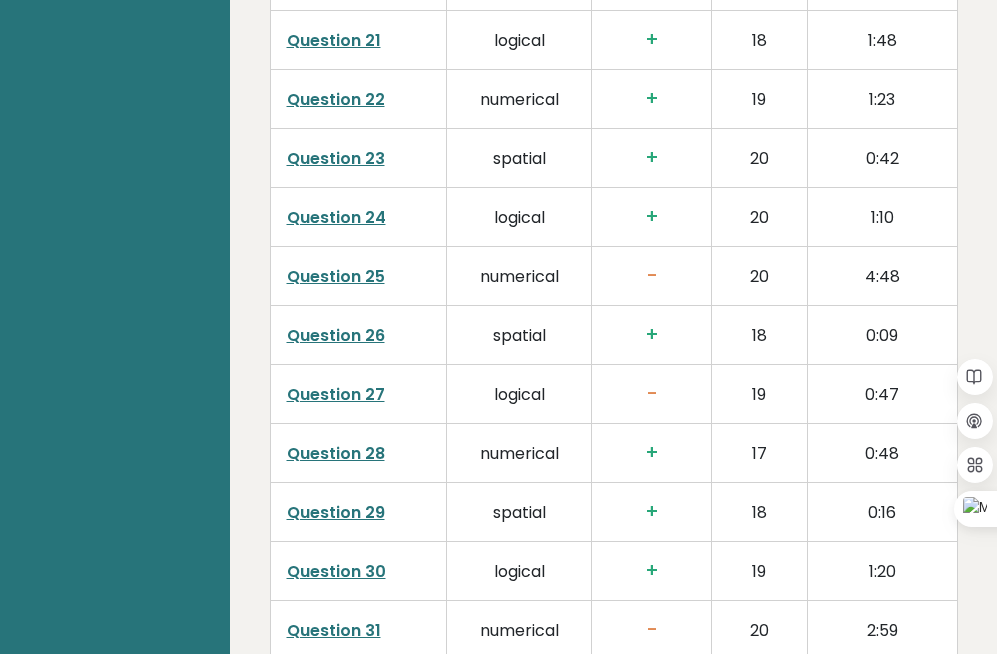 scroll, scrollTop: 4276, scrollLeft: 0, axis: vertical 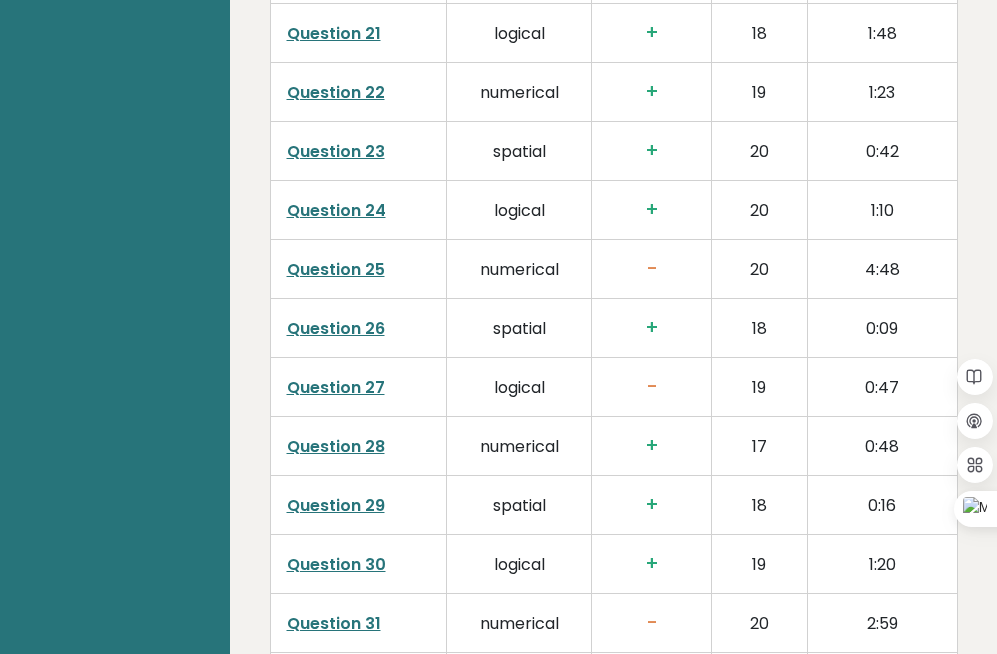 click on "Question
28" at bounding box center (336, 446) 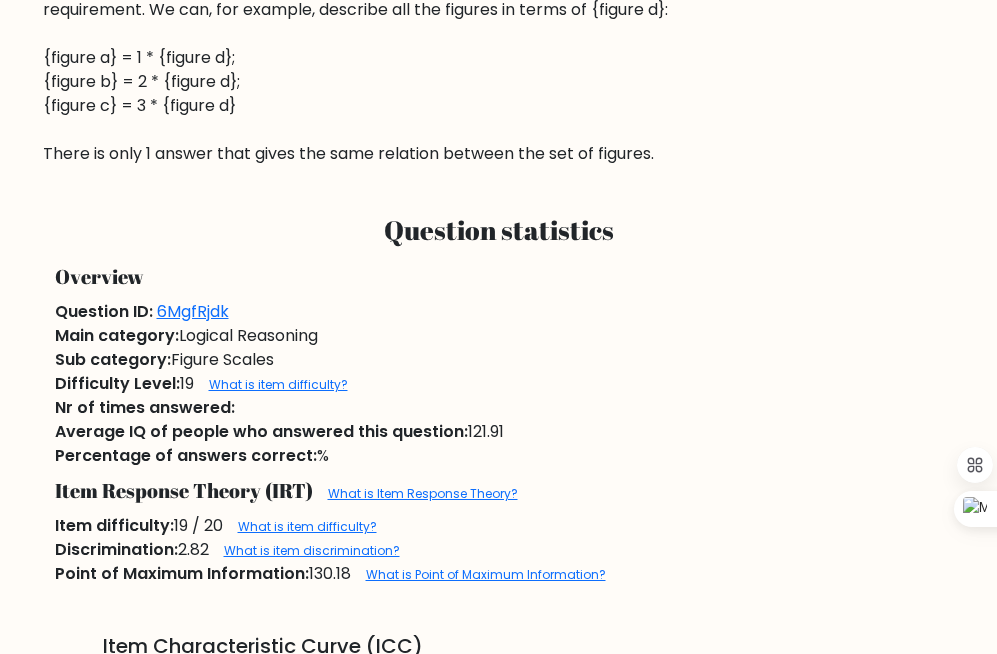 scroll, scrollTop: 0, scrollLeft: 0, axis: both 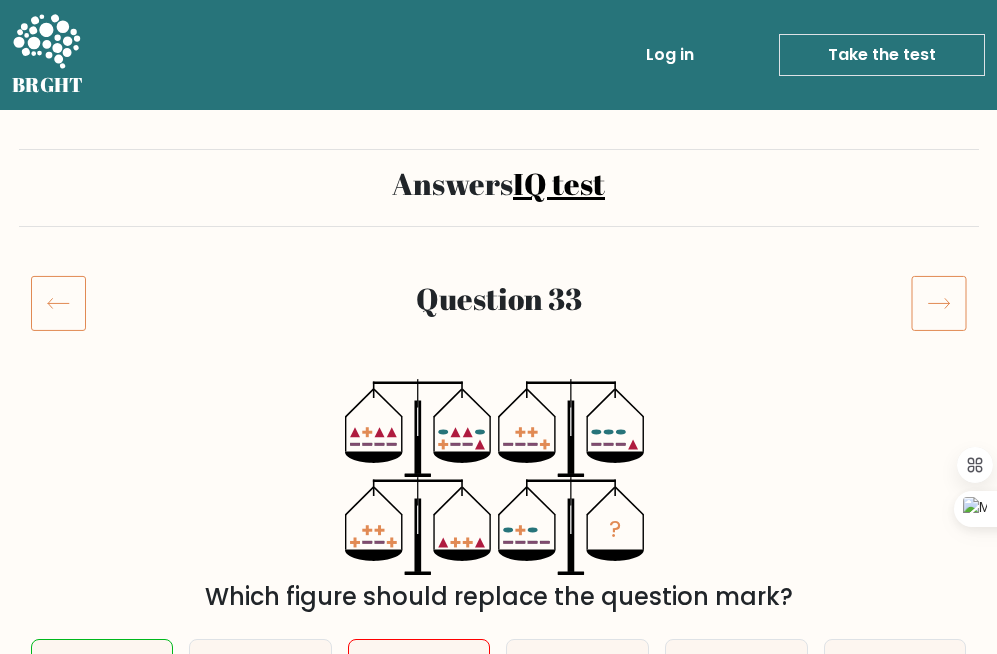 click 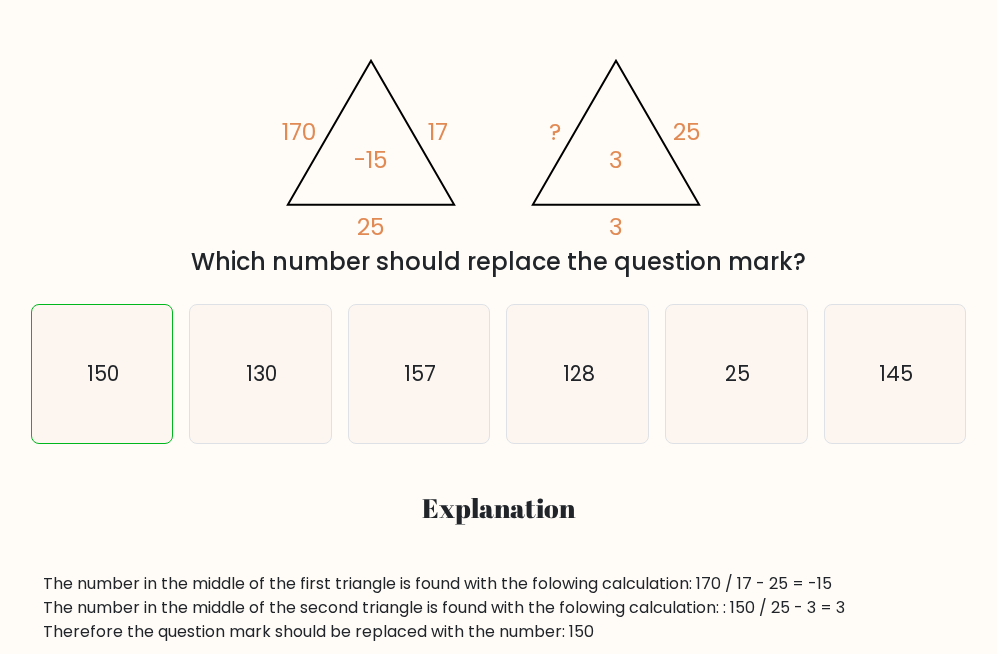 scroll, scrollTop: 223, scrollLeft: 0, axis: vertical 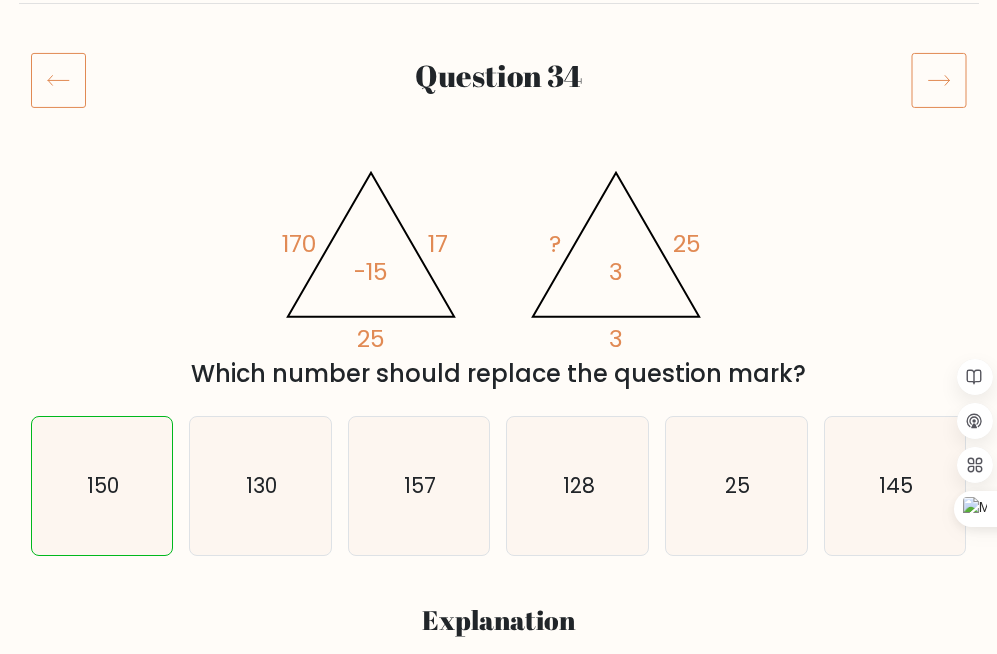 click 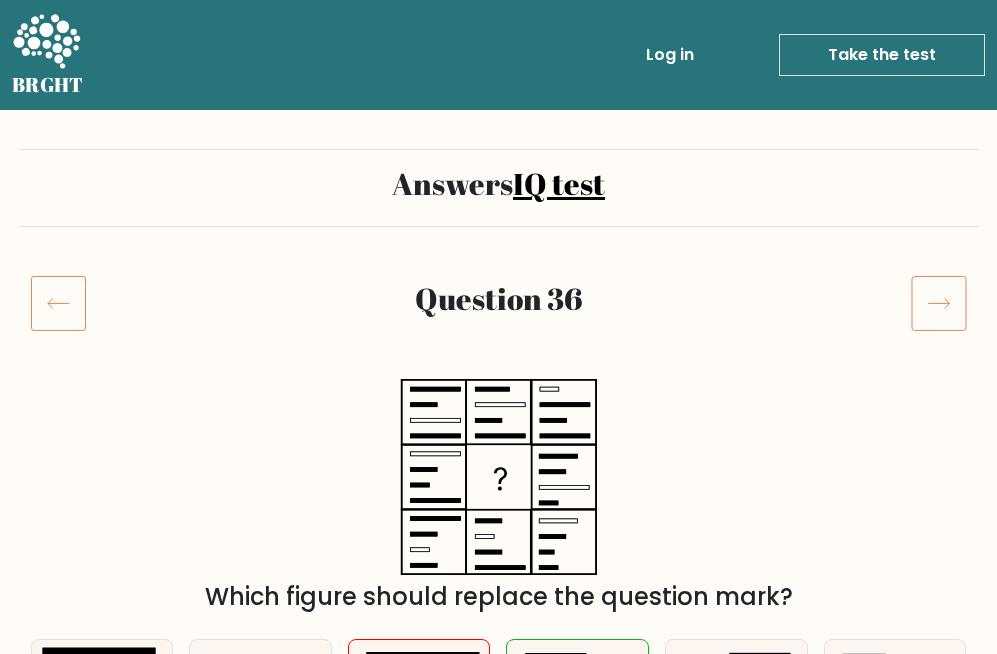 click 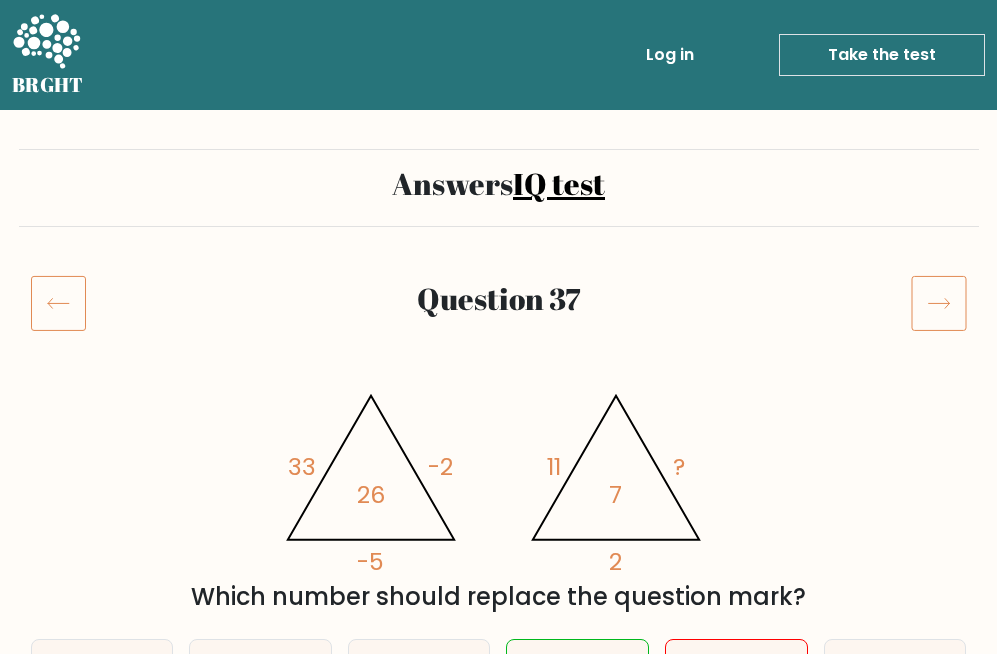 scroll, scrollTop: 0, scrollLeft: 0, axis: both 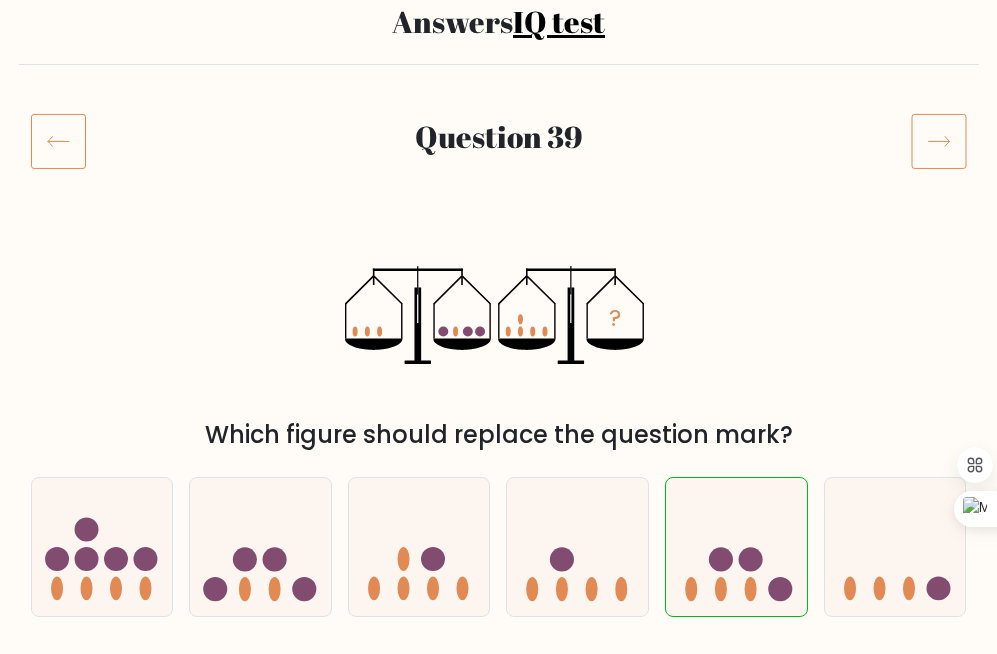 click 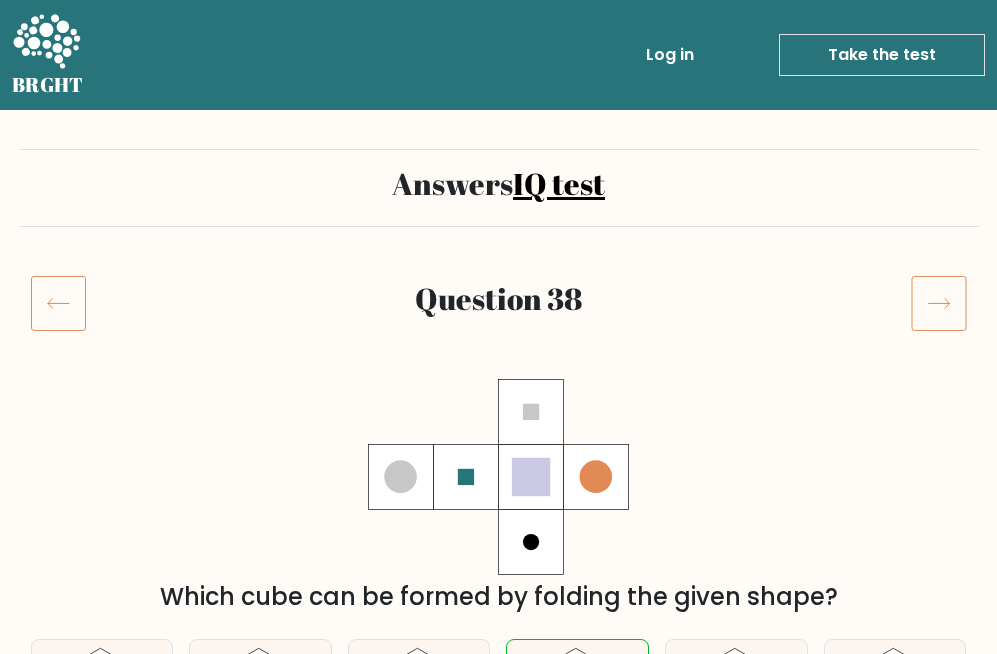 scroll, scrollTop: 0, scrollLeft: 0, axis: both 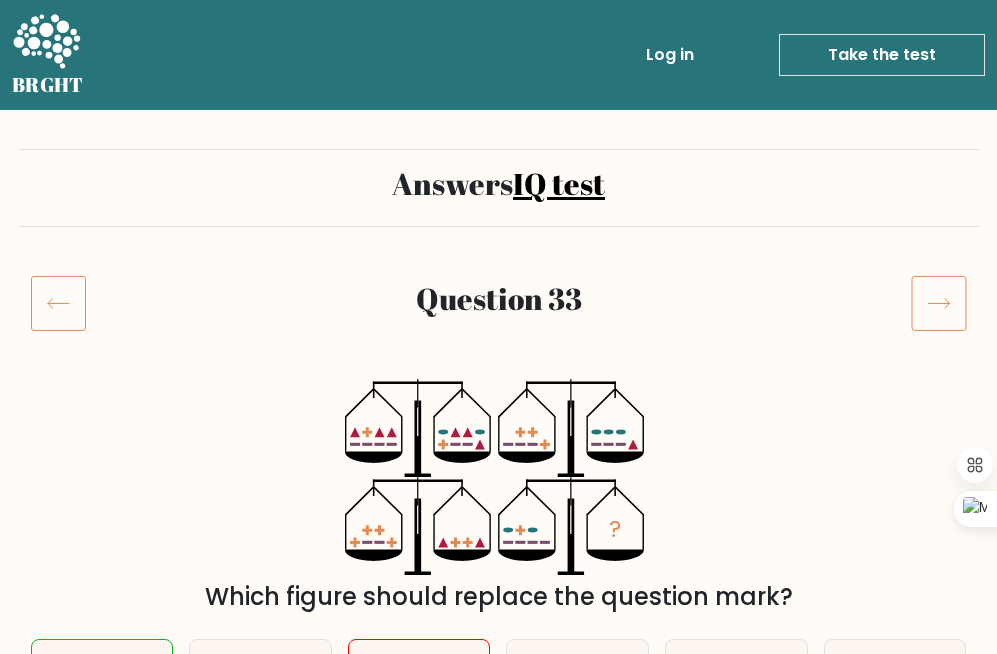 click 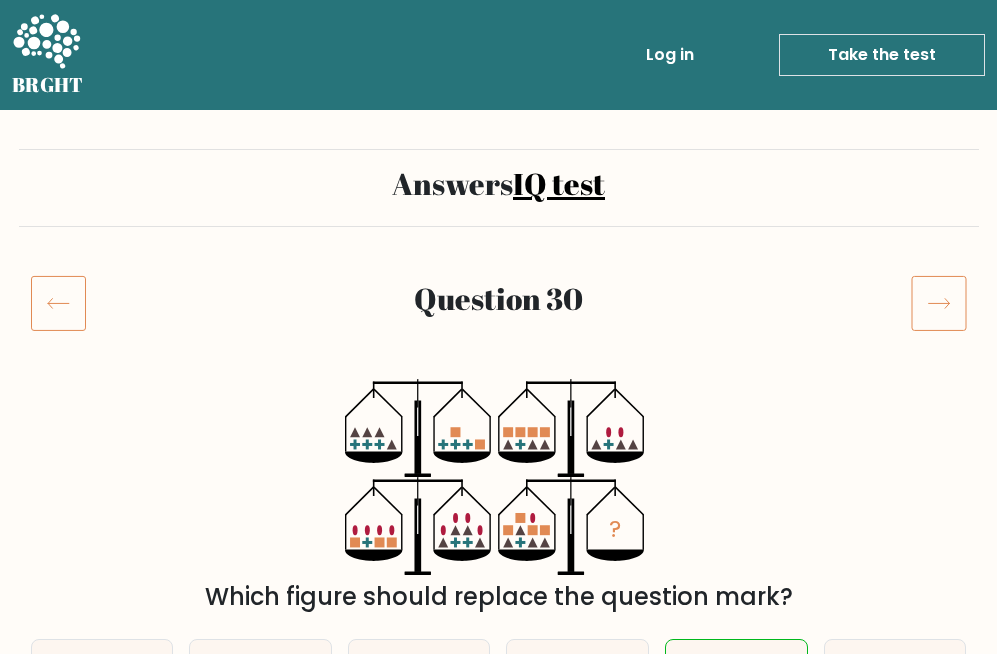 scroll, scrollTop: 217, scrollLeft: 0, axis: vertical 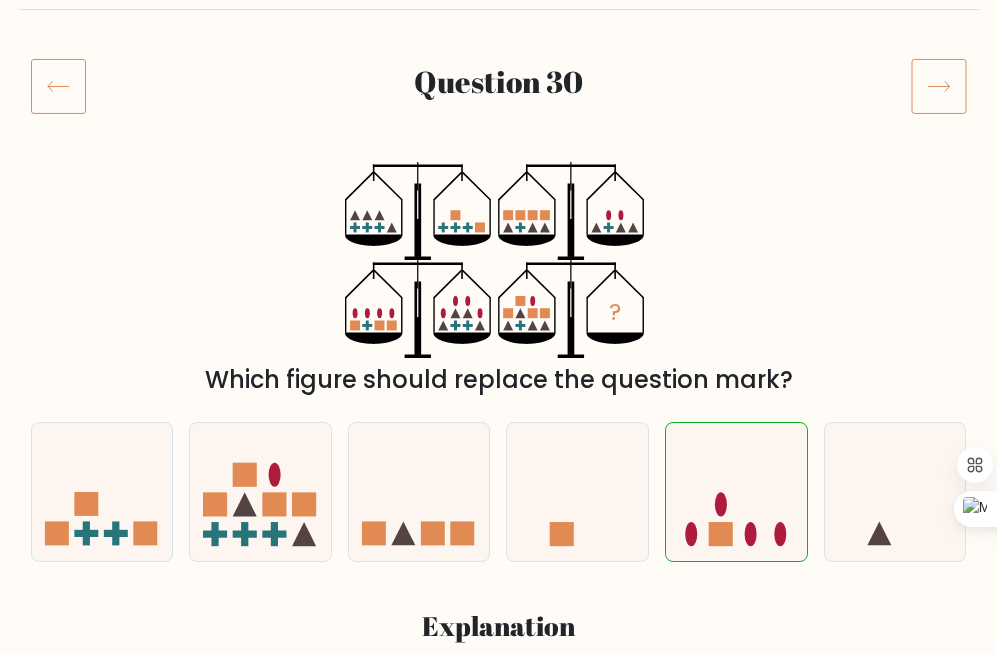 click on "?
Which figure should replace the question mark?" at bounding box center (499, 279) 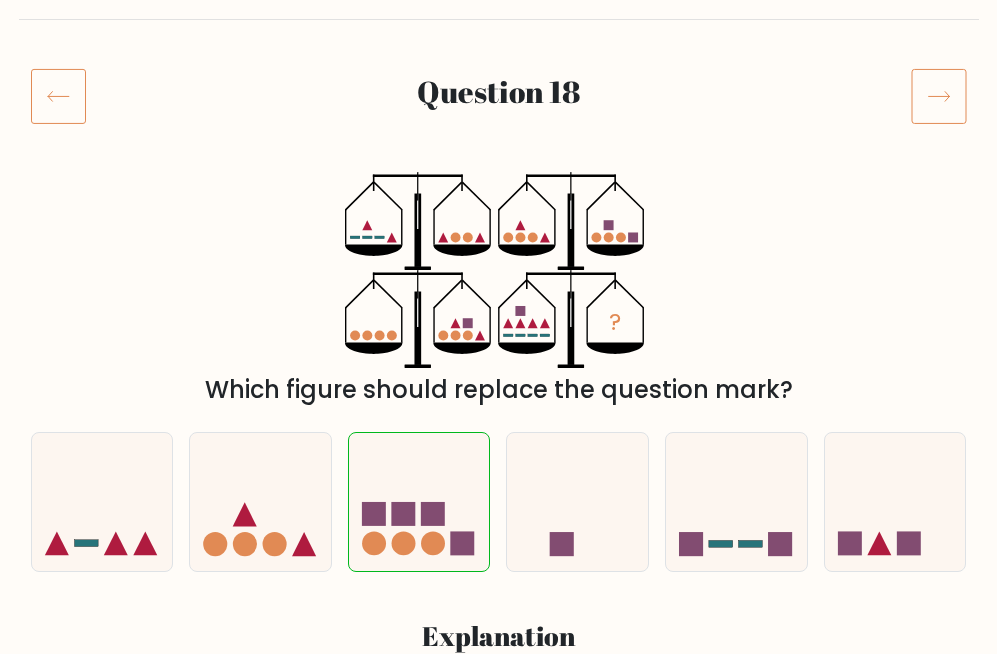 scroll, scrollTop: 207, scrollLeft: 0, axis: vertical 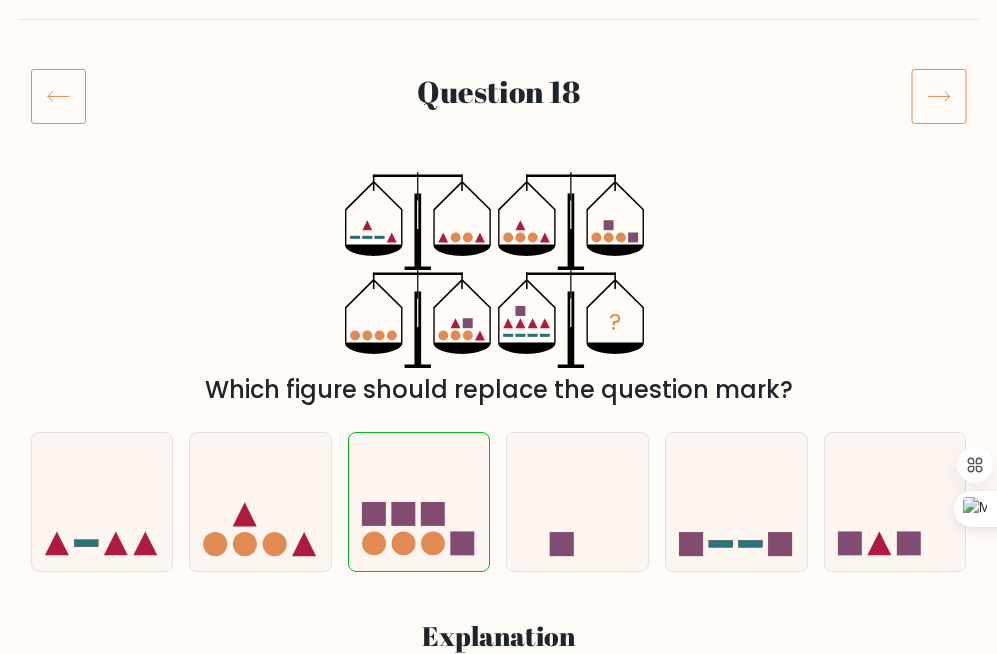 click 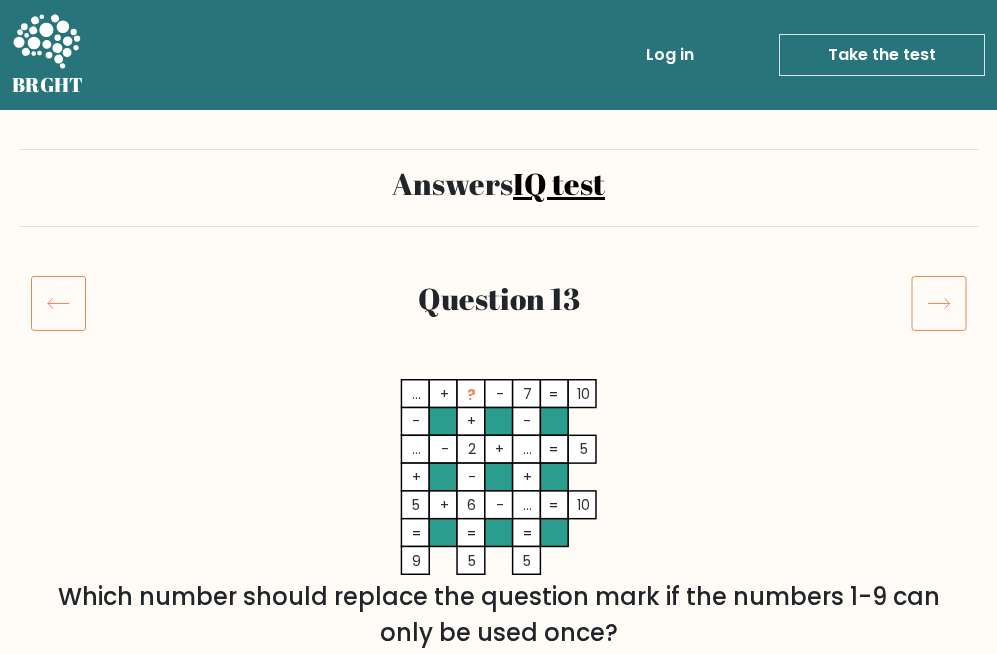 scroll, scrollTop: 0, scrollLeft: 0, axis: both 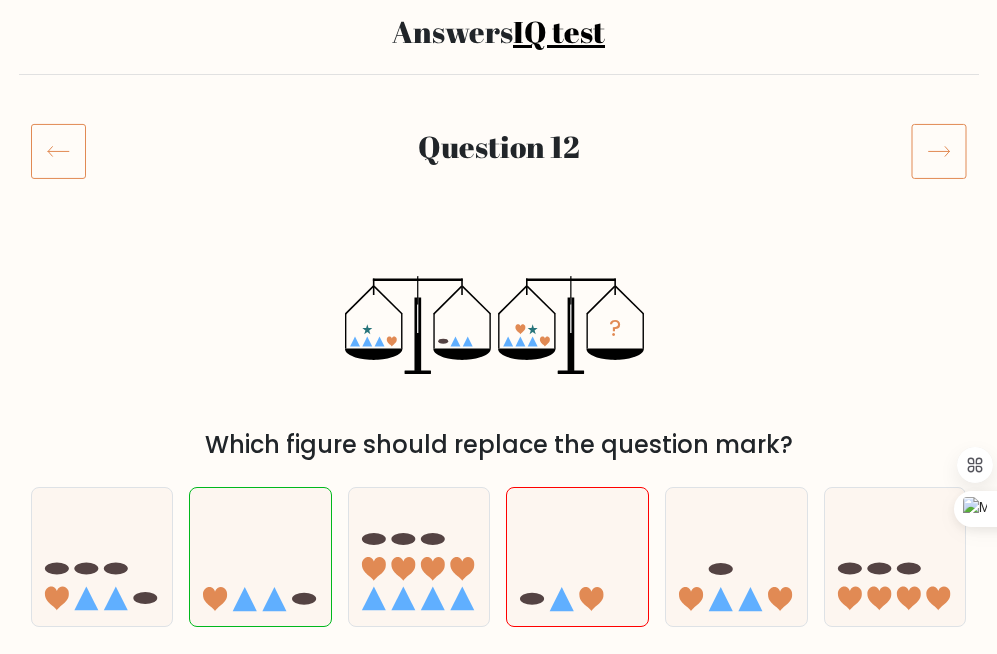 click 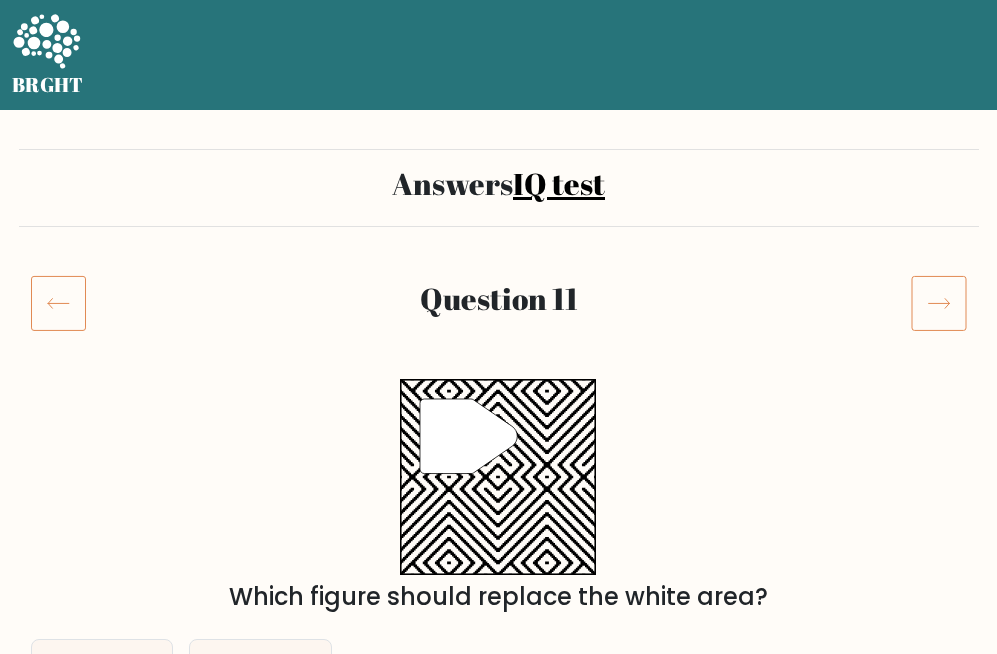 scroll, scrollTop: 0, scrollLeft: 0, axis: both 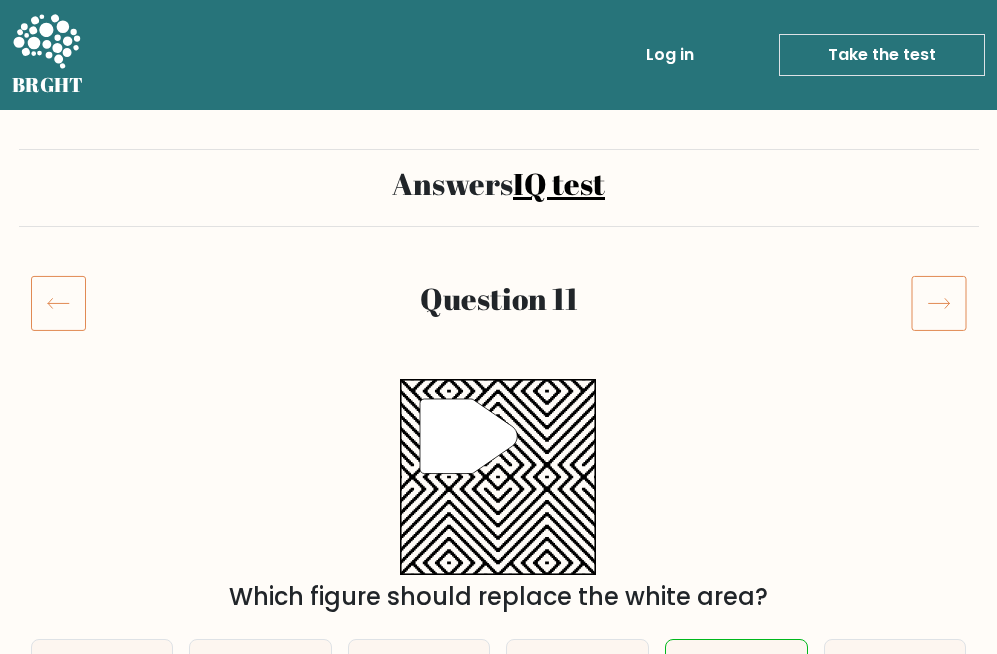 click 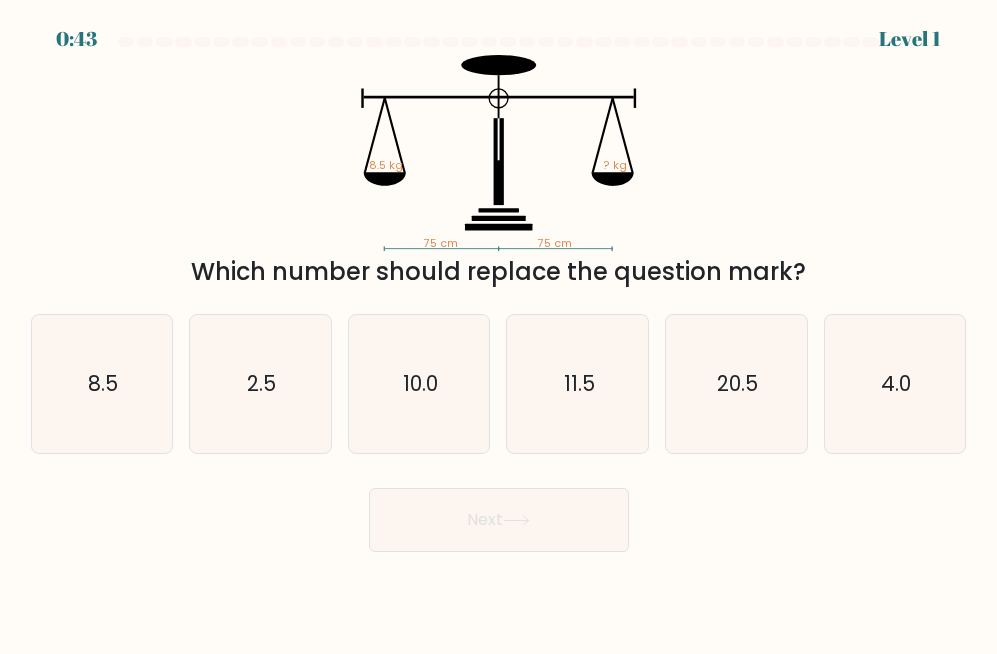 scroll, scrollTop: 0, scrollLeft: 0, axis: both 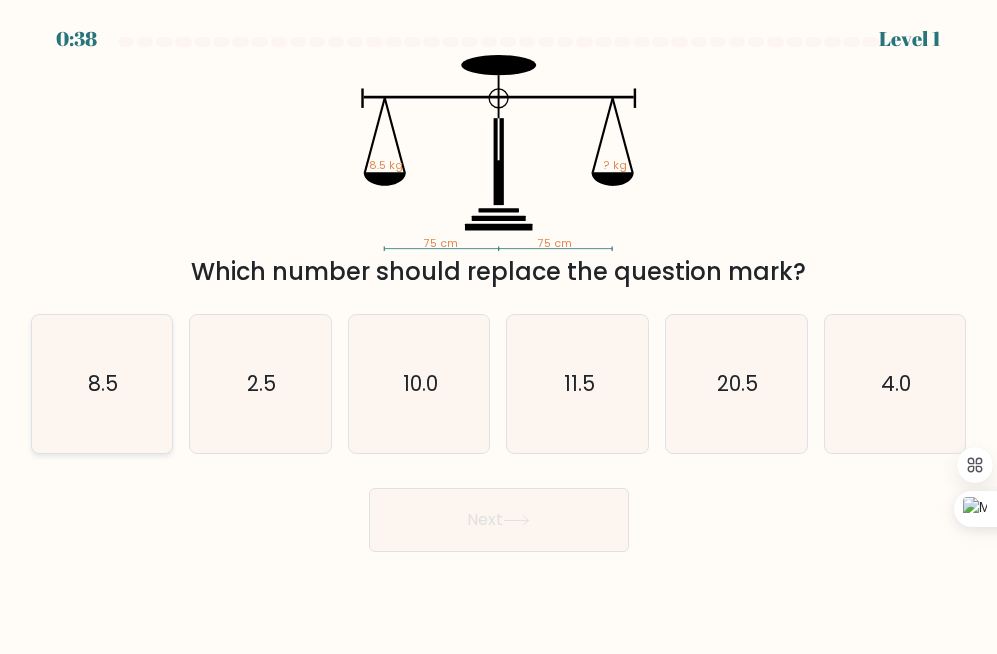 click on "8.5" 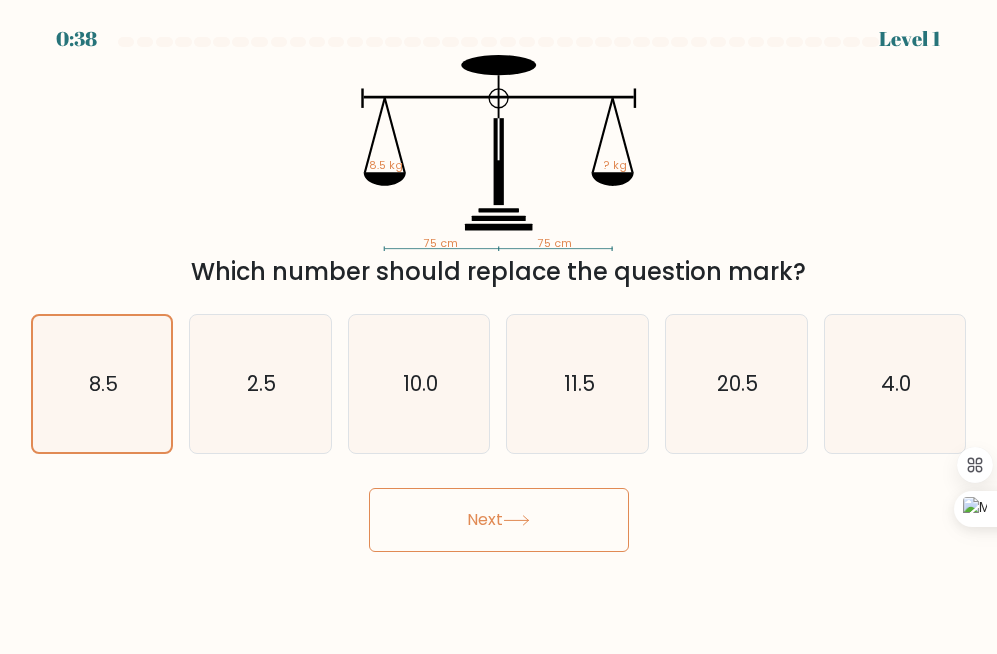 click on "Next" at bounding box center (499, 520) 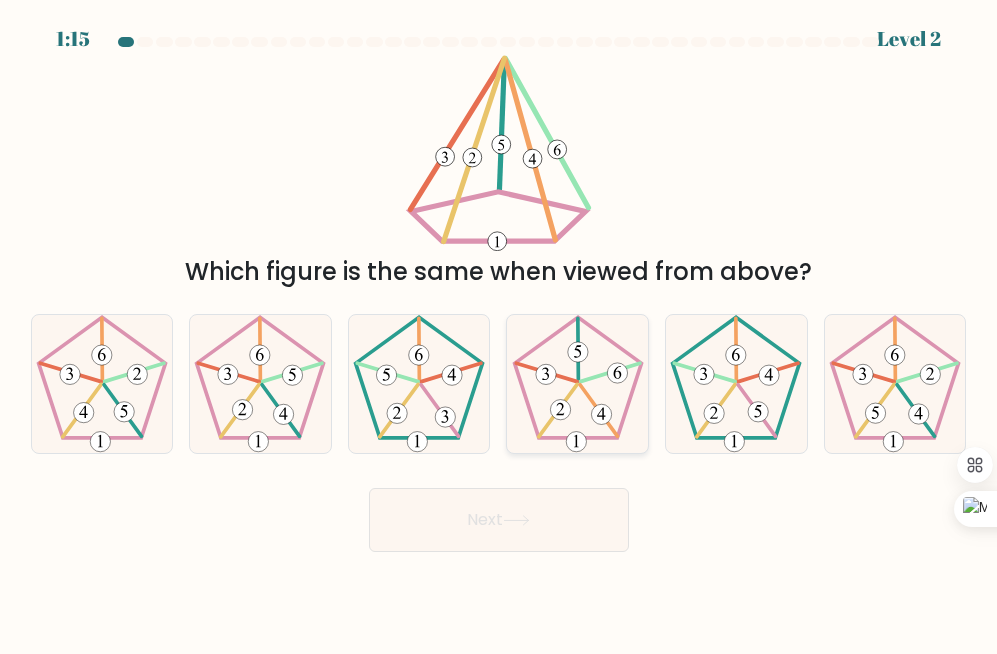 click 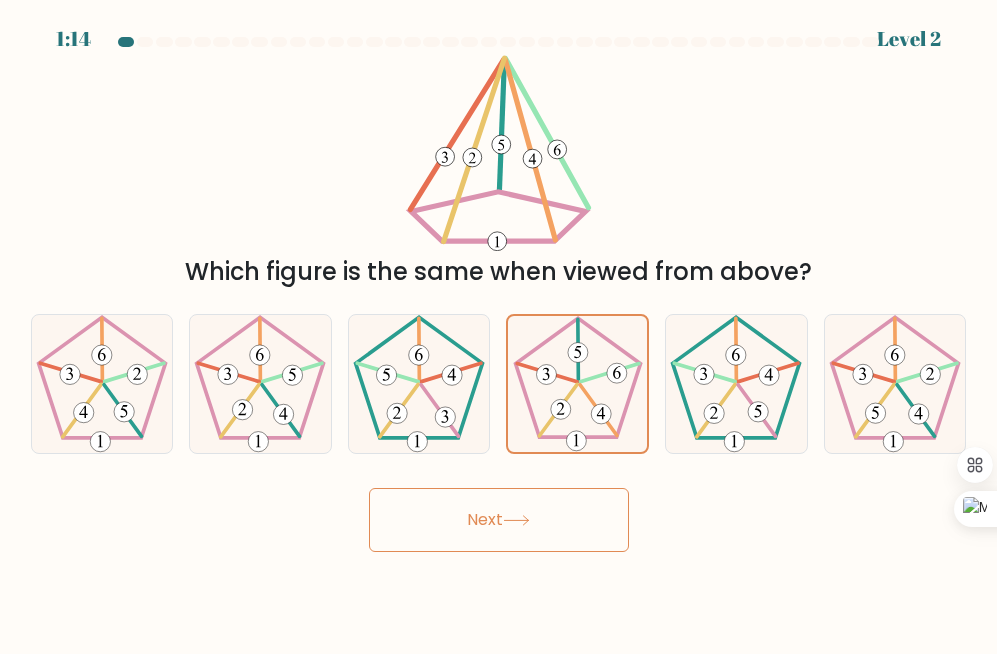click on "Next" at bounding box center [499, 515] 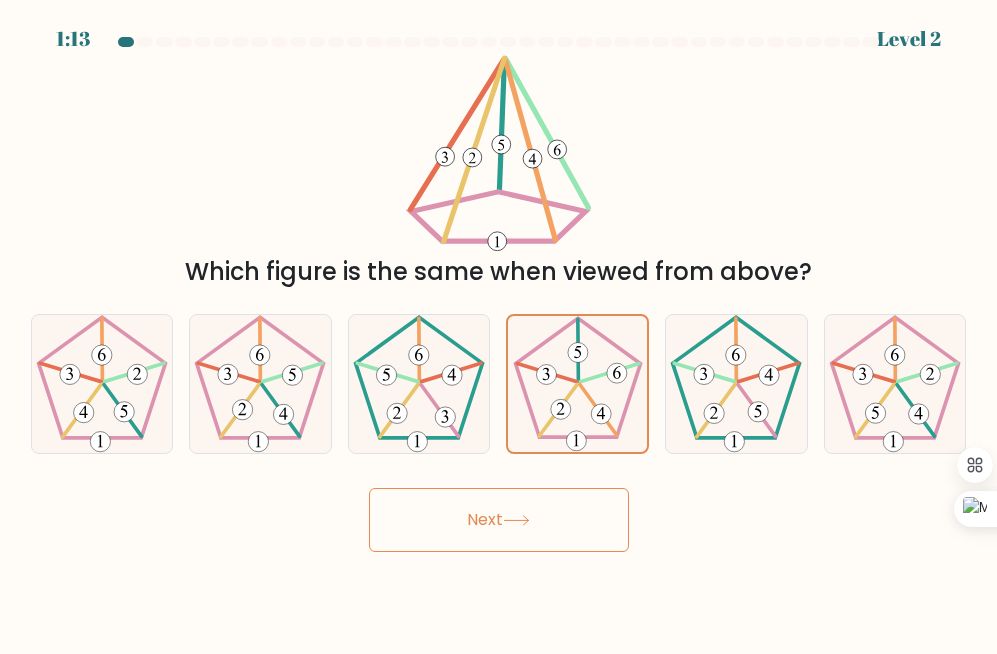 click on "Next" at bounding box center [499, 520] 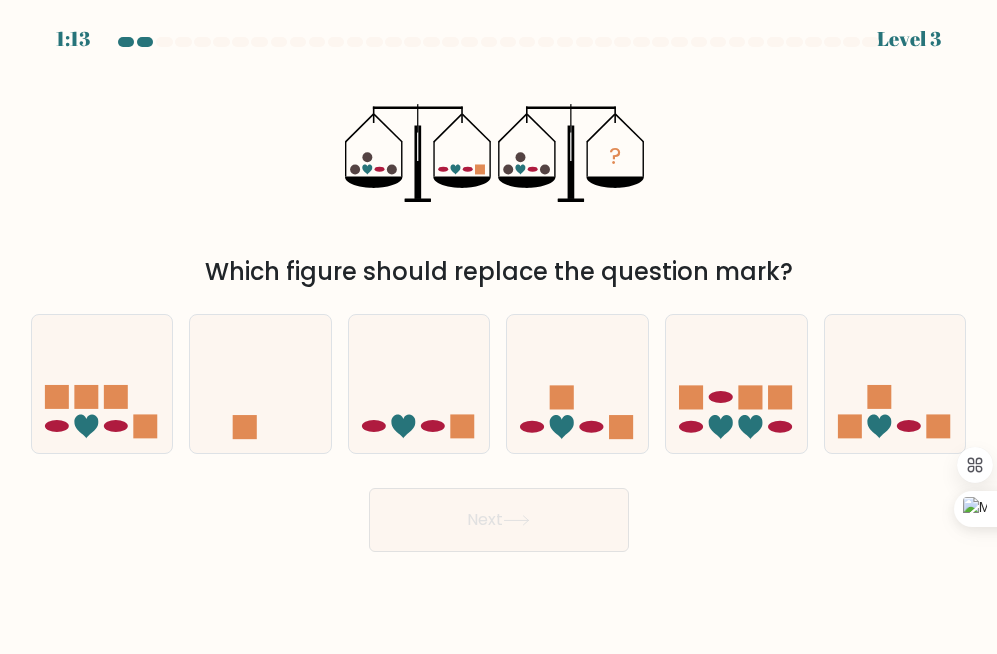 click on "Next" at bounding box center [499, 520] 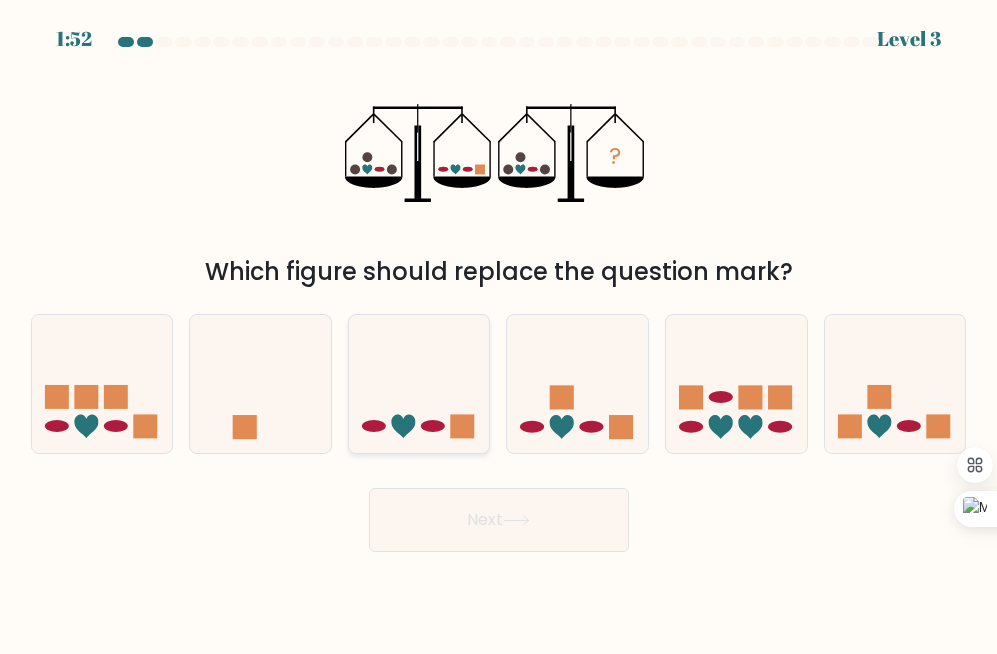 click 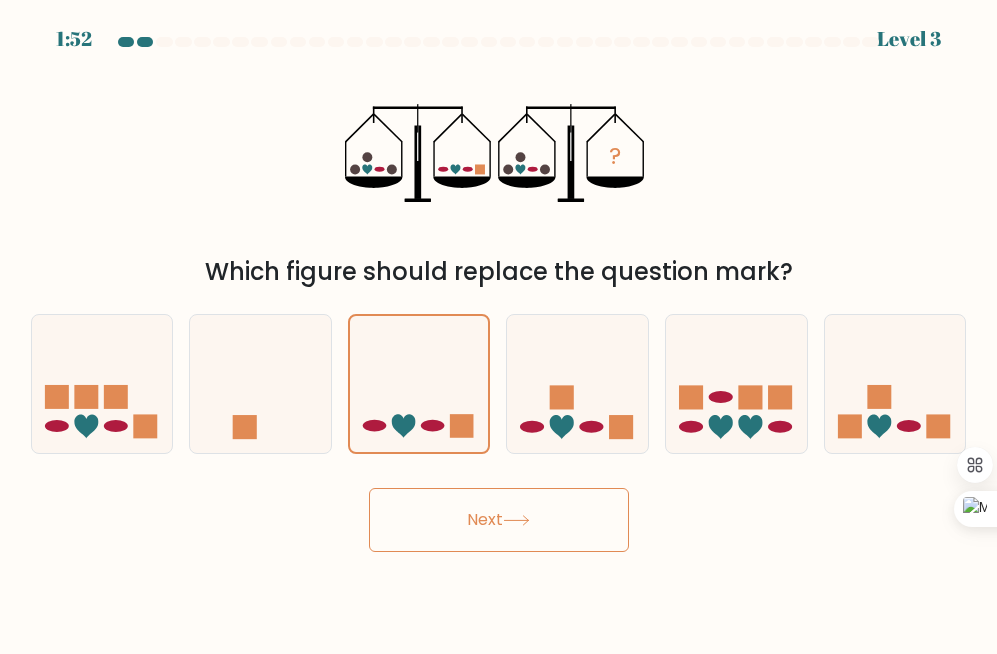 click on "Next" at bounding box center [499, 520] 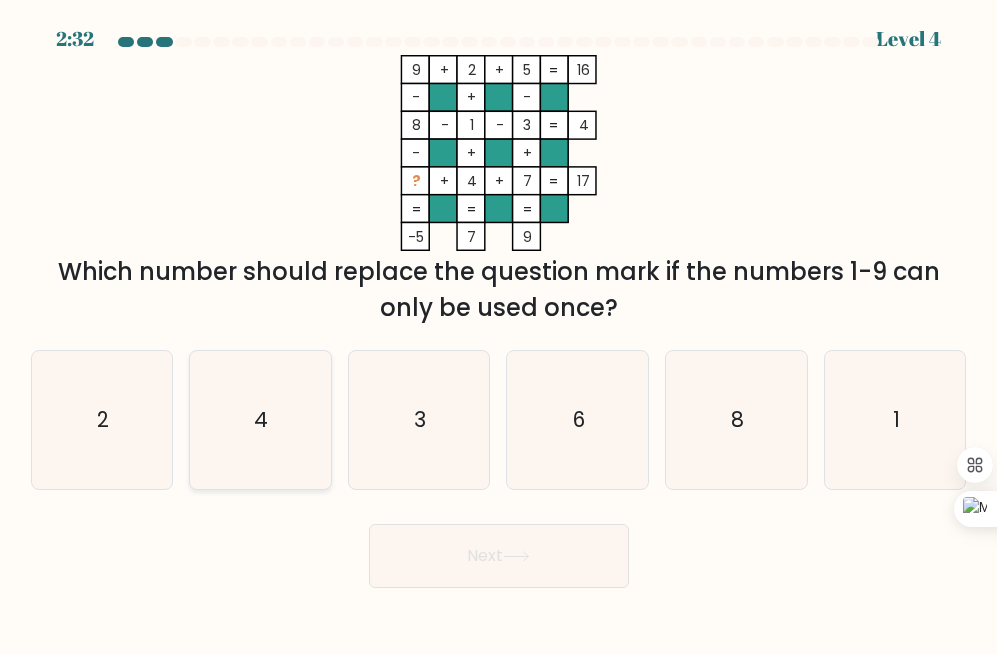 click on "4" 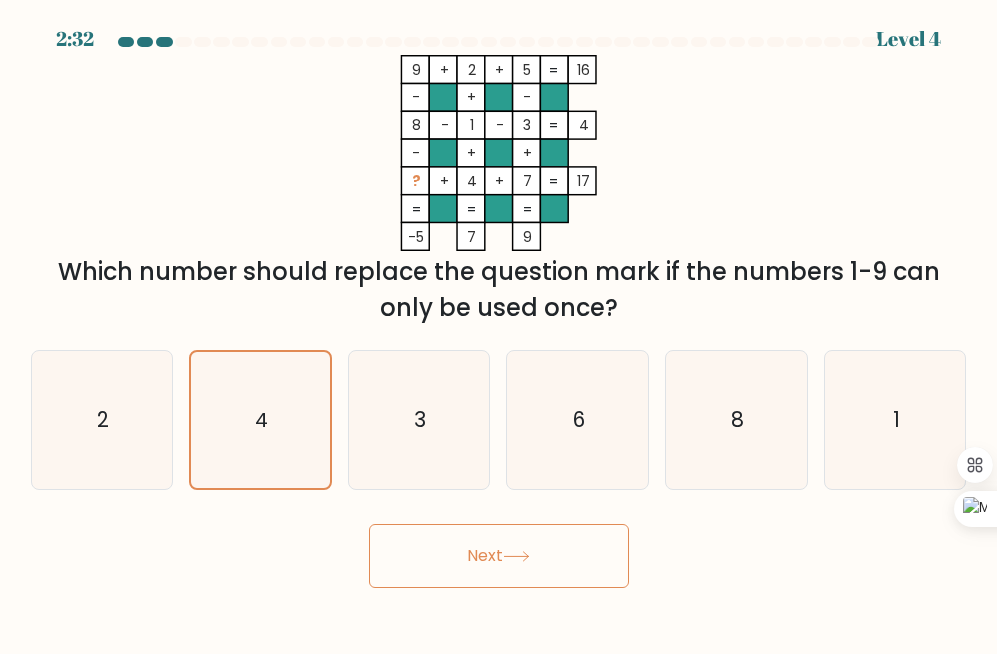 click on "Next" at bounding box center [499, 556] 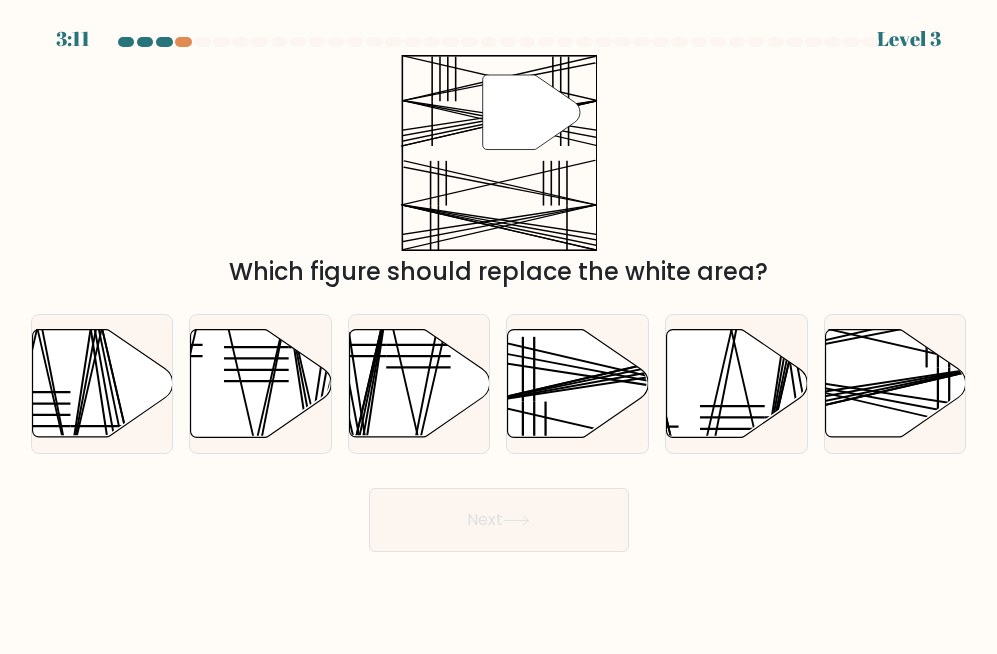 scroll, scrollTop: 0, scrollLeft: 0, axis: both 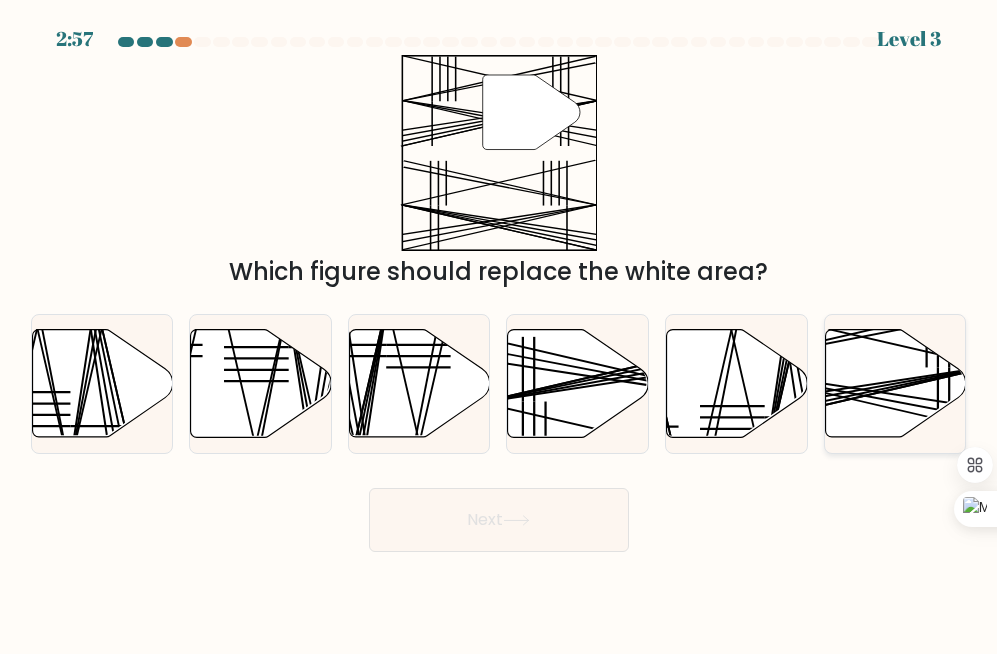 click 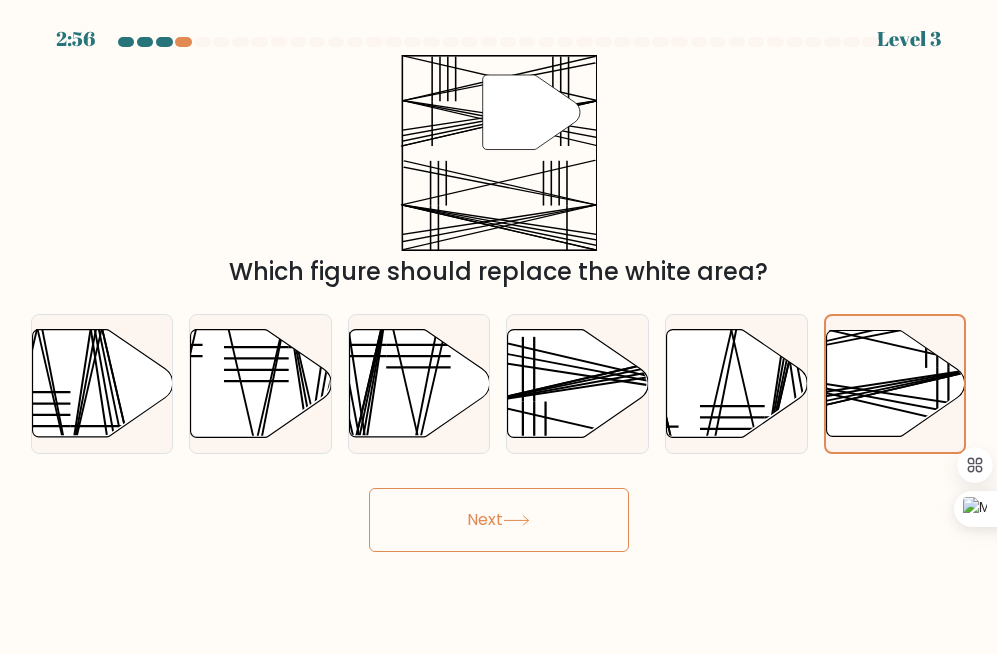 click on "Next" at bounding box center (499, 520) 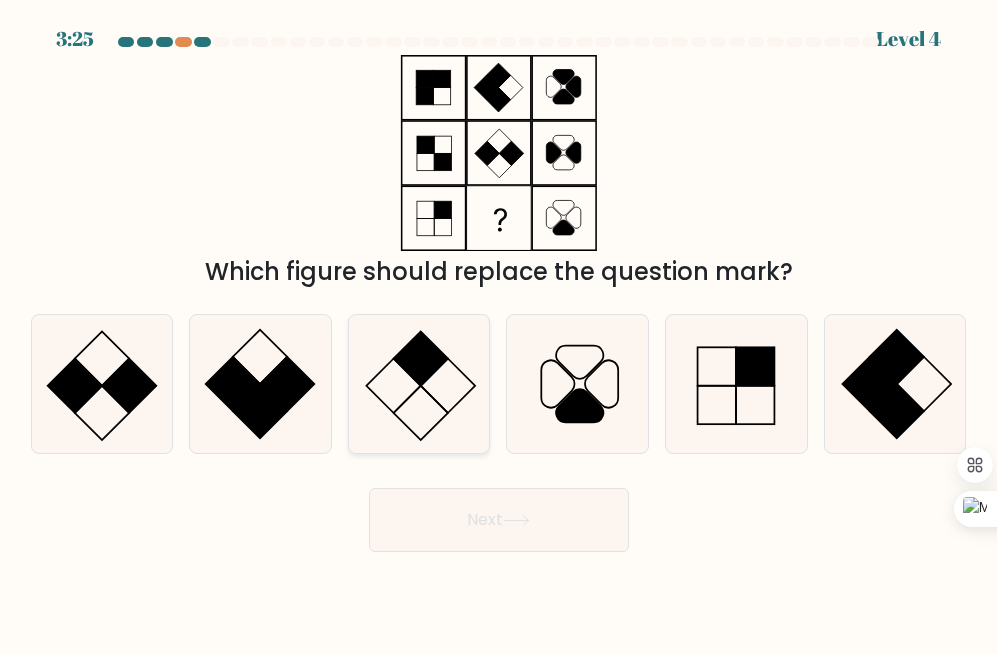 click 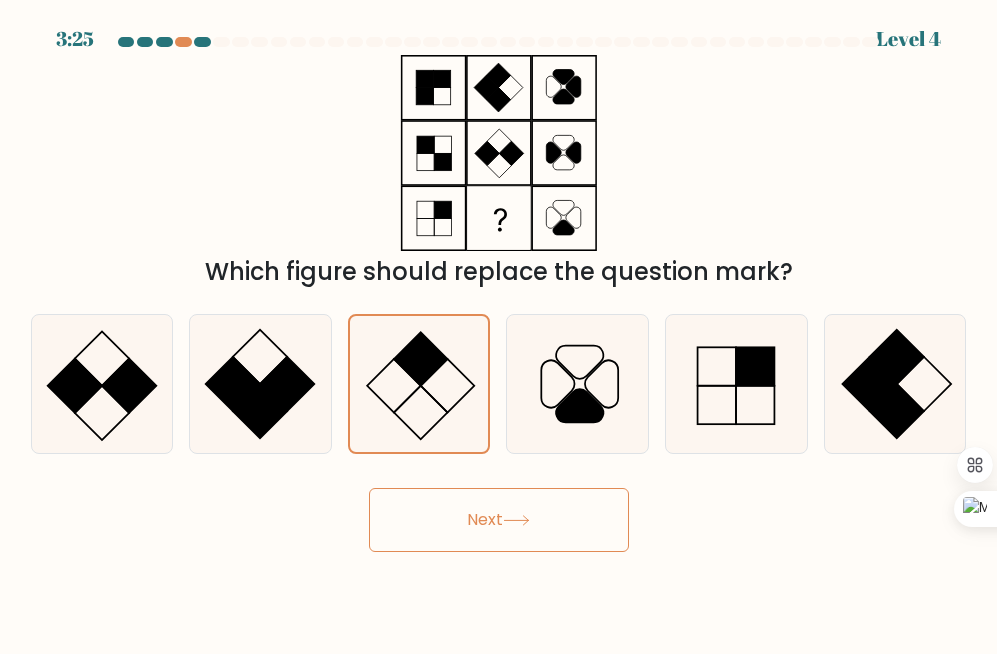 click on "Next" at bounding box center (499, 520) 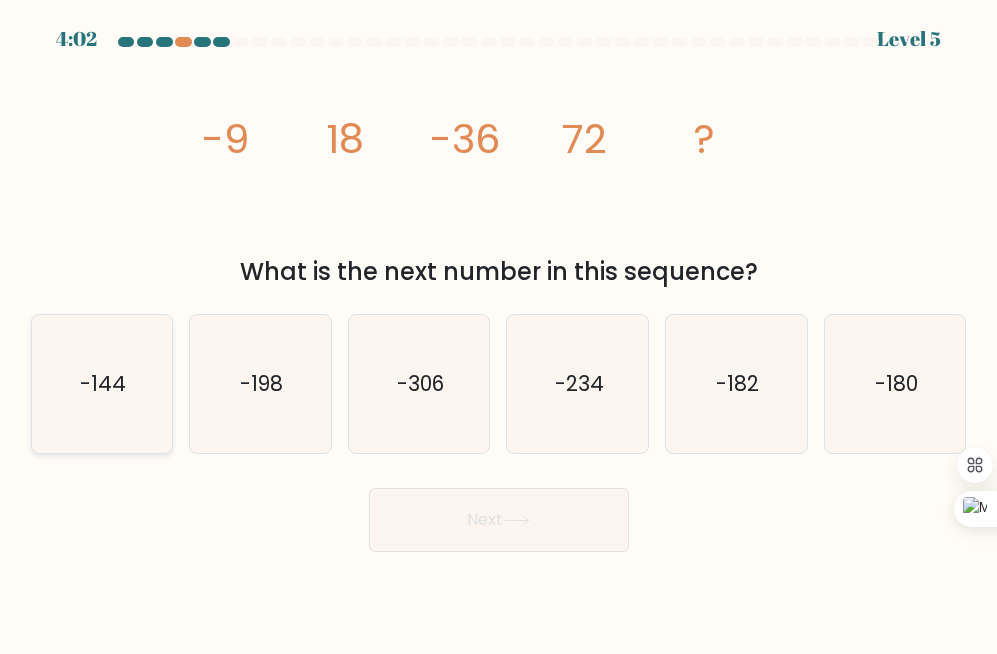 click on "-144" 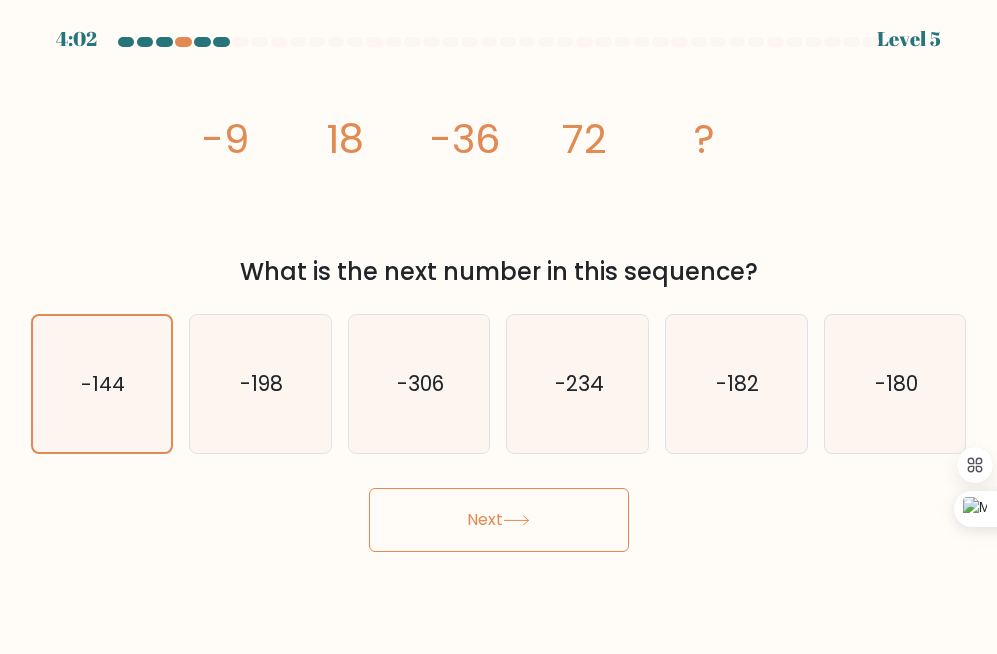 click on "Next" at bounding box center [499, 520] 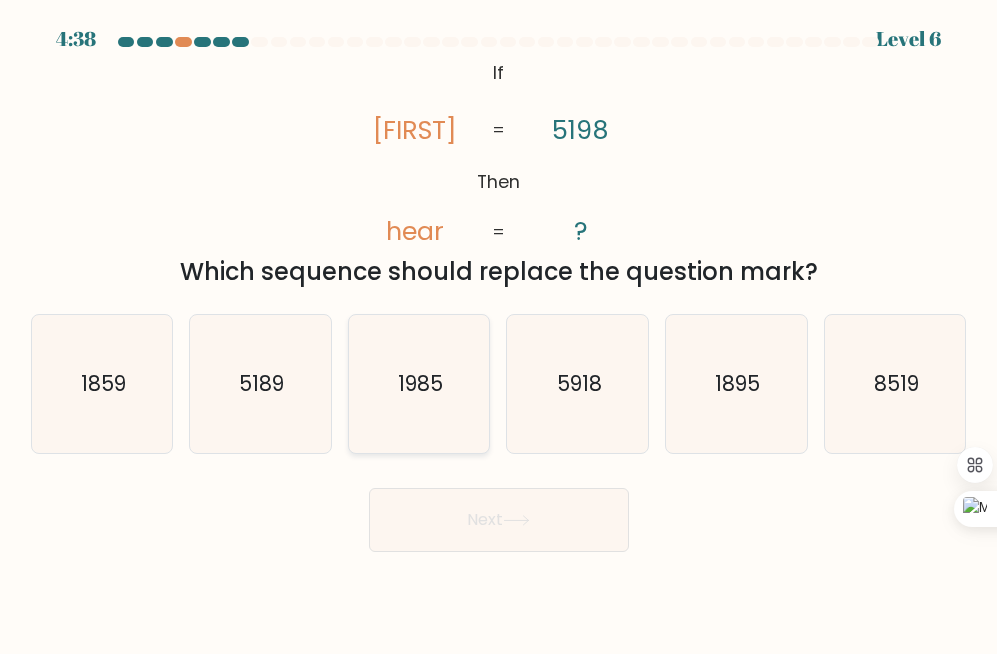 click on "1985" 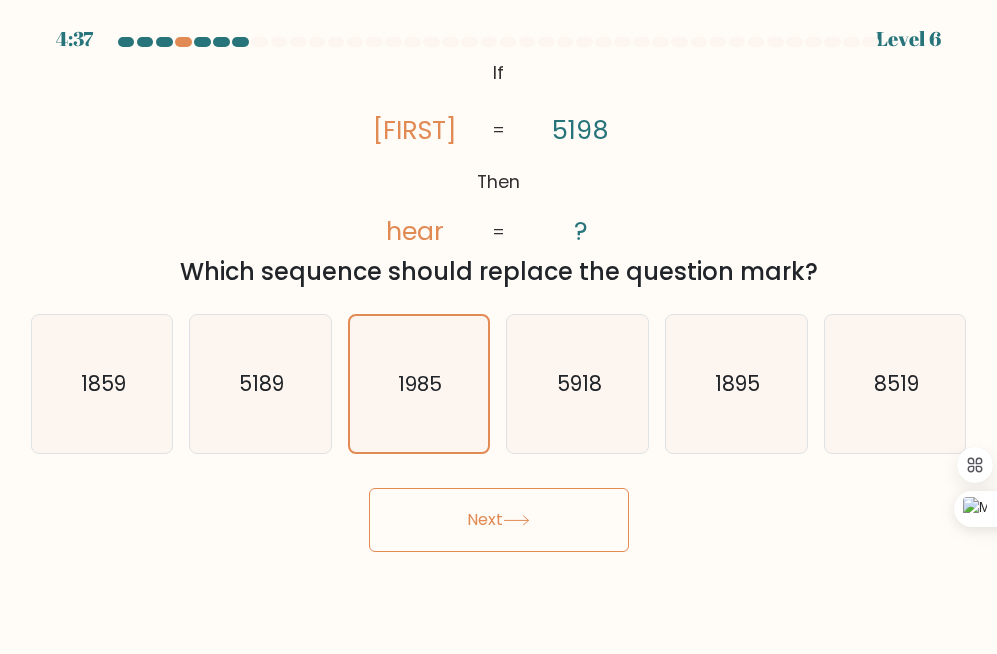 click on "Next" at bounding box center [499, 520] 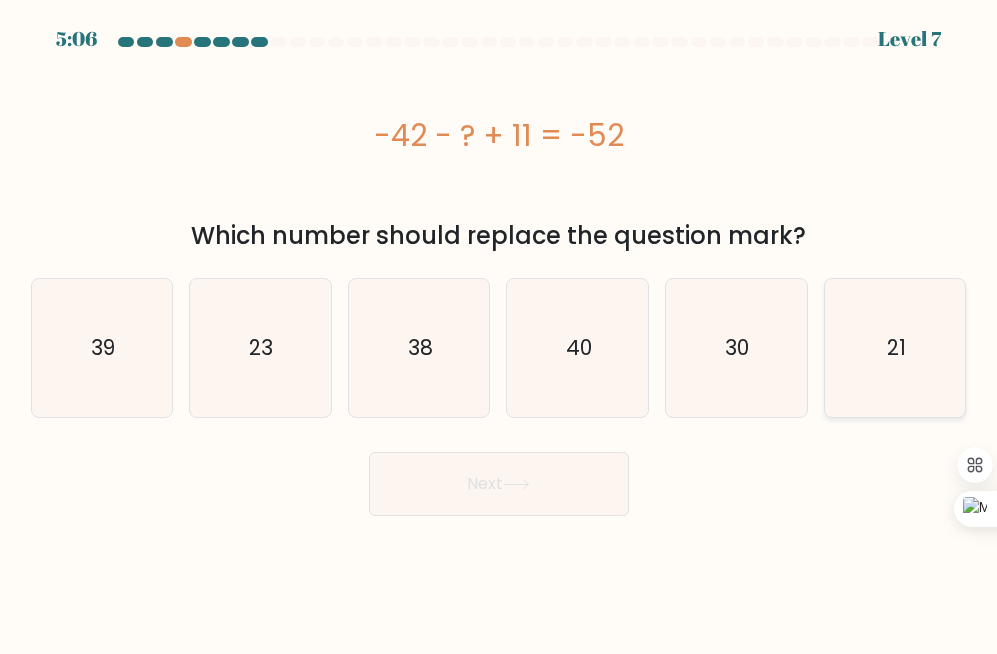 click on "21" 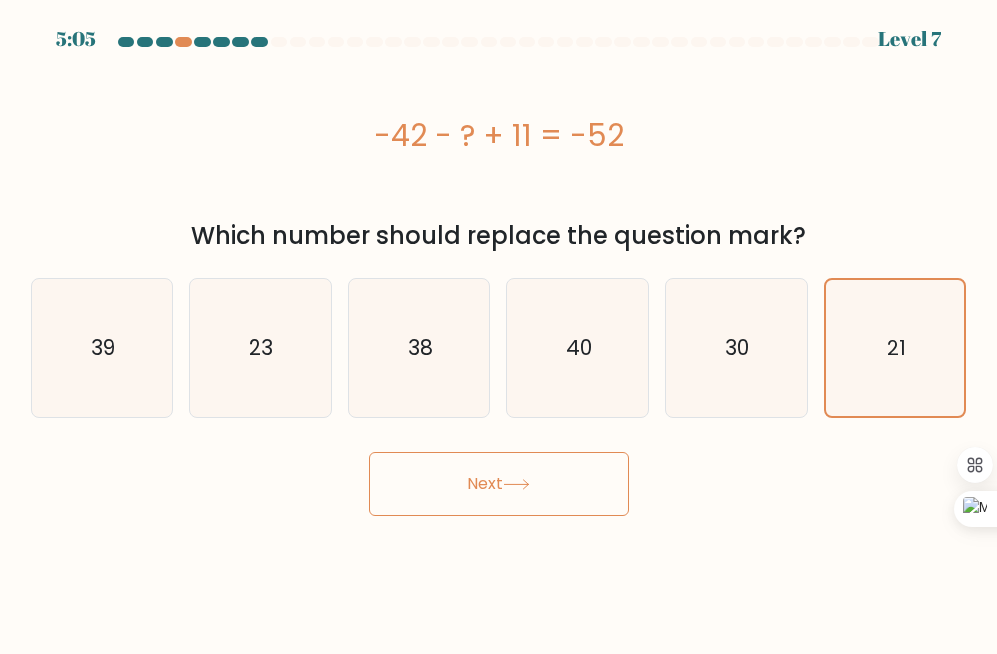 click on "Next" at bounding box center [499, 484] 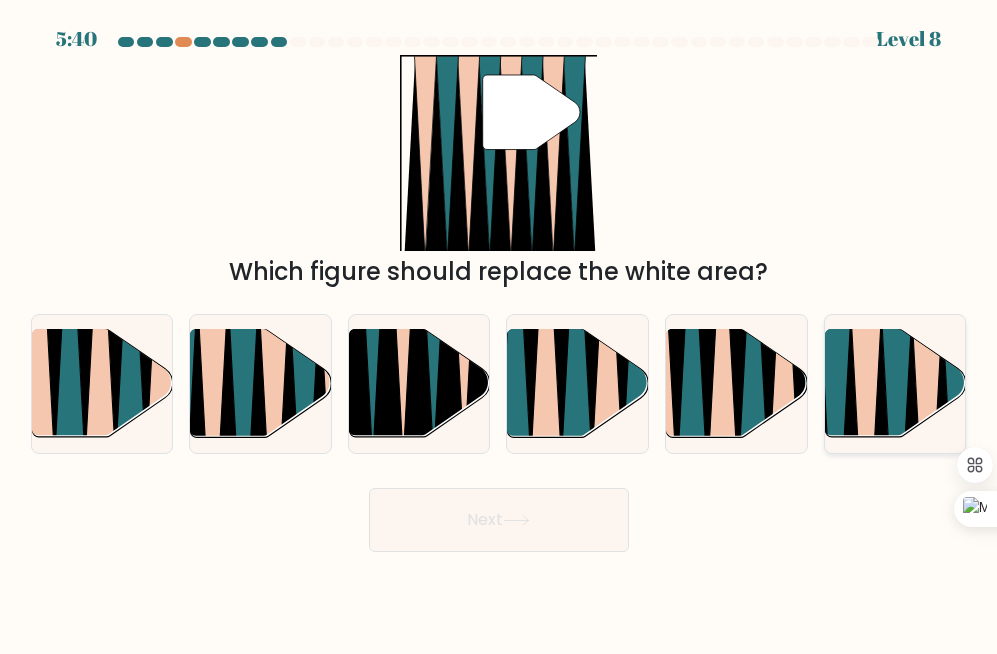 click 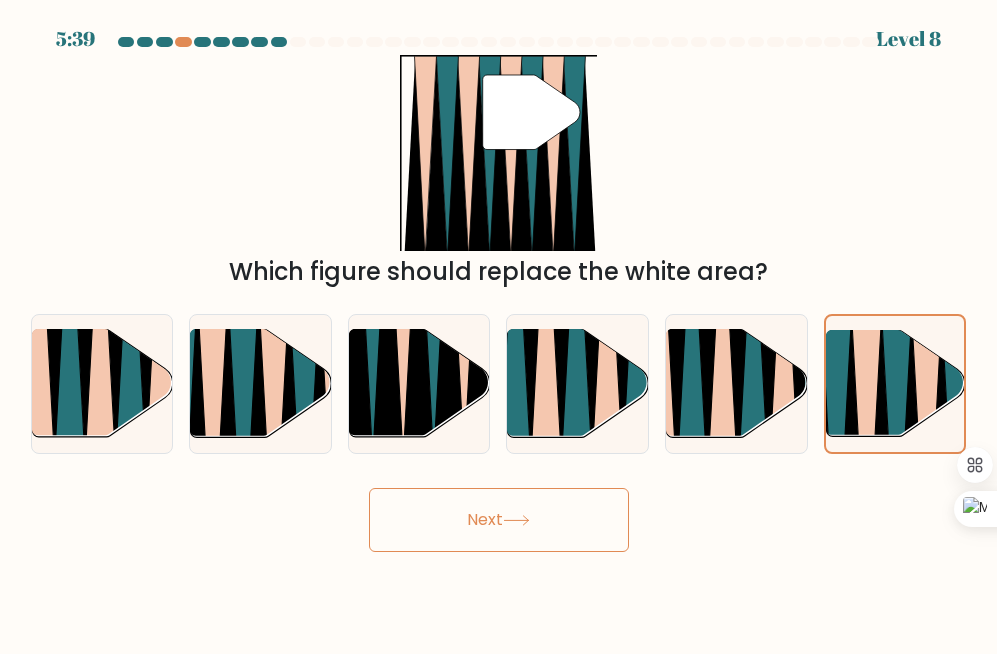 click on "Next" at bounding box center [499, 520] 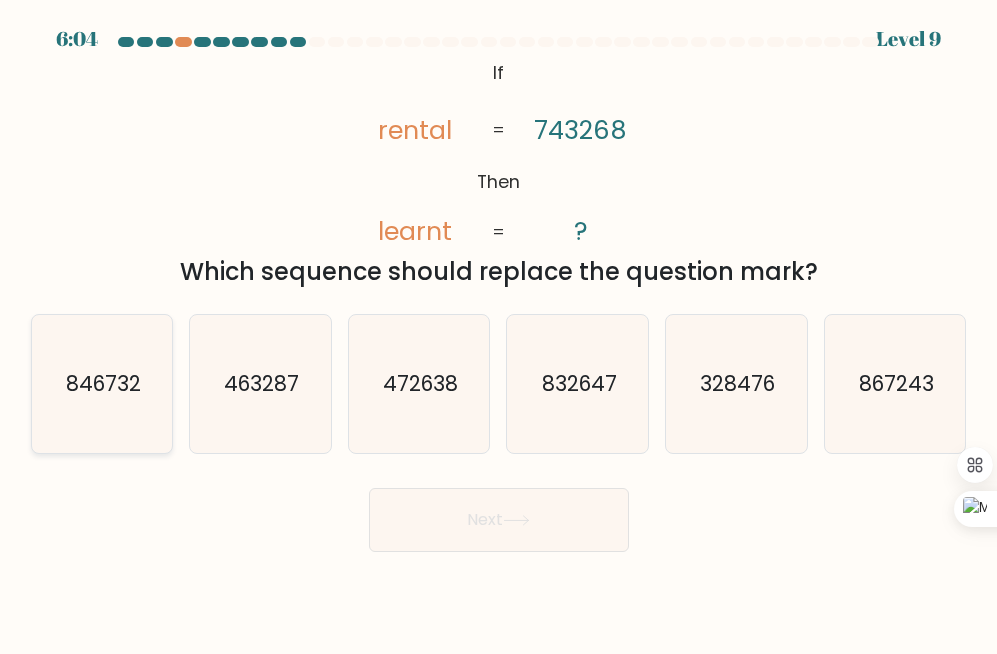 click on "846732" 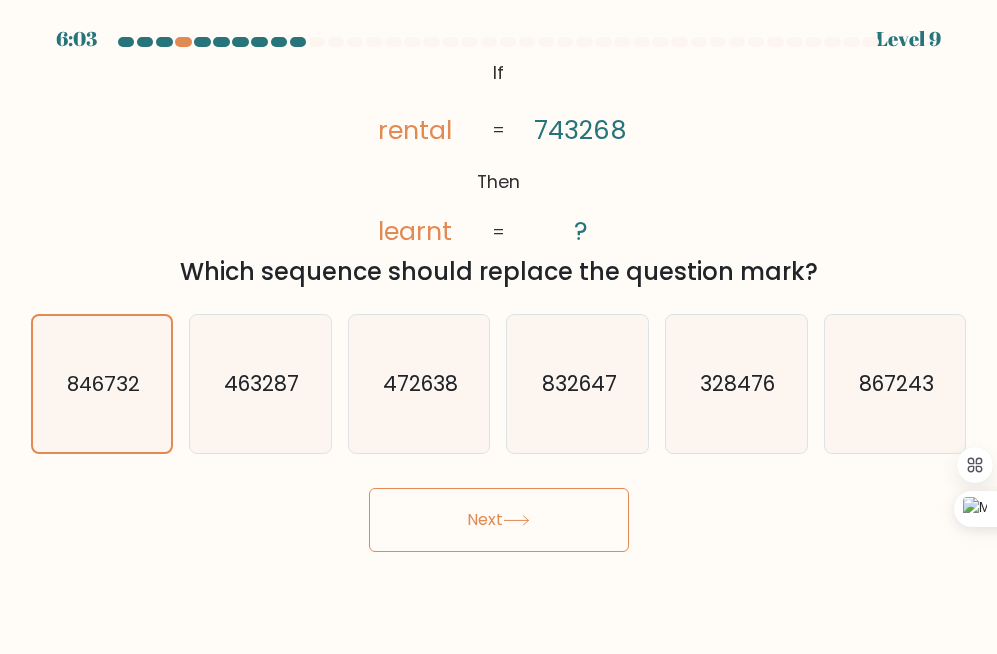 click on "Next" at bounding box center (499, 520) 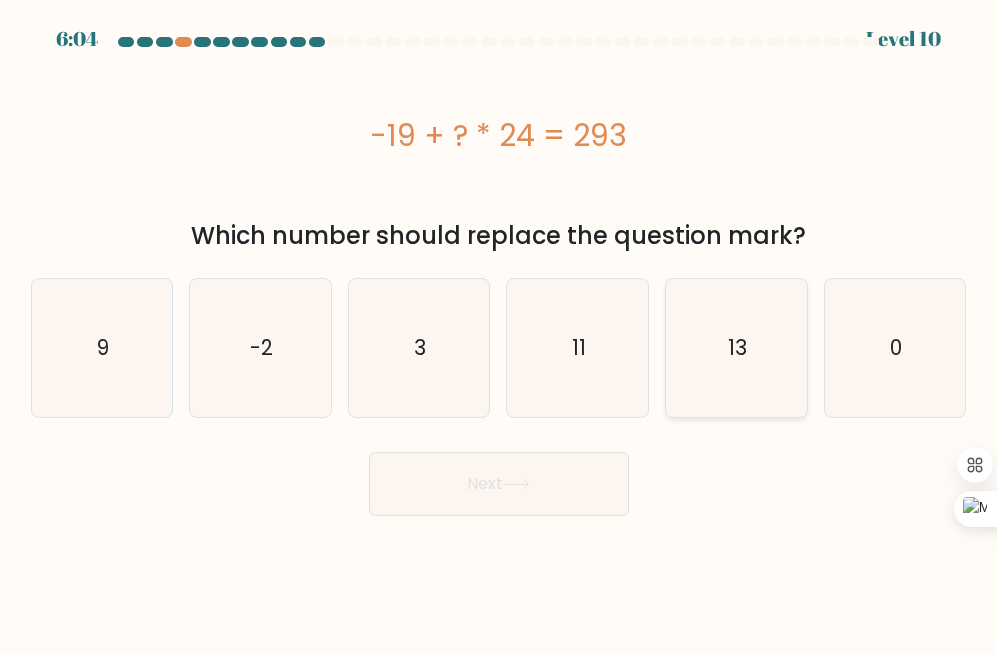 click on "13" 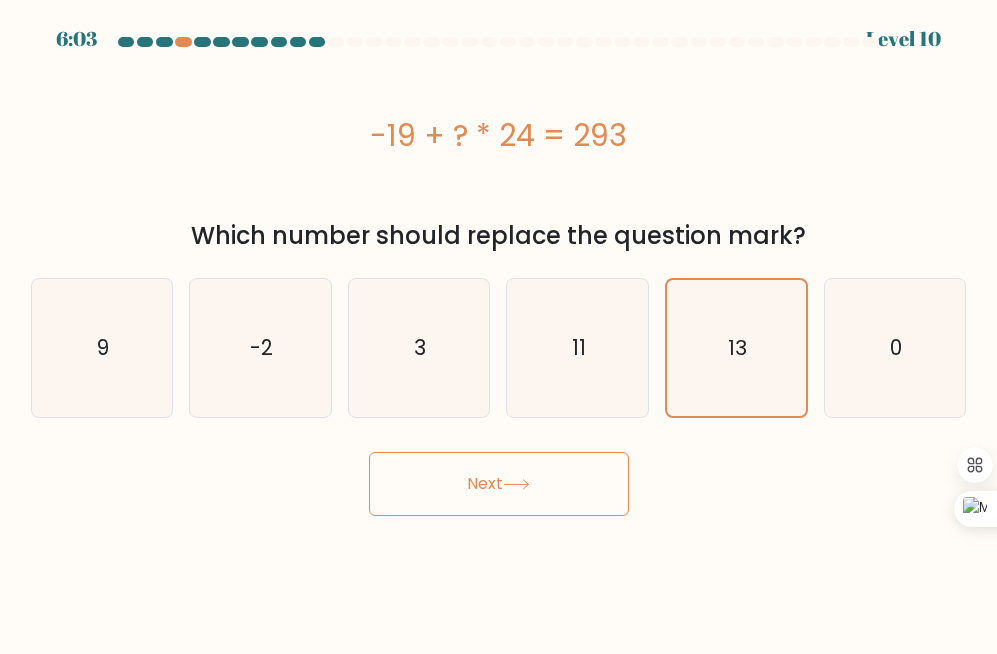 click on "Next" at bounding box center (499, 484) 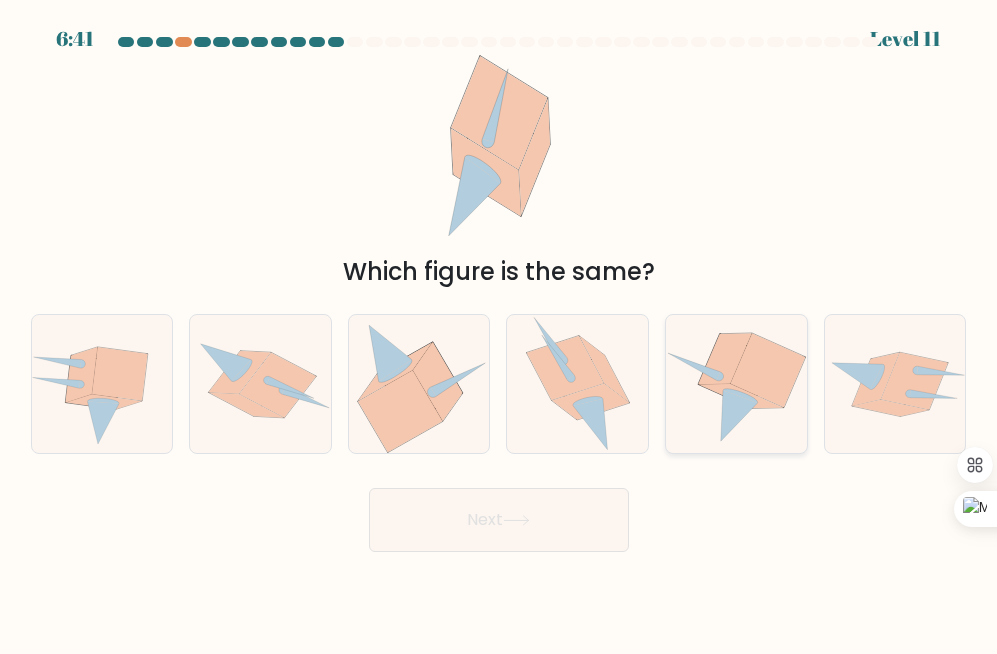 click 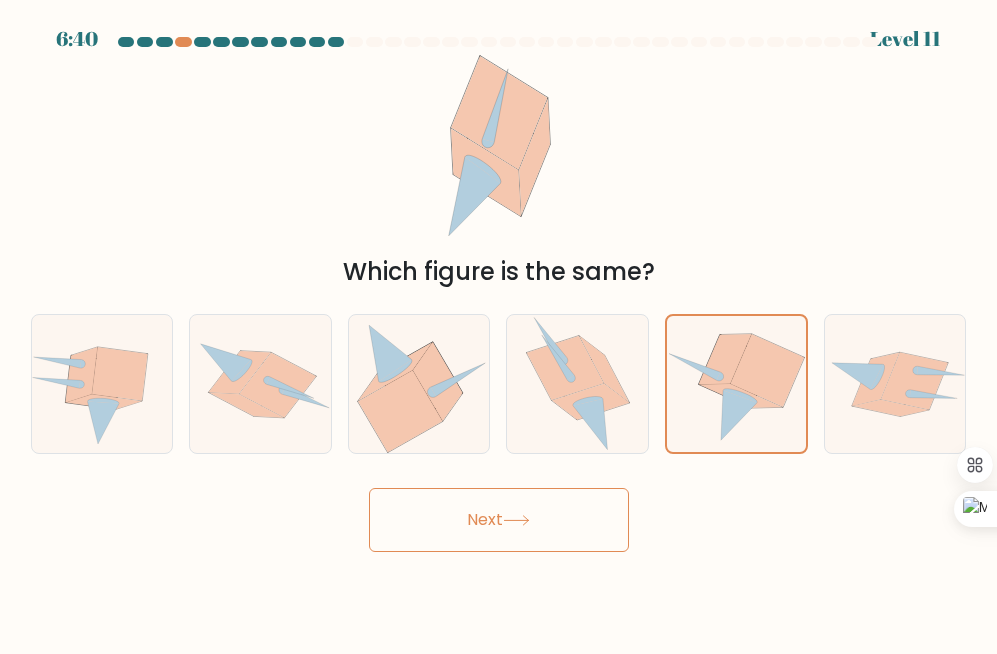 click on "Next" at bounding box center [499, 520] 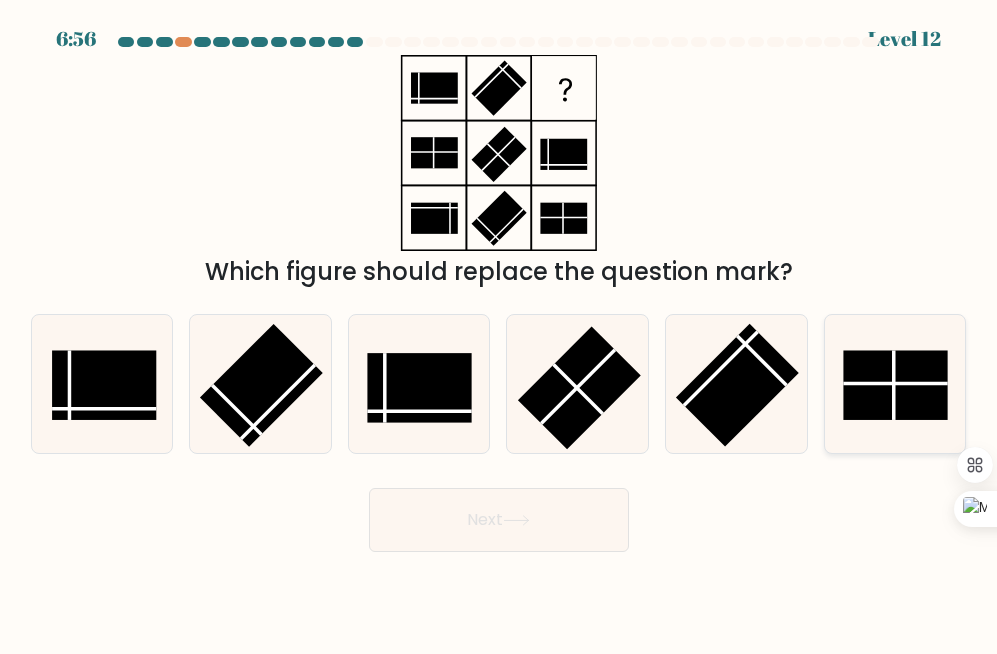 click 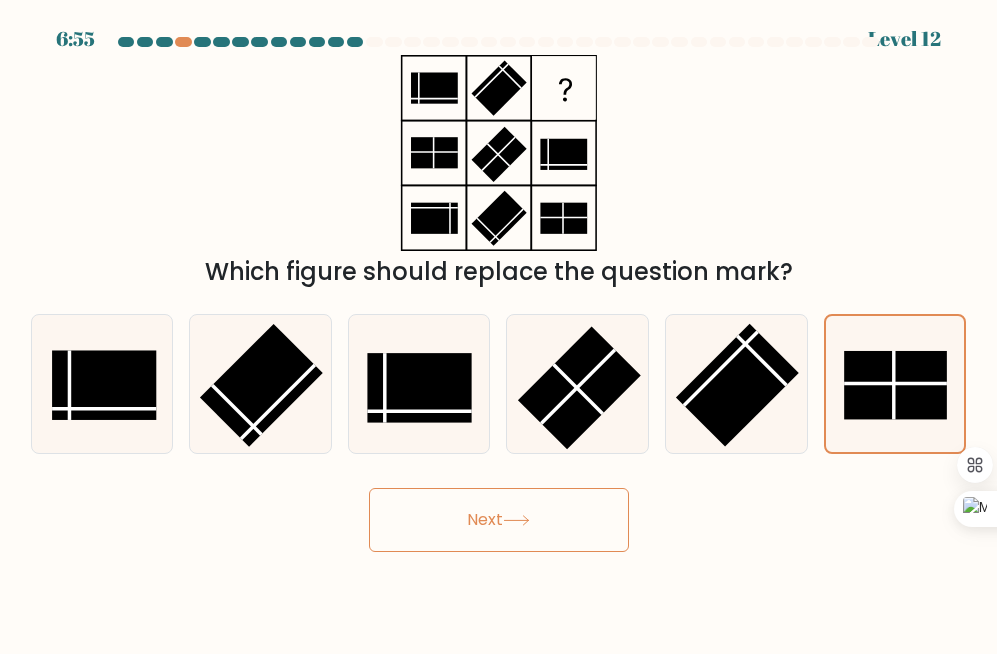 click on "Next" at bounding box center [499, 520] 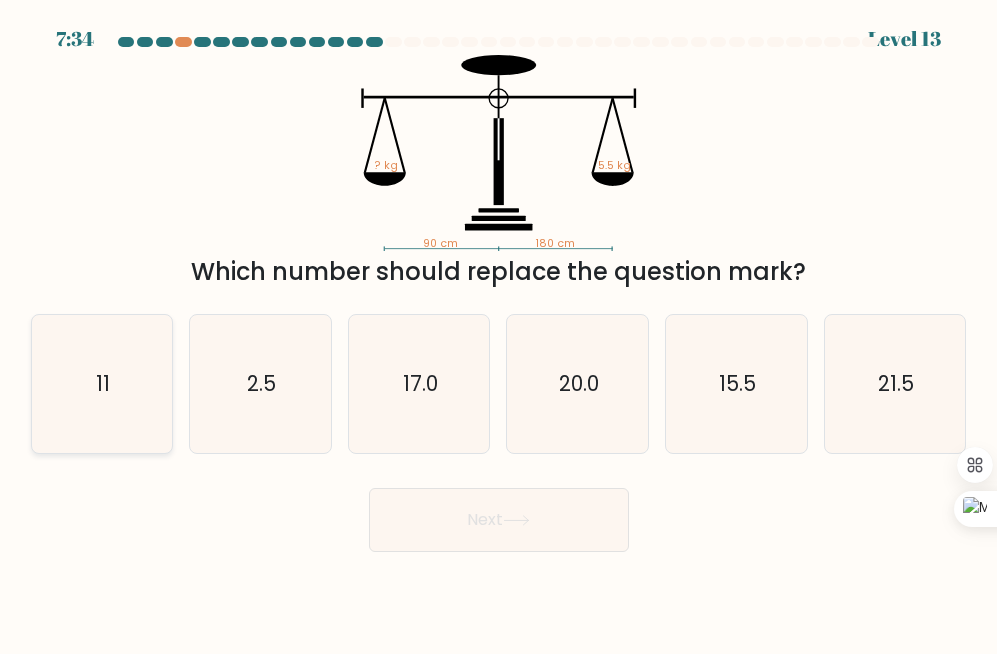 click on "11" 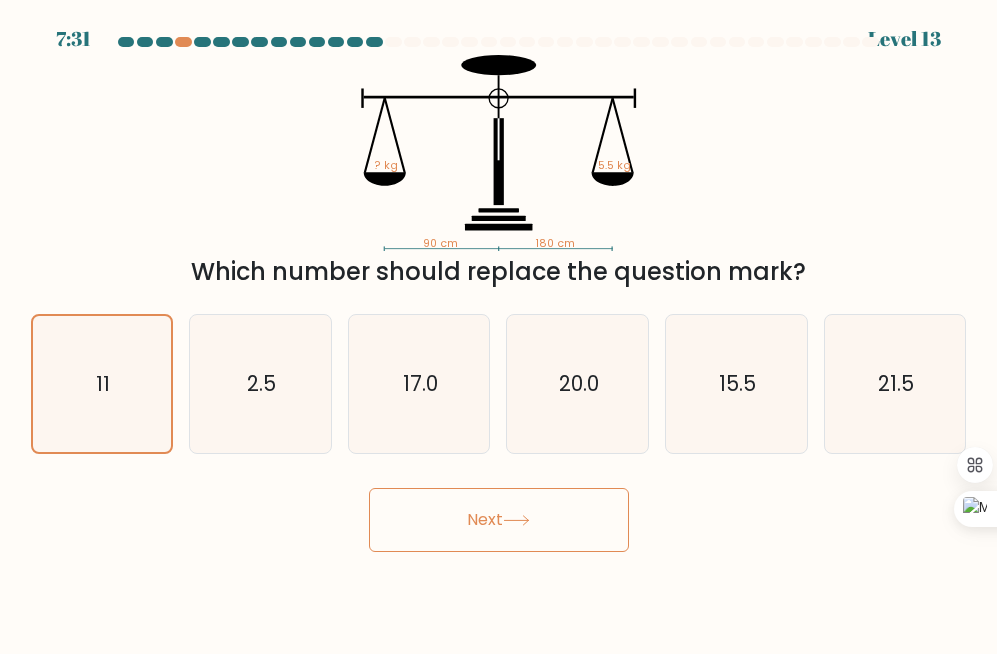 click on "Next" at bounding box center (499, 520) 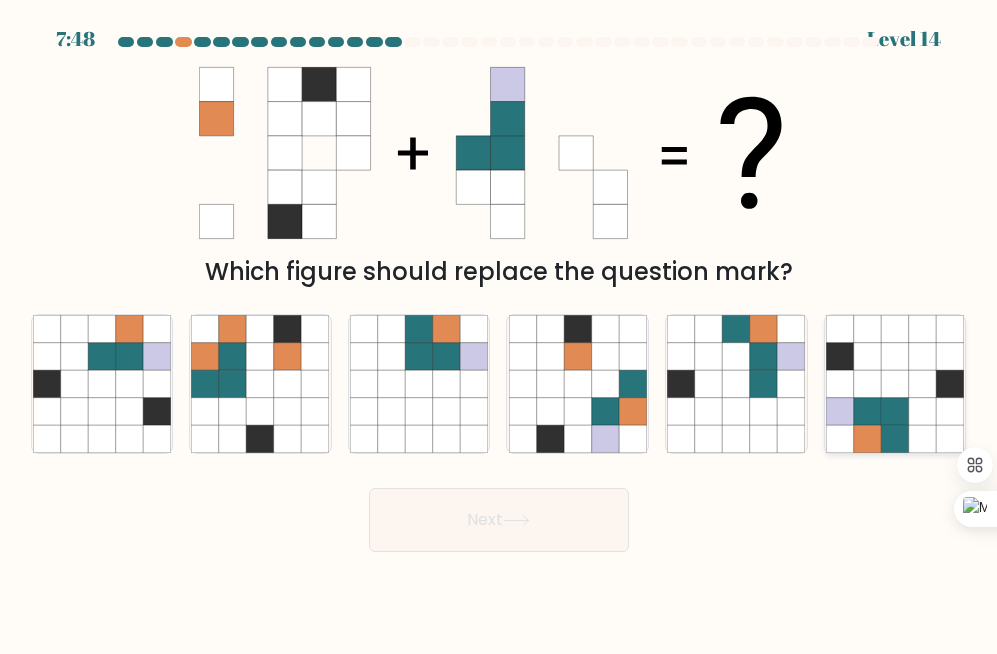 click 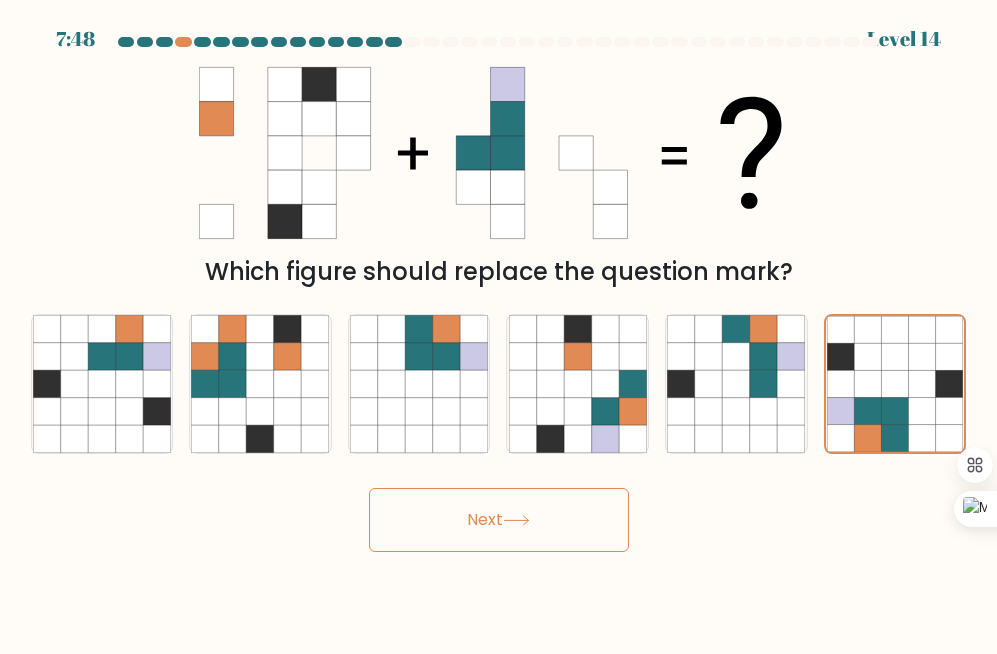 click on "Next" at bounding box center [499, 520] 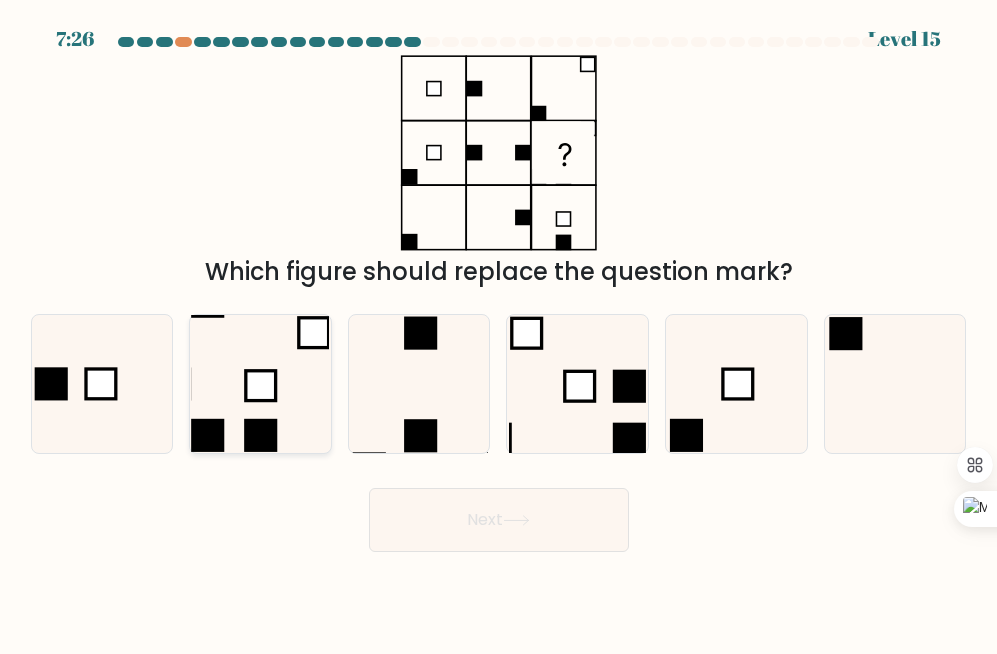 click 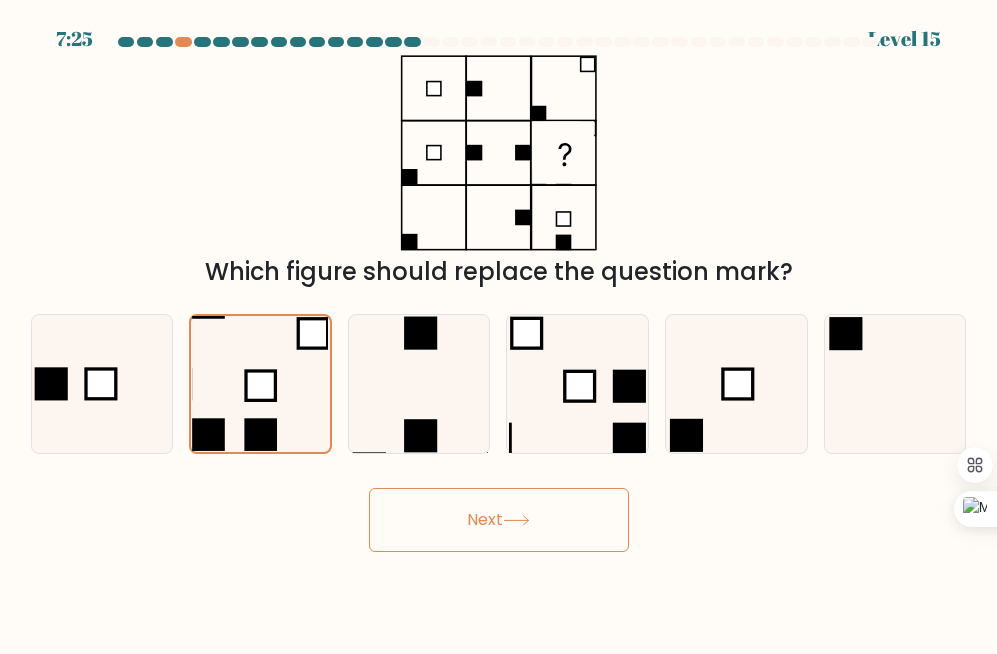 click on "Next" at bounding box center (499, 520) 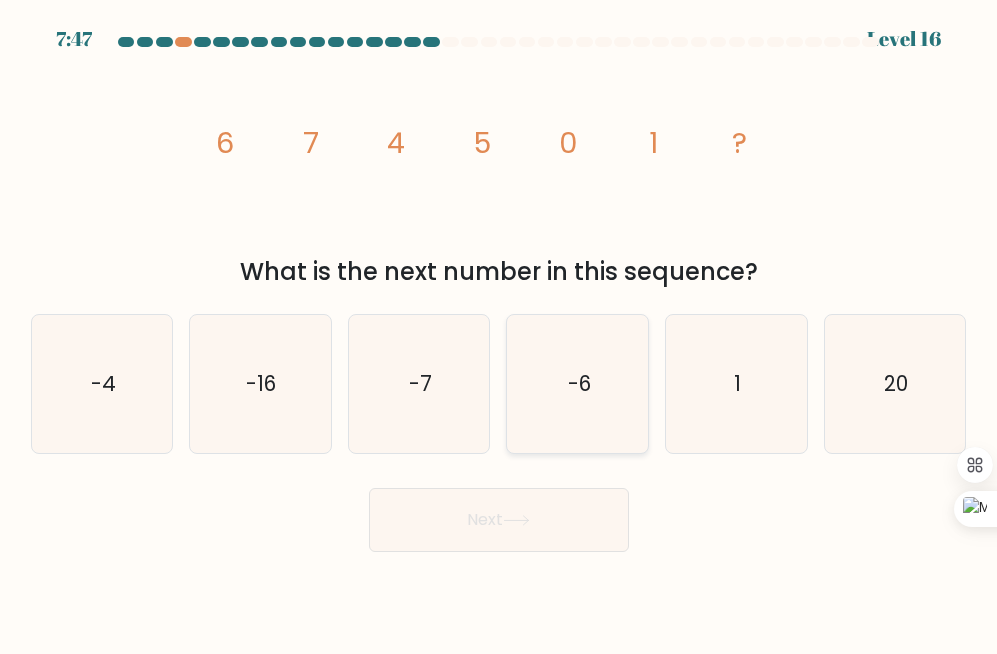 click on "-6" 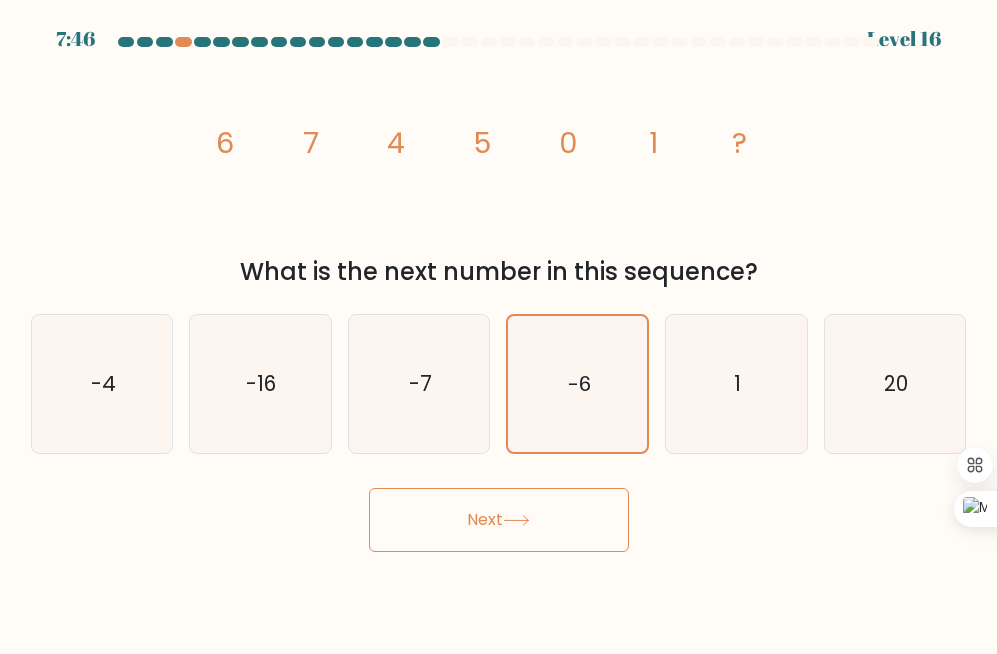 click on "Next" at bounding box center [499, 520] 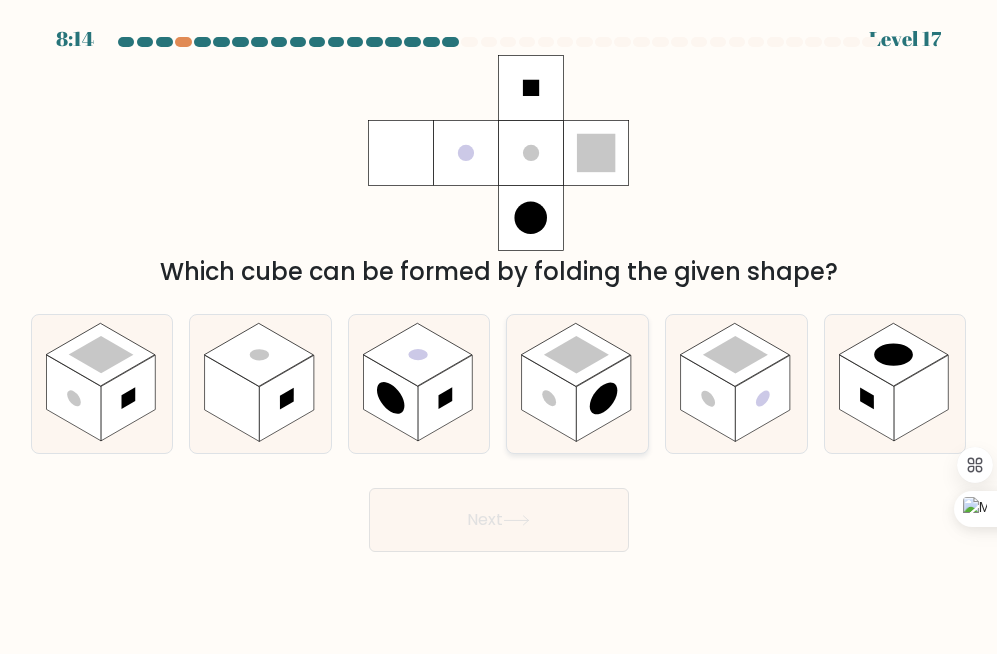 click 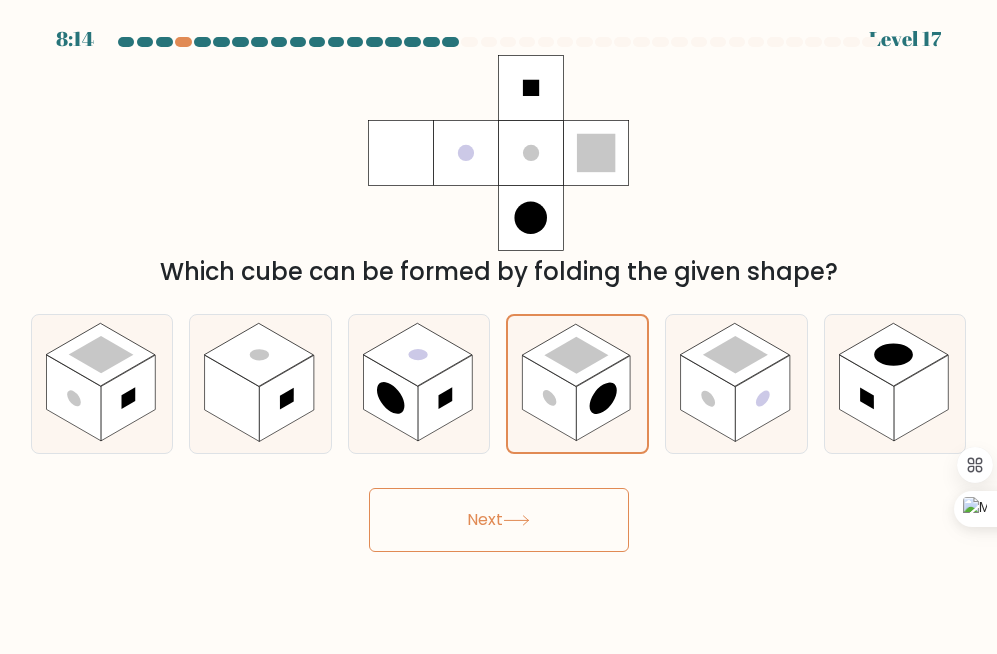click on "Next" at bounding box center [499, 520] 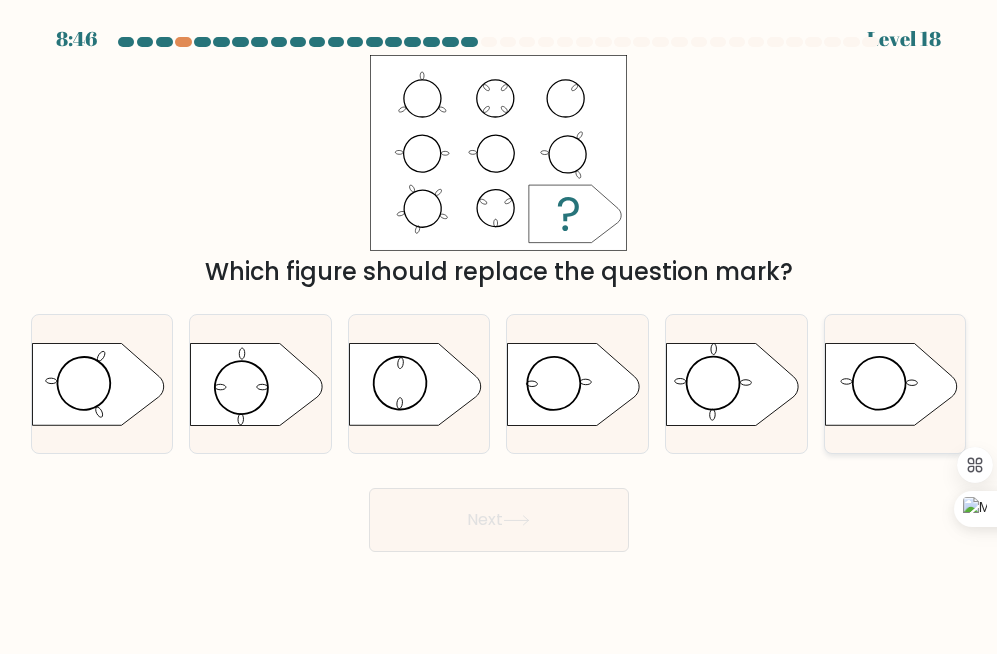 click 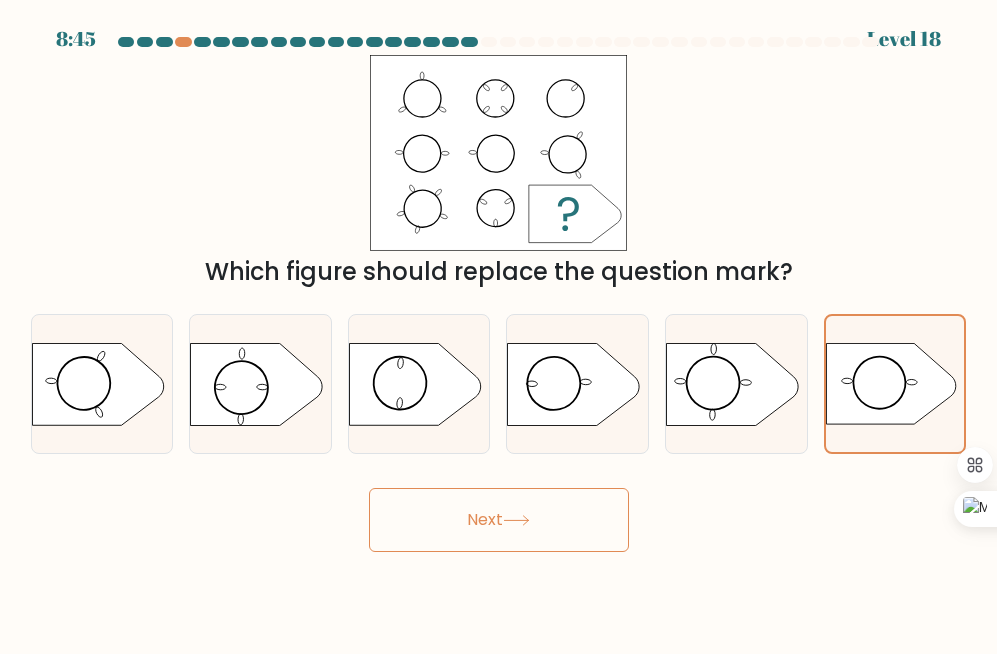 click on "Next" at bounding box center [499, 520] 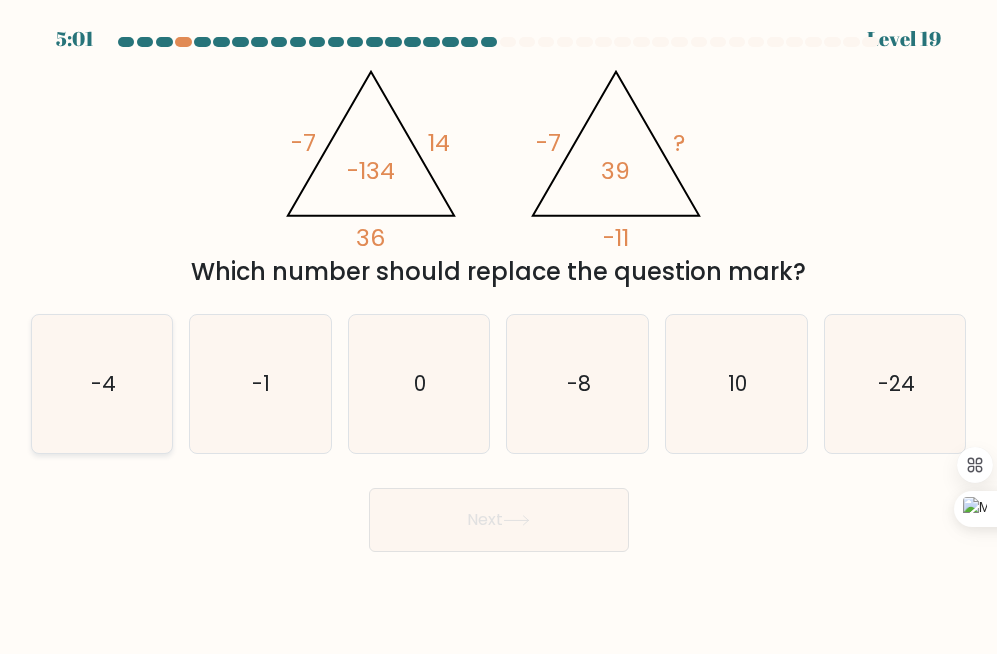click on "-4" 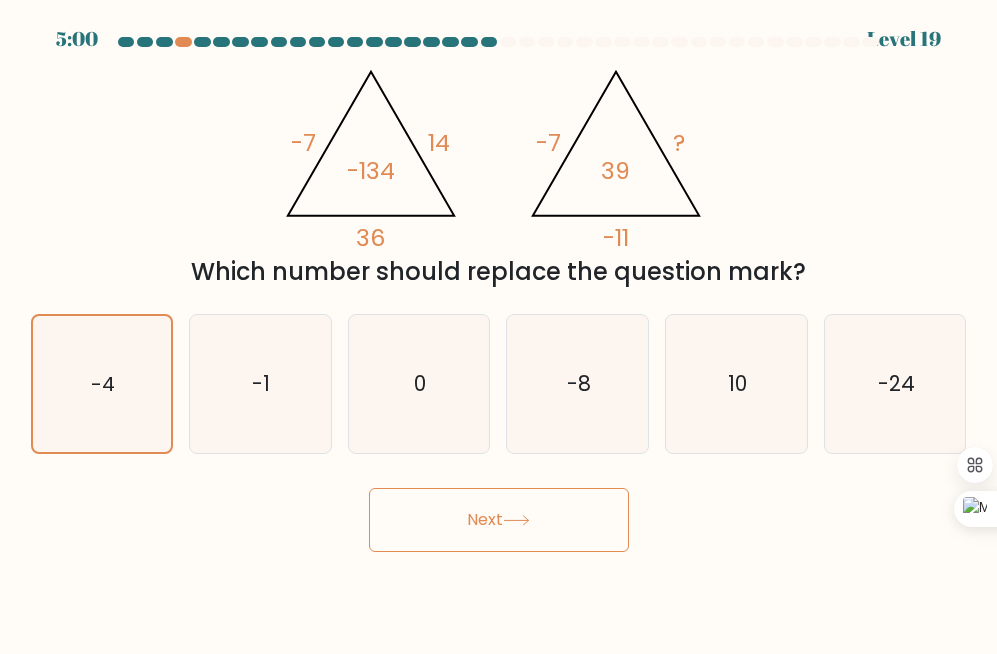 click on "Next" at bounding box center (499, 520) 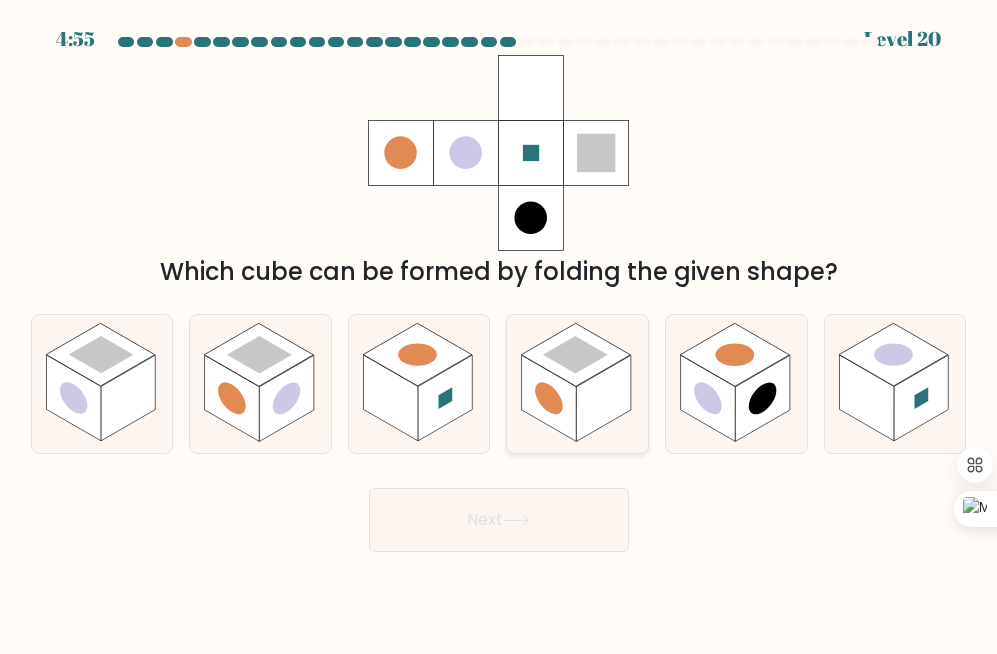 click 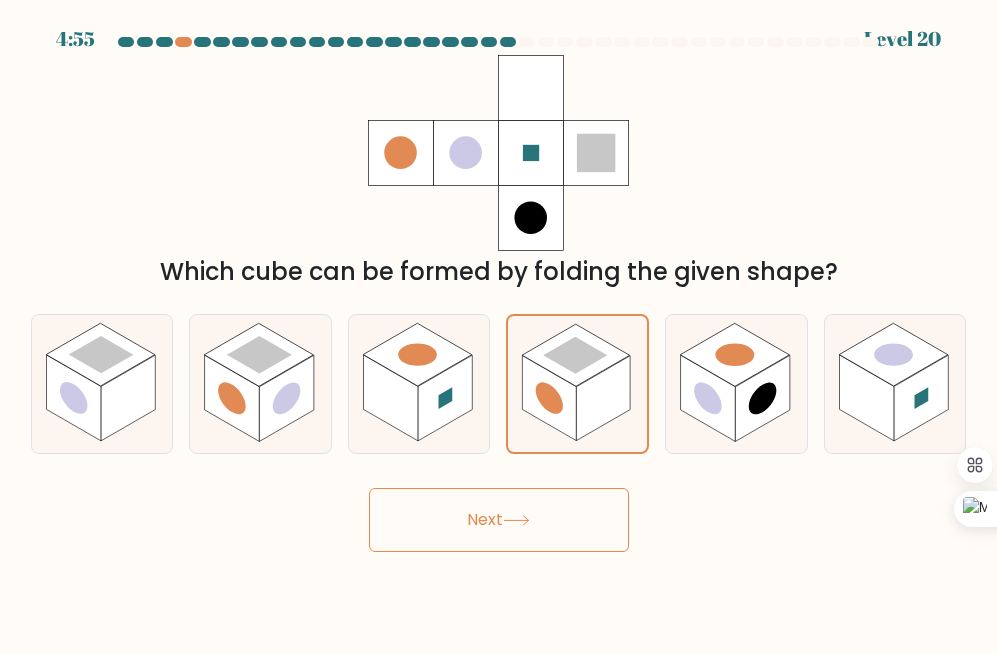 click on "Next" at bounding box center (499, 520) 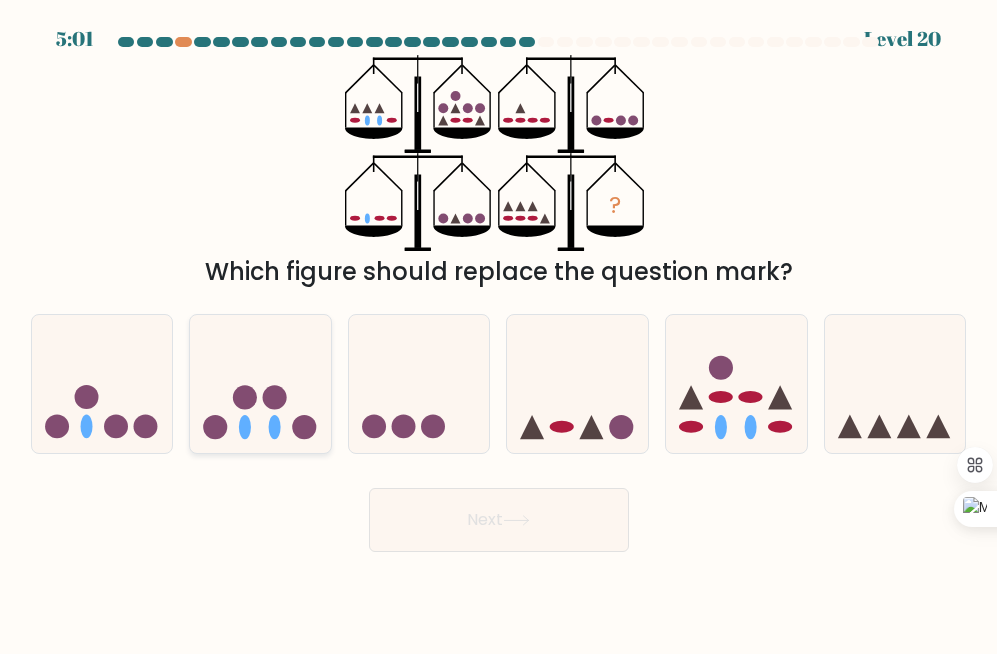 click 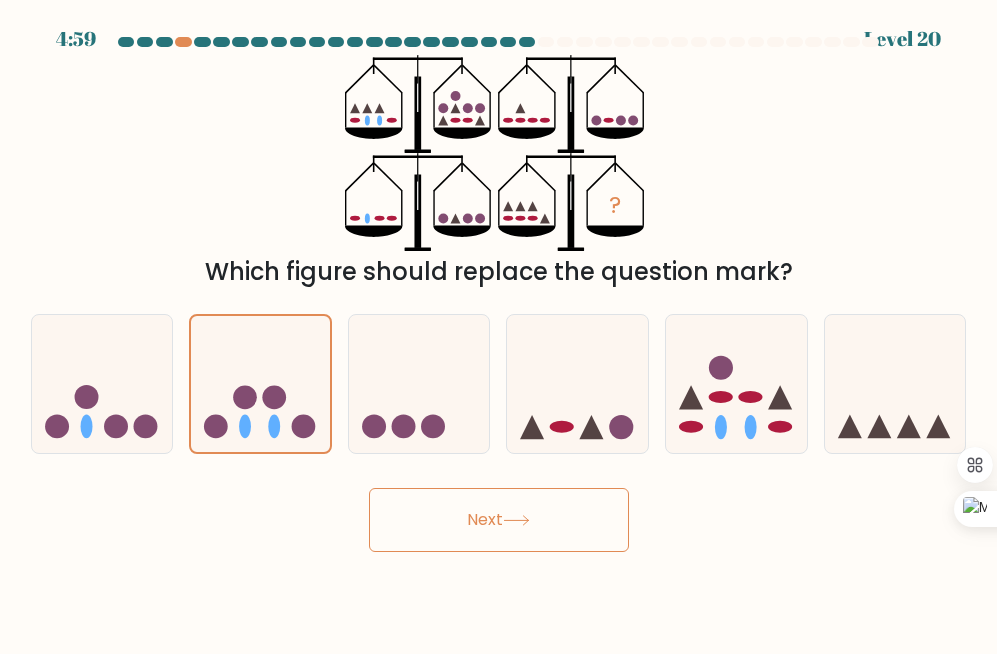 drag, startPoint x: 461, startPoint y: 512, endPoint x: 477, endPoint y: 540, distance: 32.24903 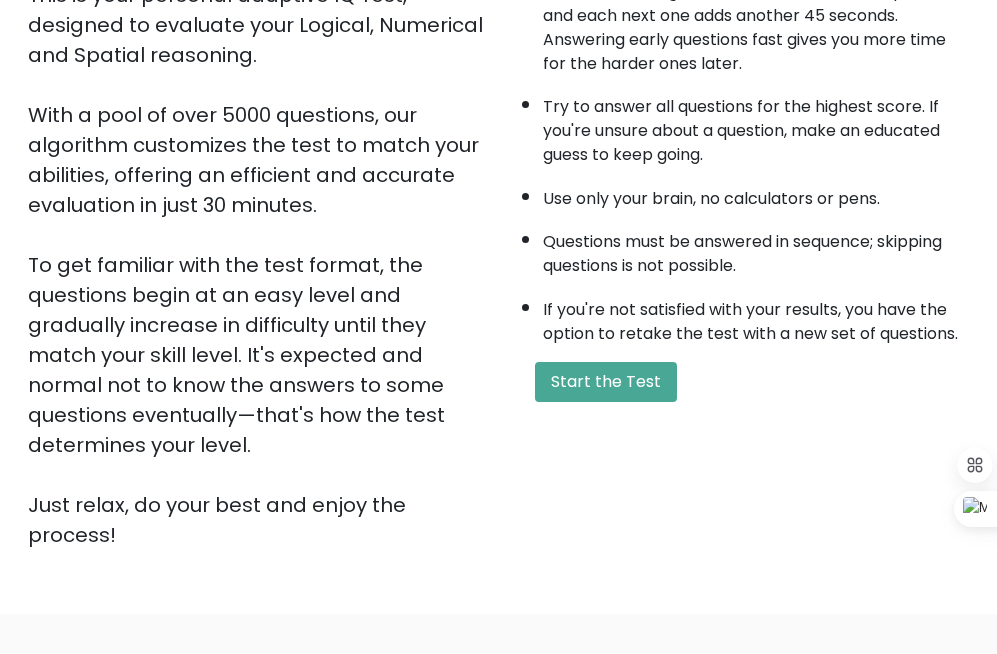scroll, scrollTop: 322, scrollLeft: 0, axis: vertical 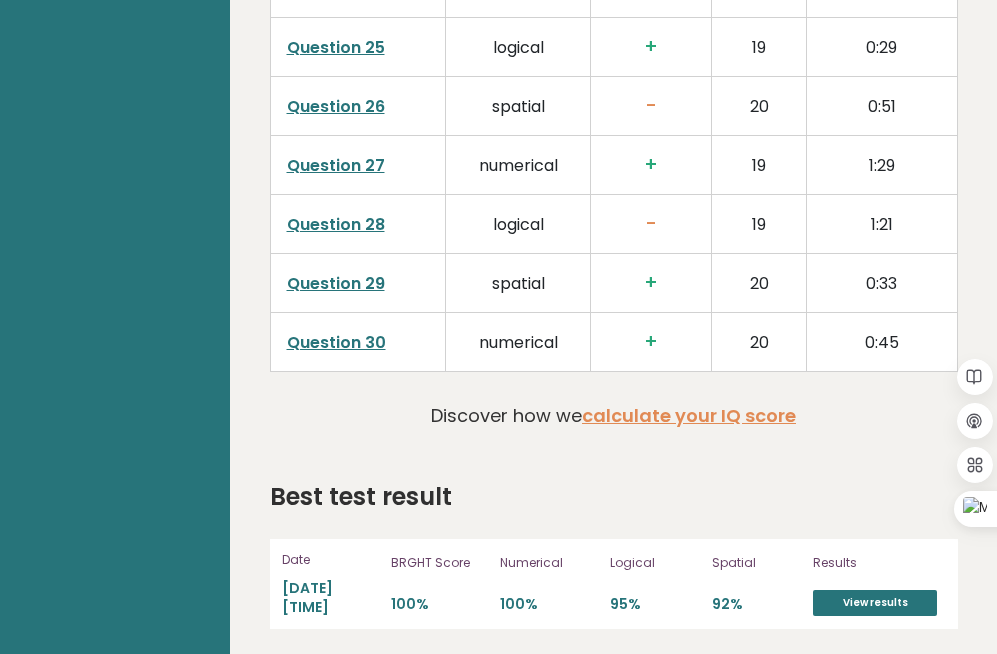 click on "Question
30" at bounding box center [336, 342] 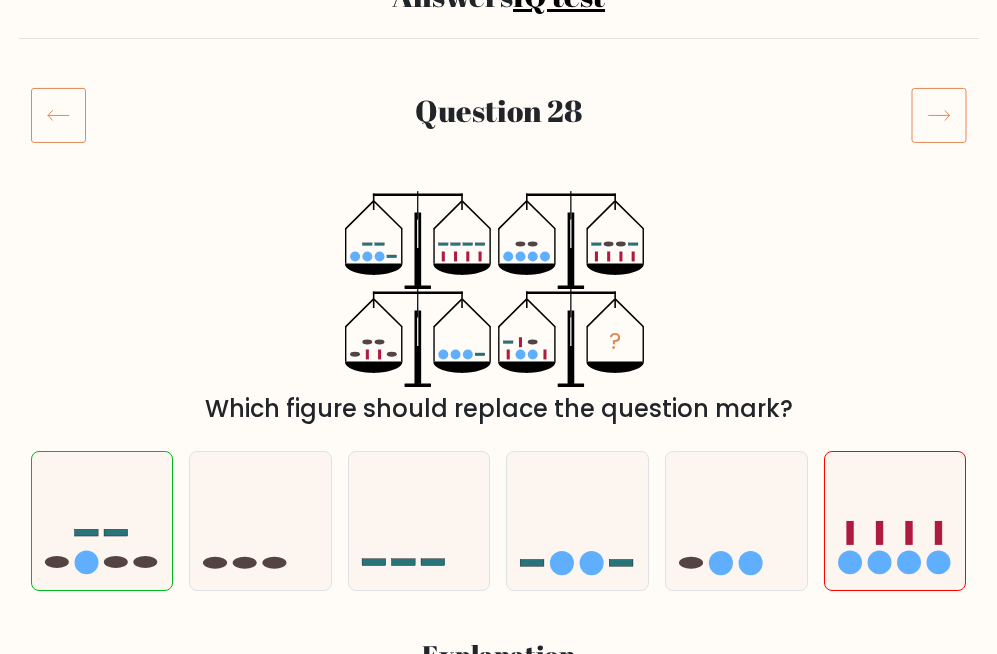 scroll, scrollTop: 187, scrollLeft: 0, axis: vertical 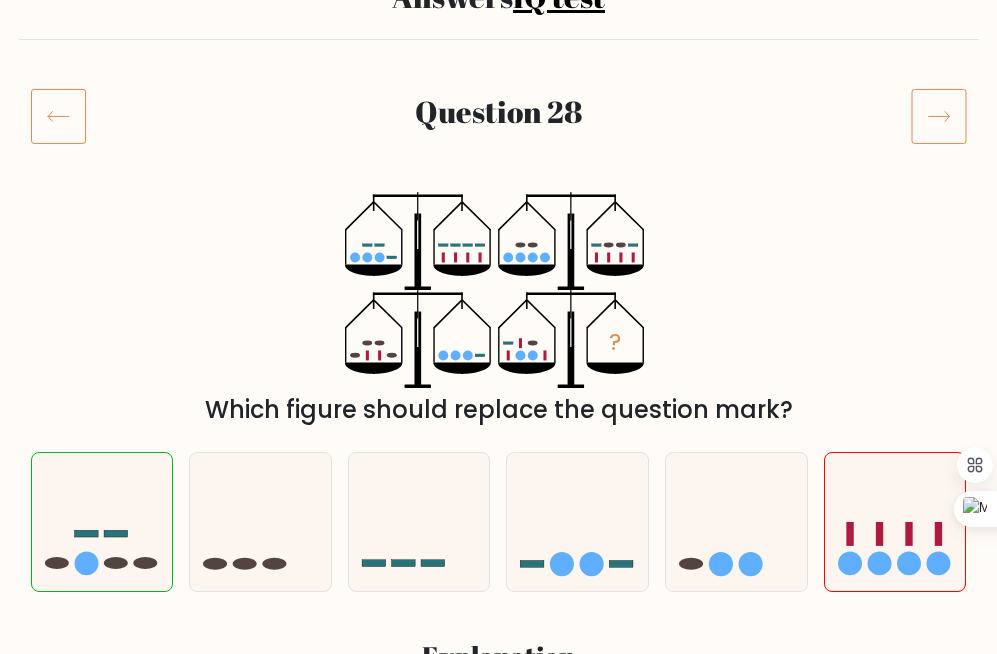 click on "Question 28" at bounding box center (498, 116) 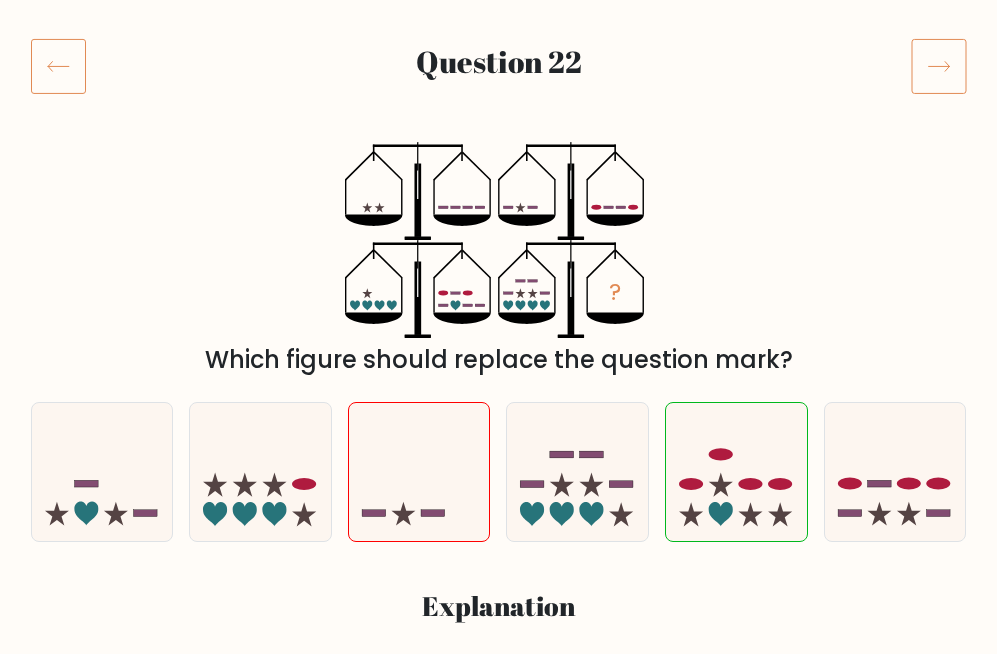 scroll, scrollTop: 237, scrollLeft: 0, axis: vertical 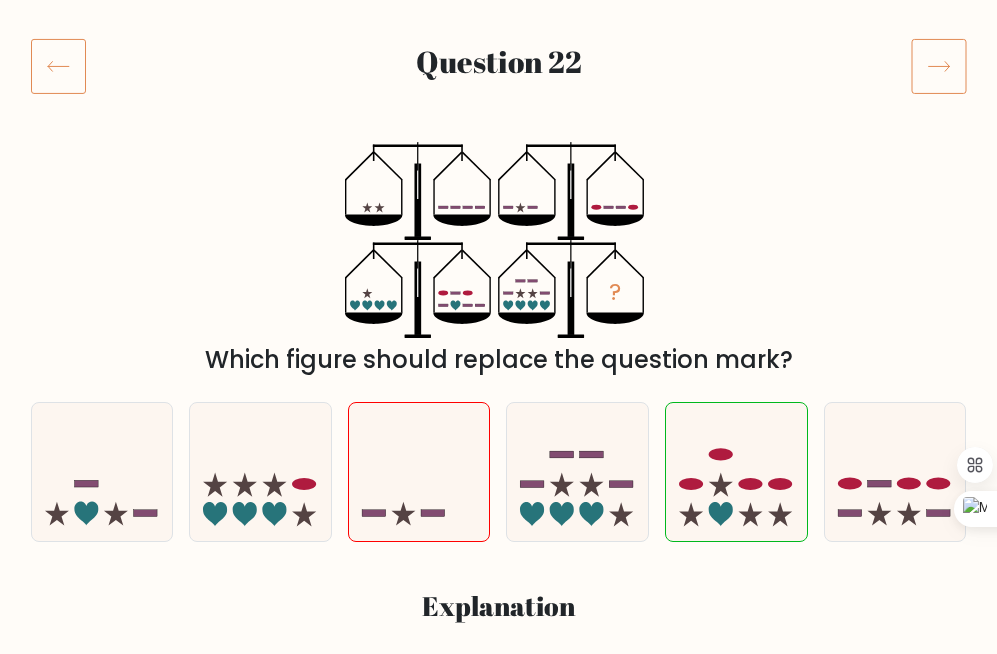 click on "?
Which figure should replace the question mark?" at bounding box center [499, 259] 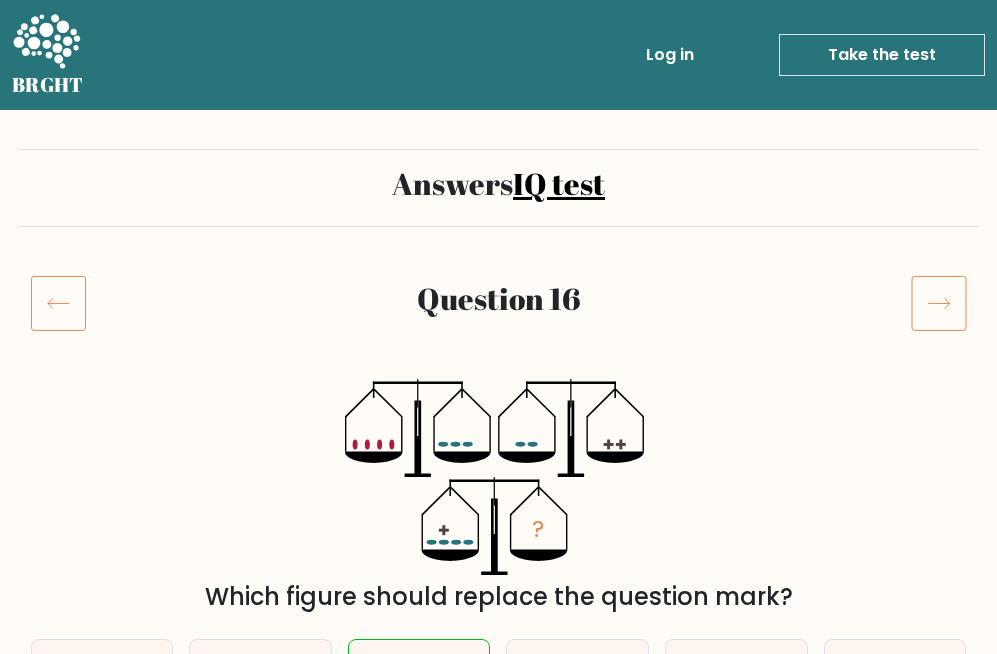 scroll, scrollTop: 177, scrollLeft: 0, axis: vertical 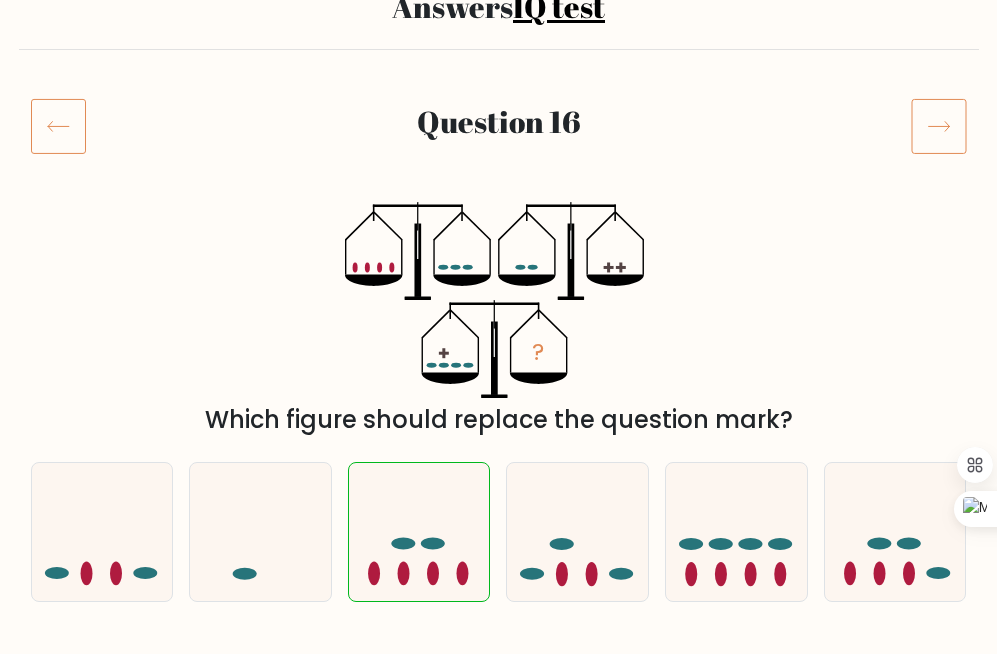 click on "Question 16" at bounding box center (498, 126) 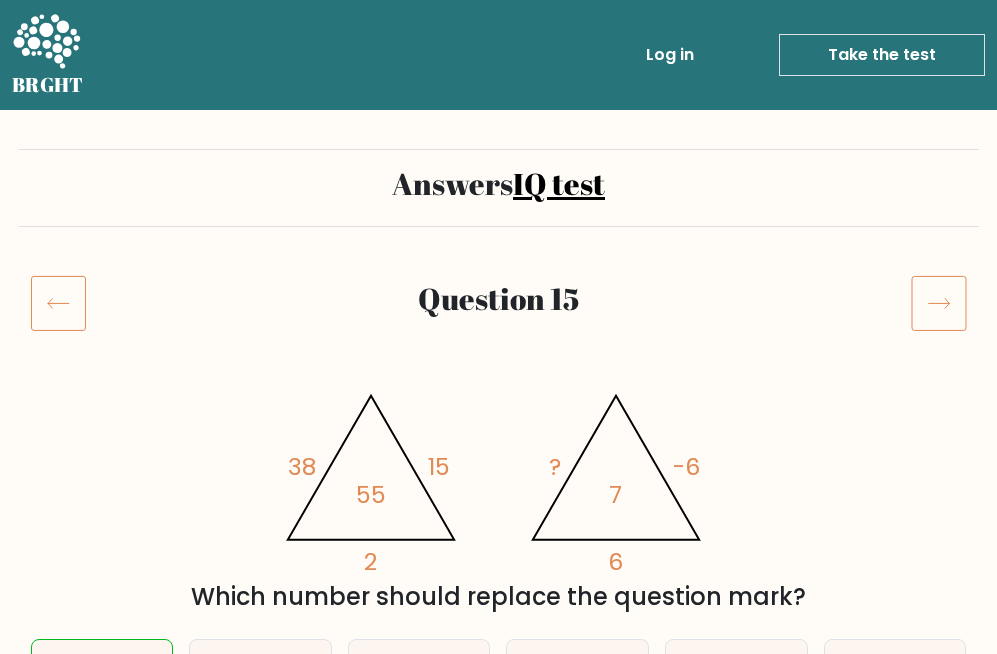 scroll, scrollTop: 0, scrollLeft: 0, axis: both 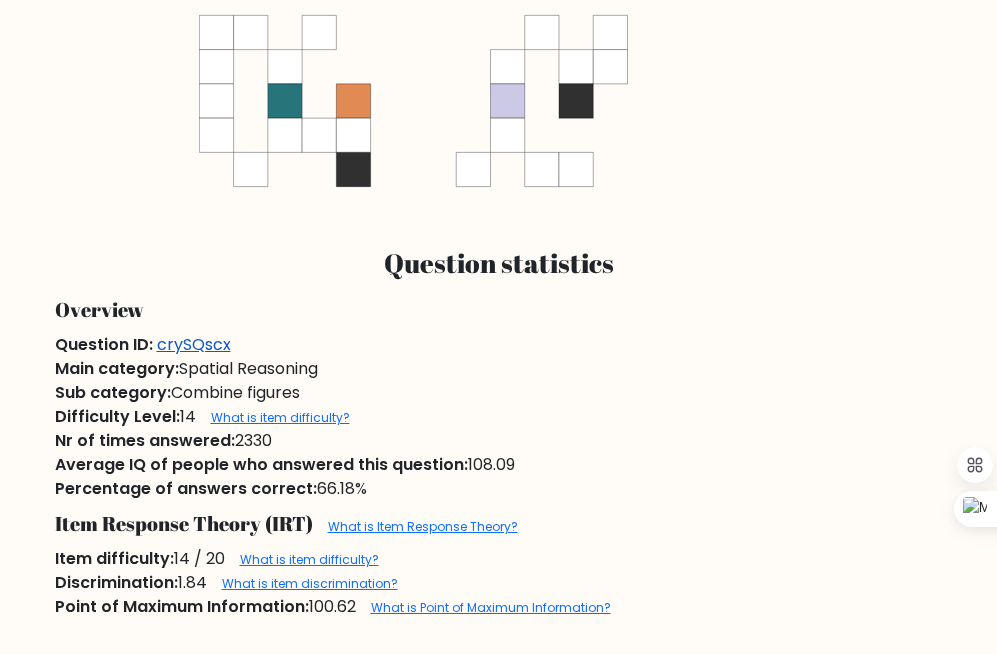 click on "crySQscx" at bounding box center (194, 344) 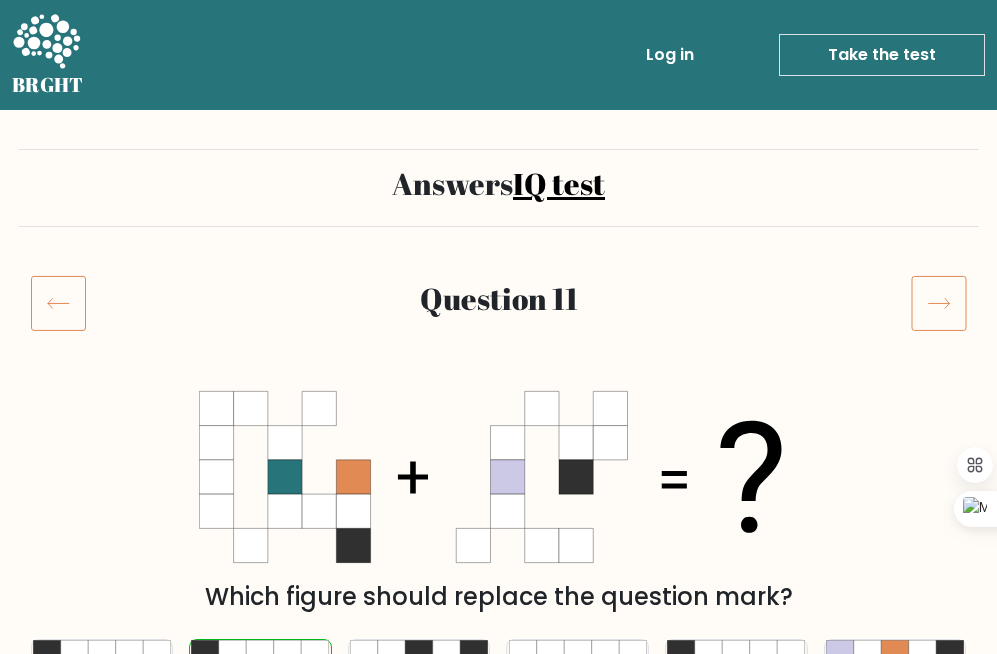 click 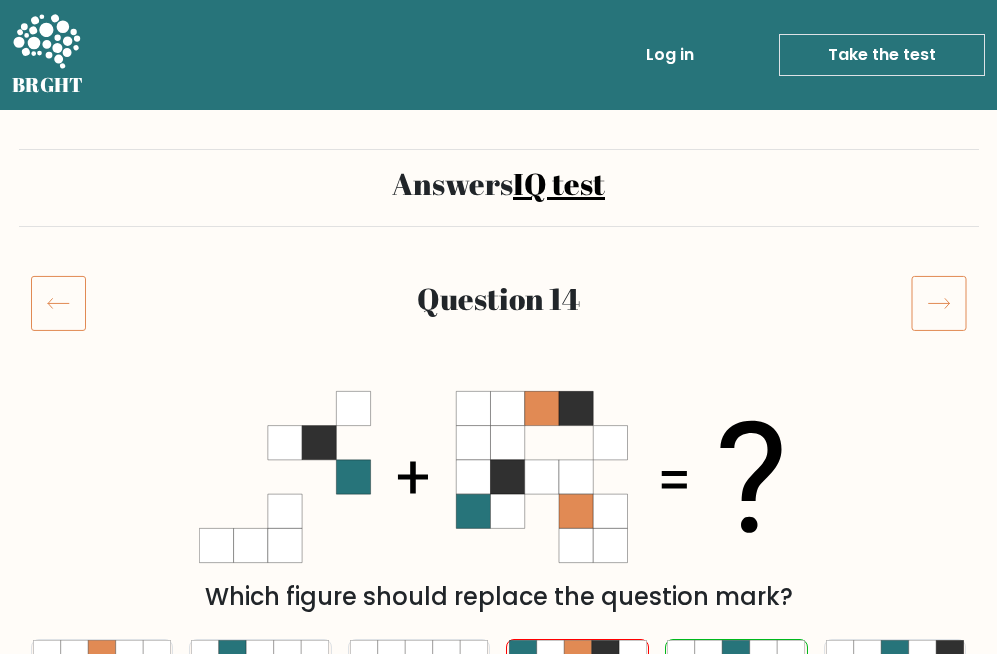 scroll, scrollTop: 0, scrollLeft: 0, axis: both 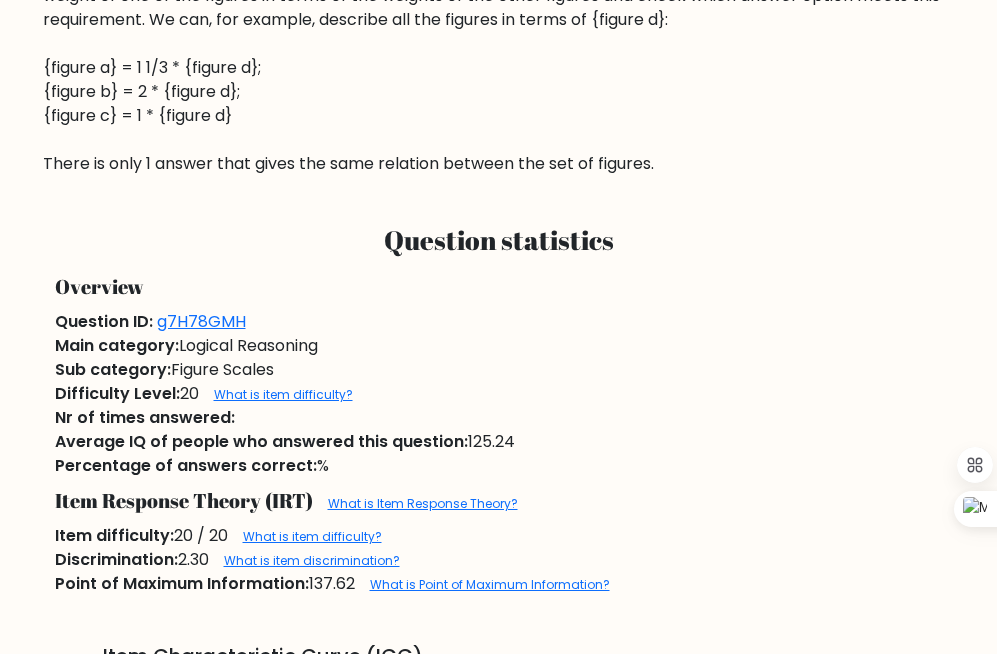 click on "Main category:  Logical Reasoning" at bounding box center (499, 346) 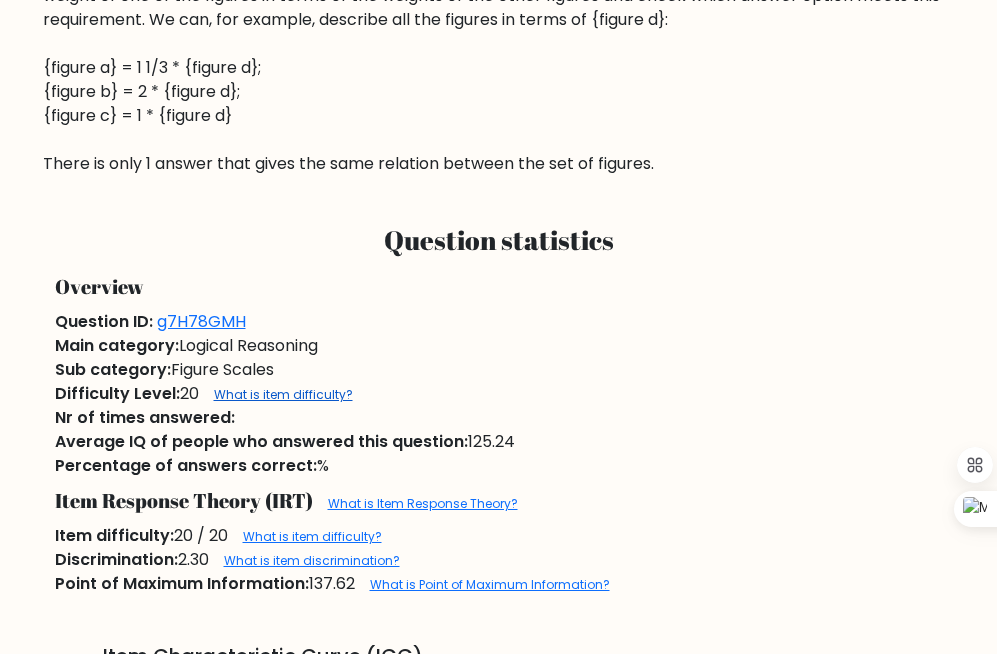 click on "What is item difficulty?" at bounding box center [283, 394] 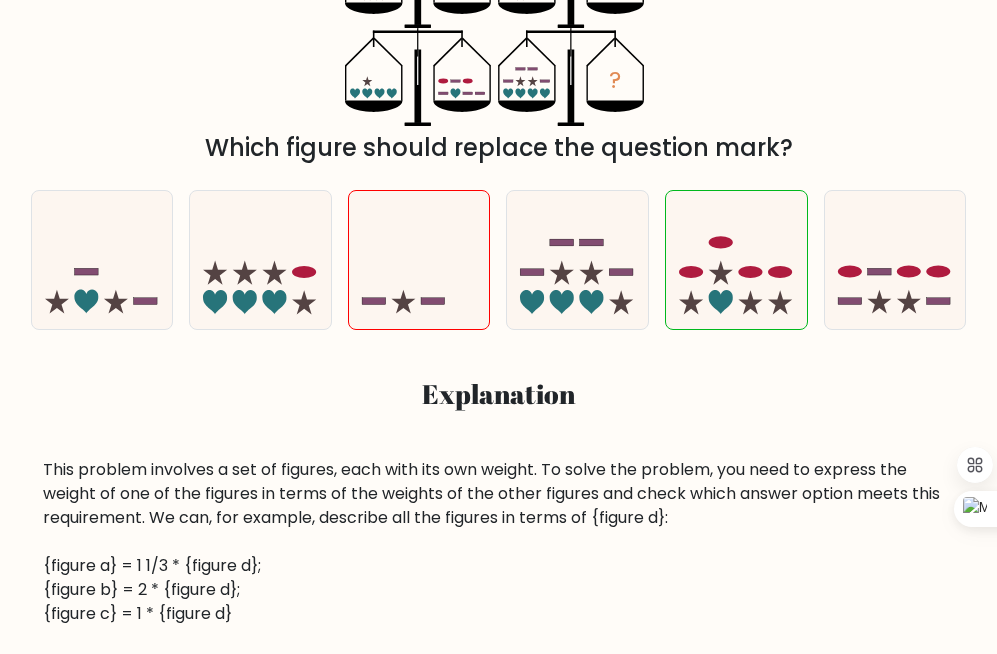 scroll, scrollTop: 231, scrollLeft: 0, axis: vertical 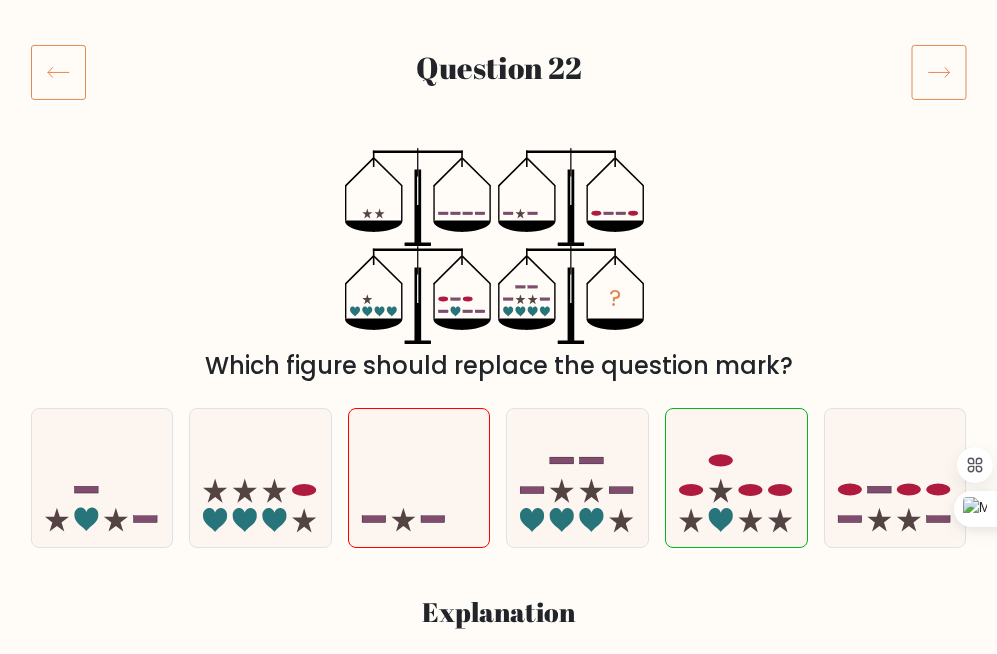 click 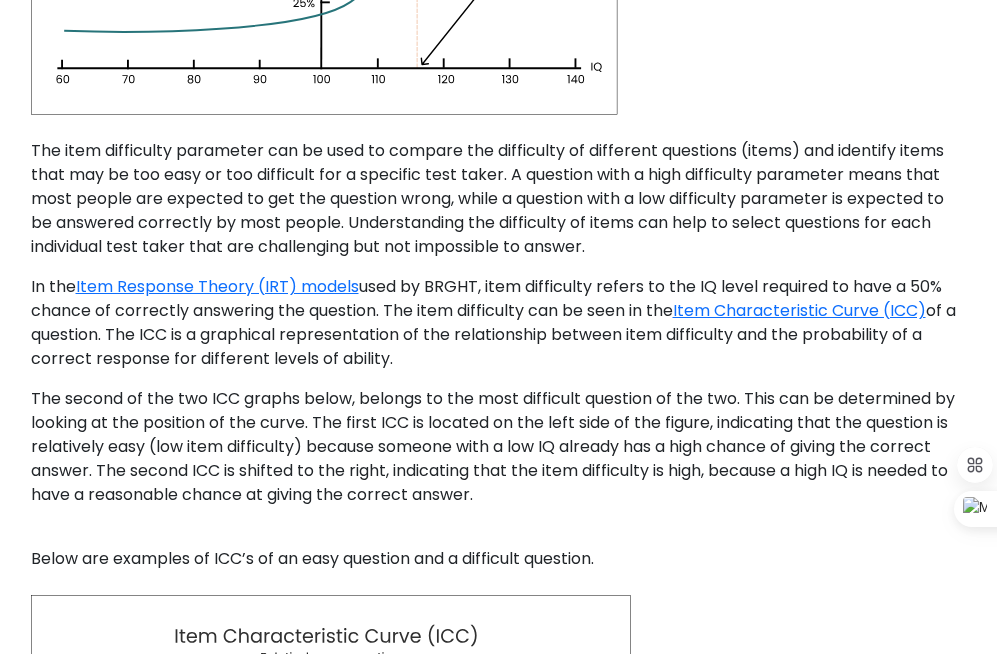 scroll, scrollTop: 299, scrollLeft: 0, axis: vertical 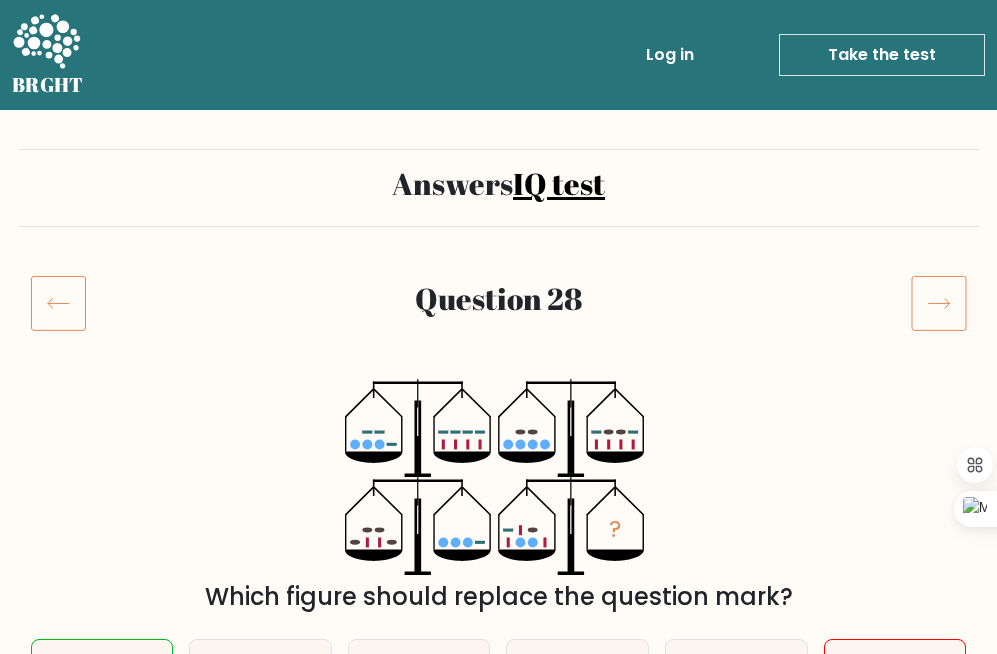 click 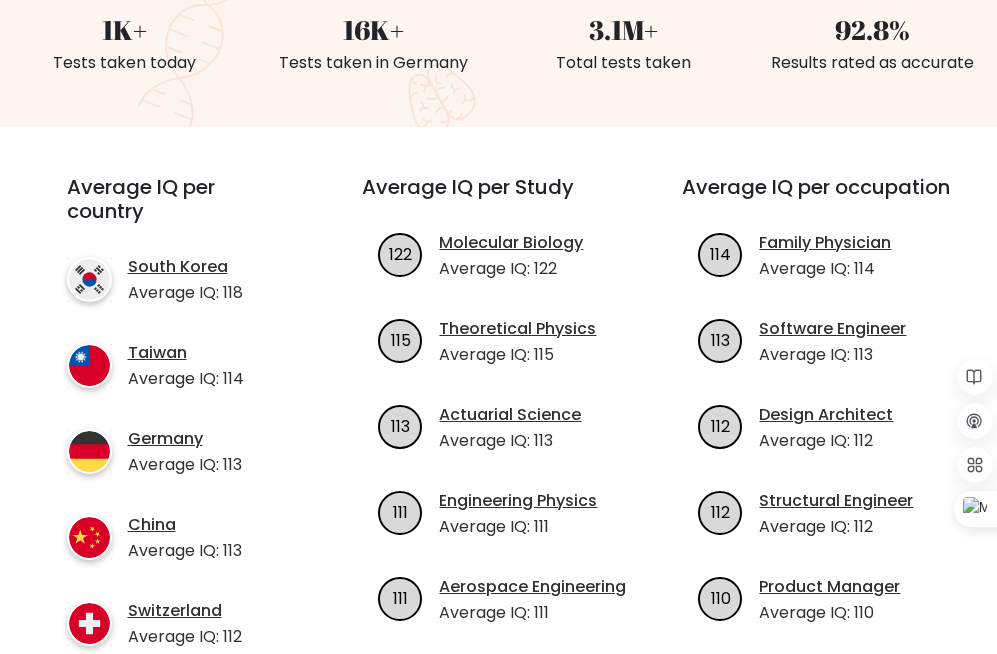 scroll, scrollTop: 569, scrollLeft: 0, axis: vertical 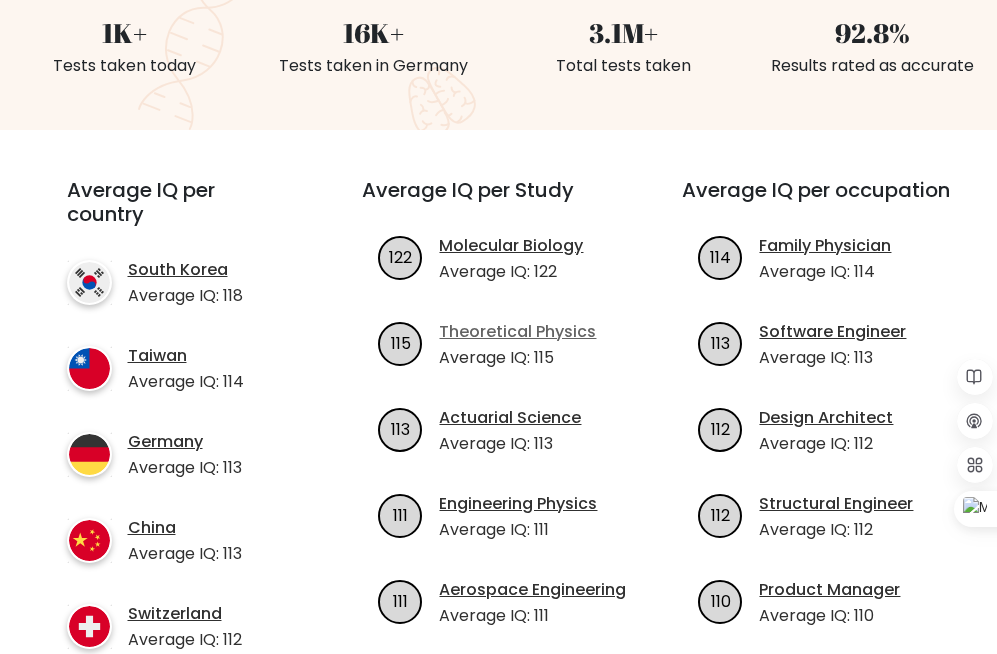 click on "Theoretical Physics" at bounding box center [517, 332] 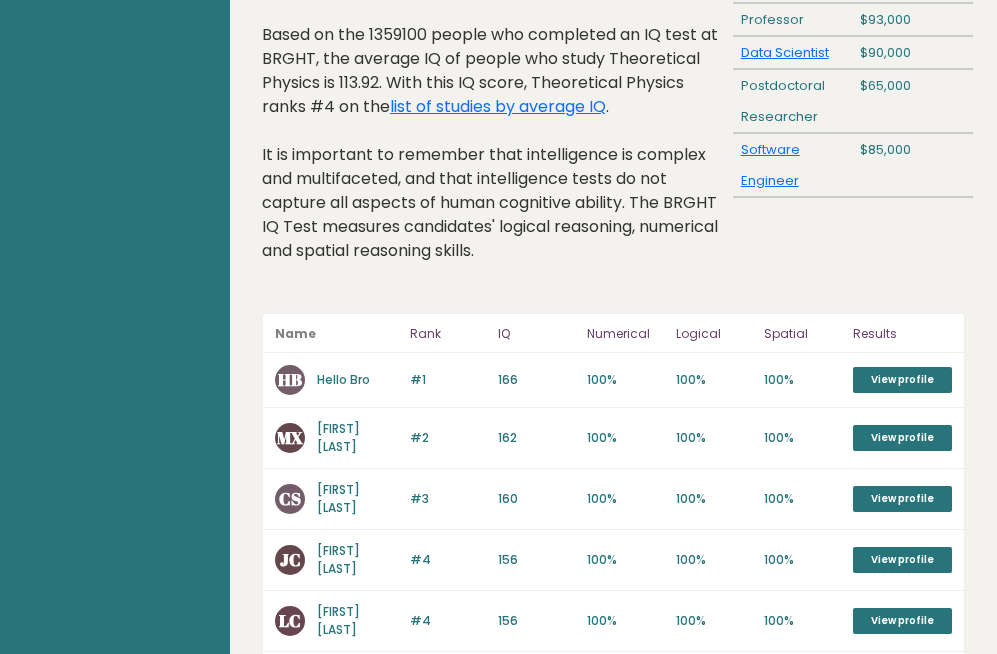 scroll, scrollTop: 239, scrollLeft: 0, axis: vertical 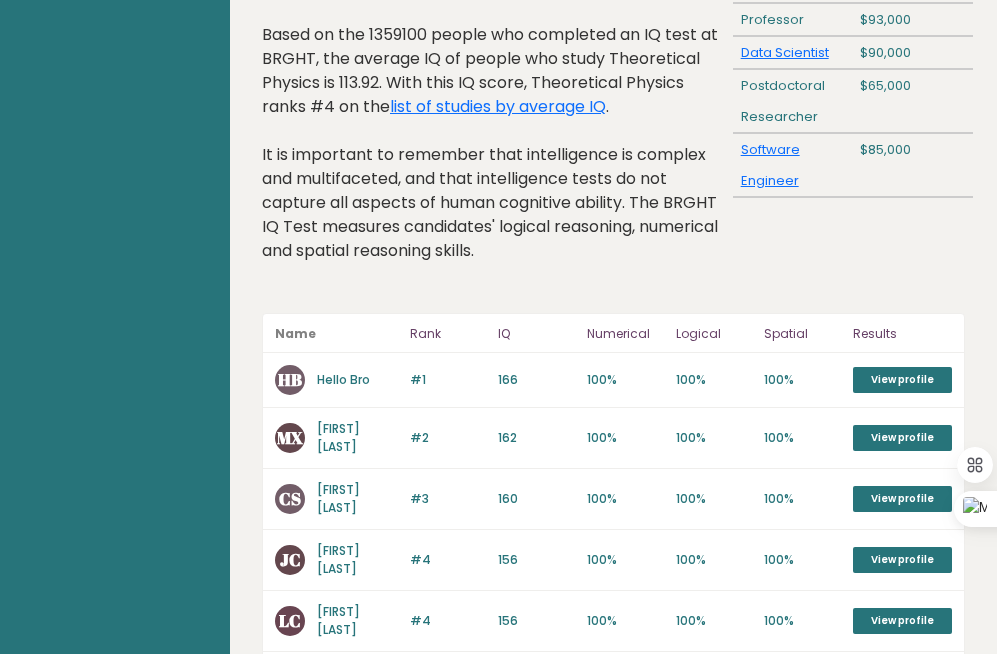 click on "Hello Bro" at bounding box center [343, 379] 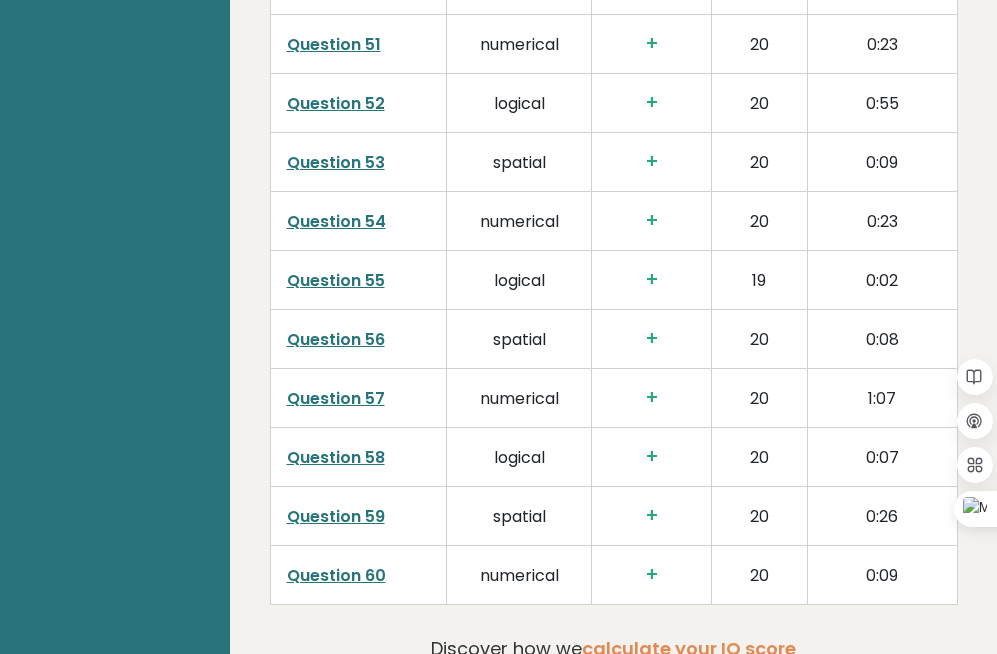 scroll, scrollTop: 5993, scrollLeft: 0, axis: vertical 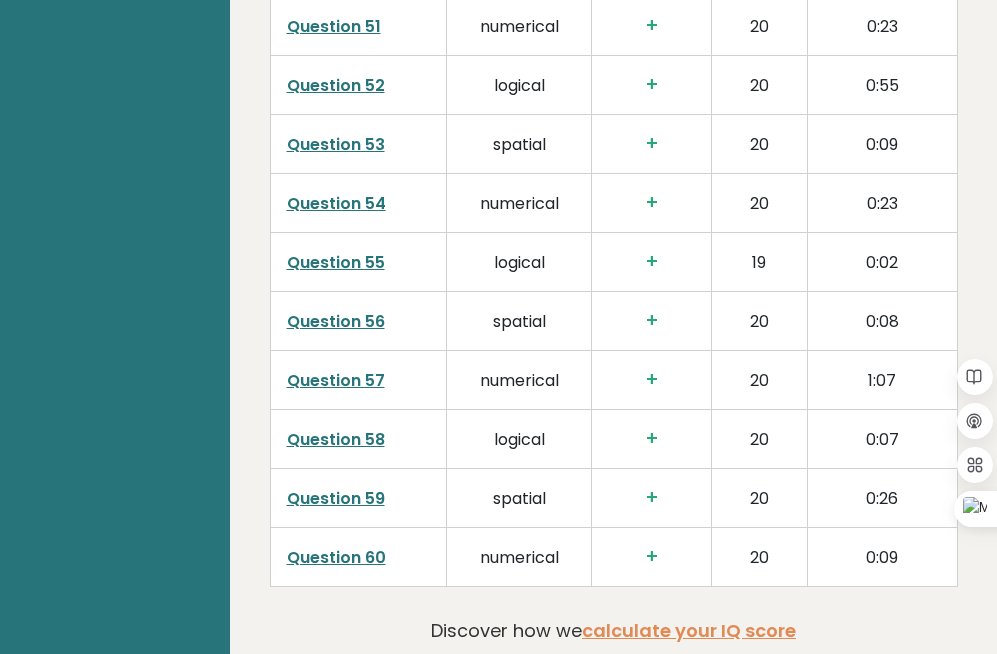 click on "Question
60" at bounding box center [336, 557] 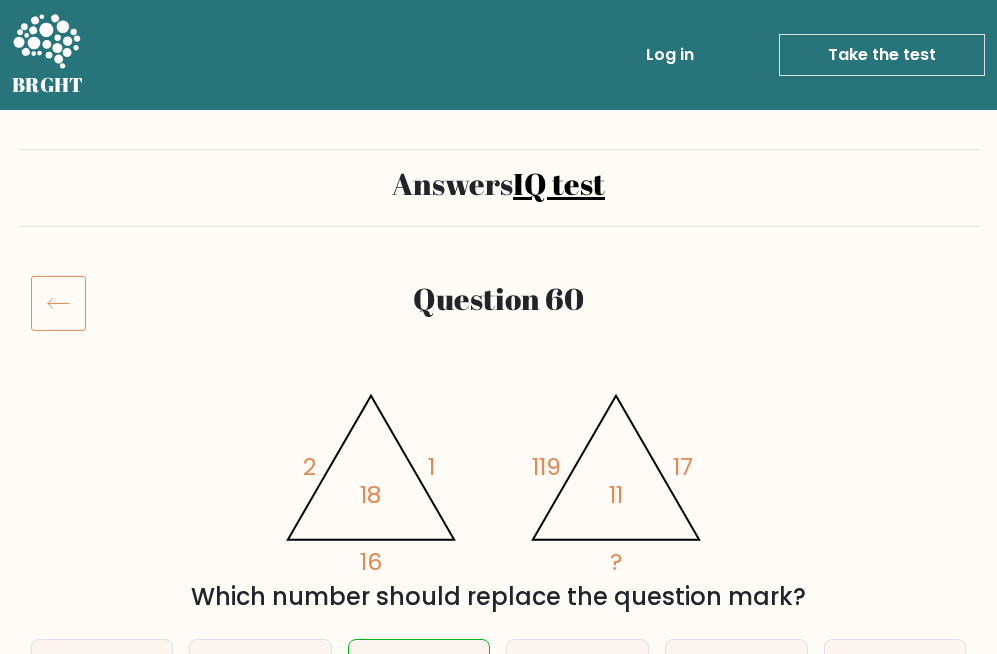 scroll, scrollTop: 0, scrollLeft: 0, axis: both 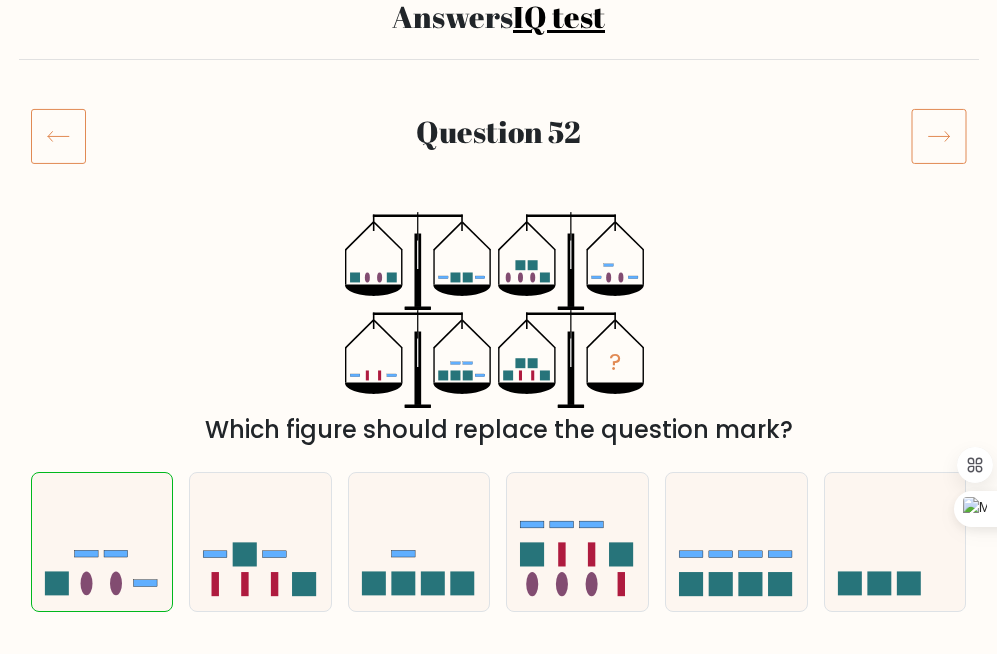 click on "Answers  IQ test
Question 52" at bounding box center [498, 1598] 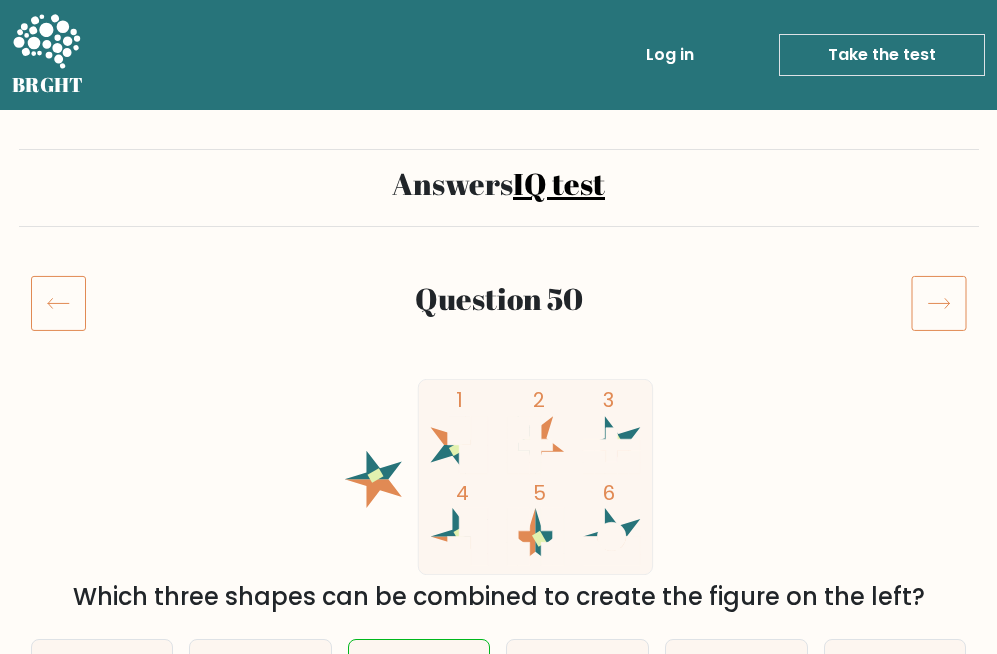 scroll, scrollTop: 0, scrollLeft: 0, axis: both 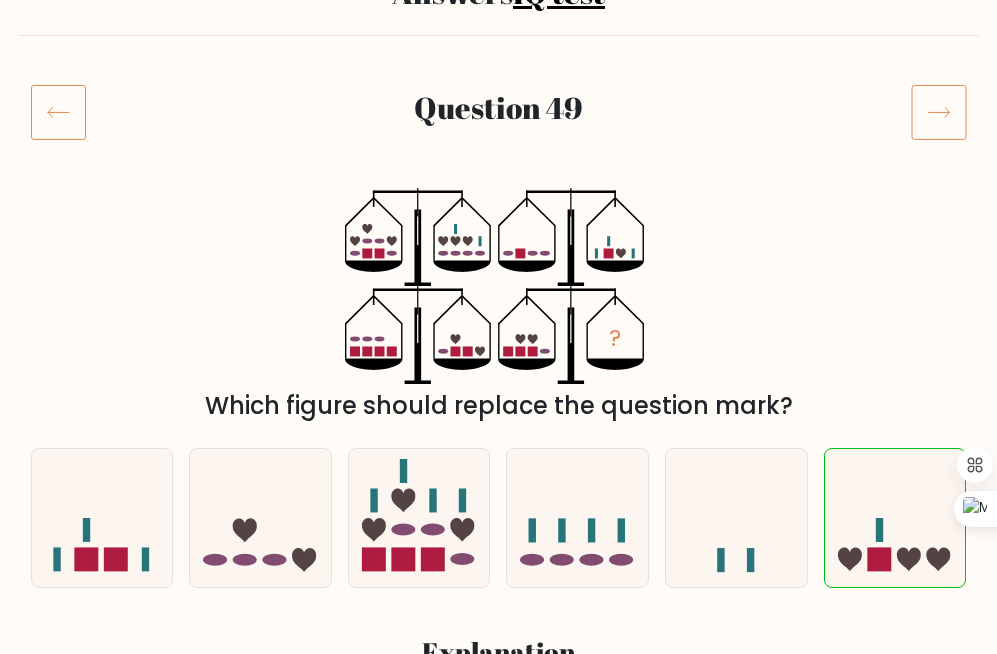 click on "Question 49" at bounding box center (498, 108) 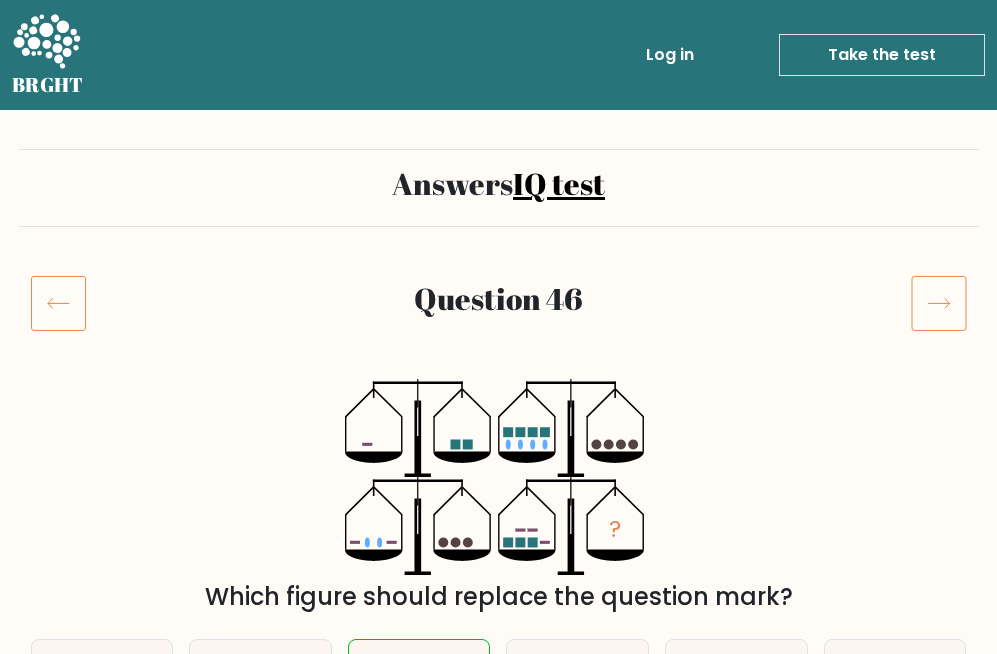 scroll, scrollTop: 131, scrollLeft: 0, axis: vertical 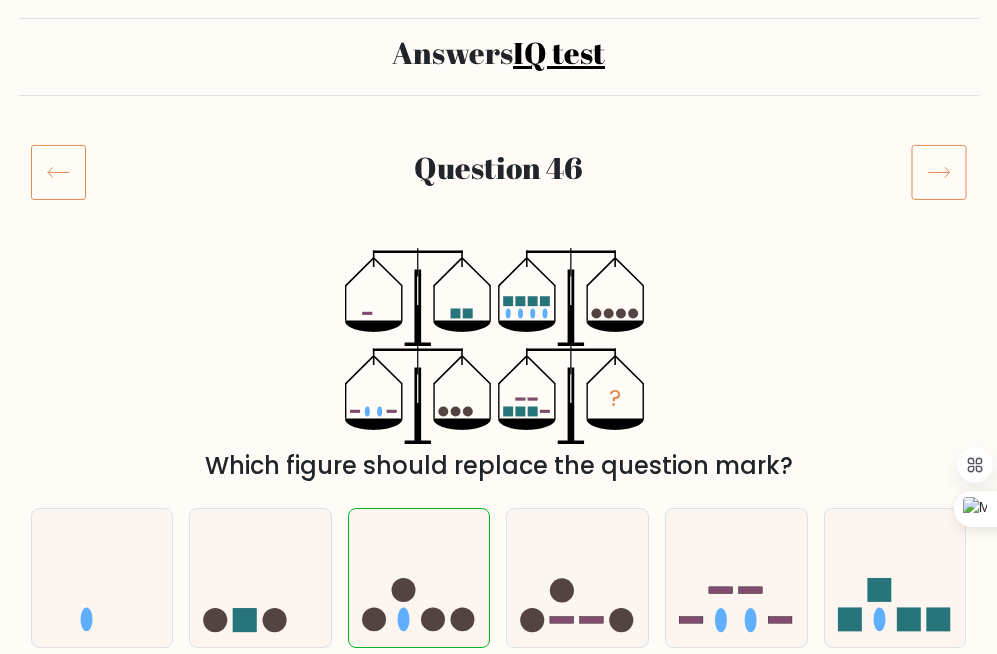 click on "Question 46" at bounding box center (498, 172) 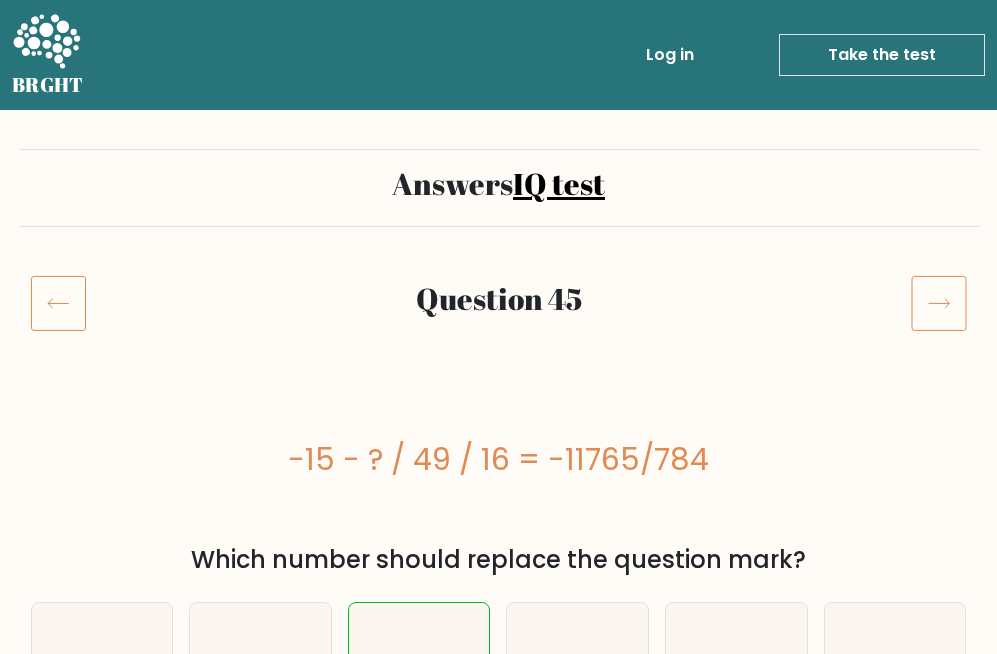 scroll, scrollTop: 0, scrollLeft: 0, axis: both 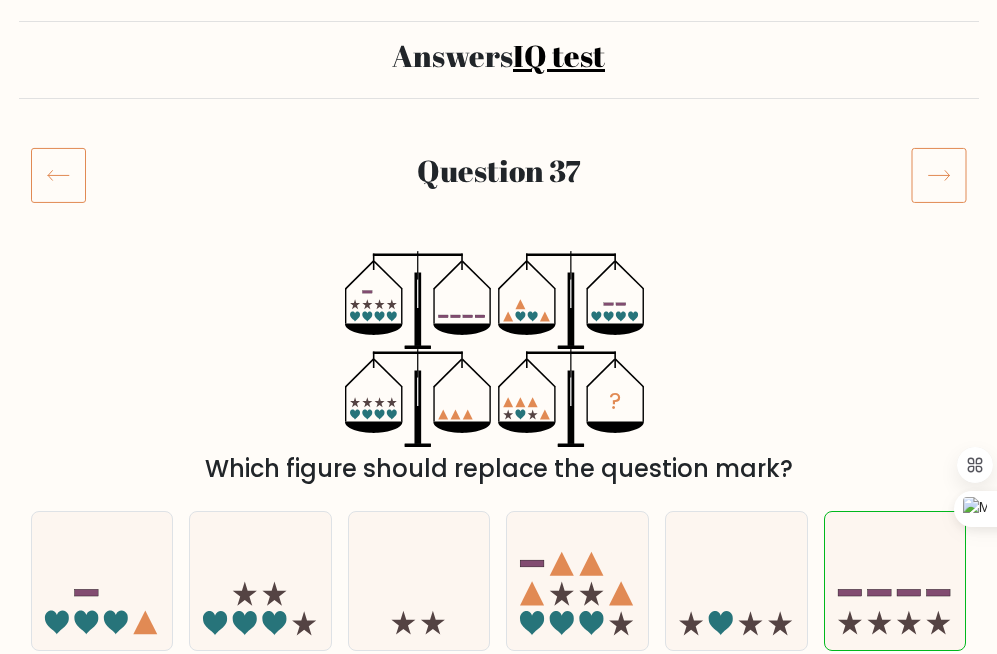 click on "Answers  IQ test
Question 37" at bounding box center [498, 1637] 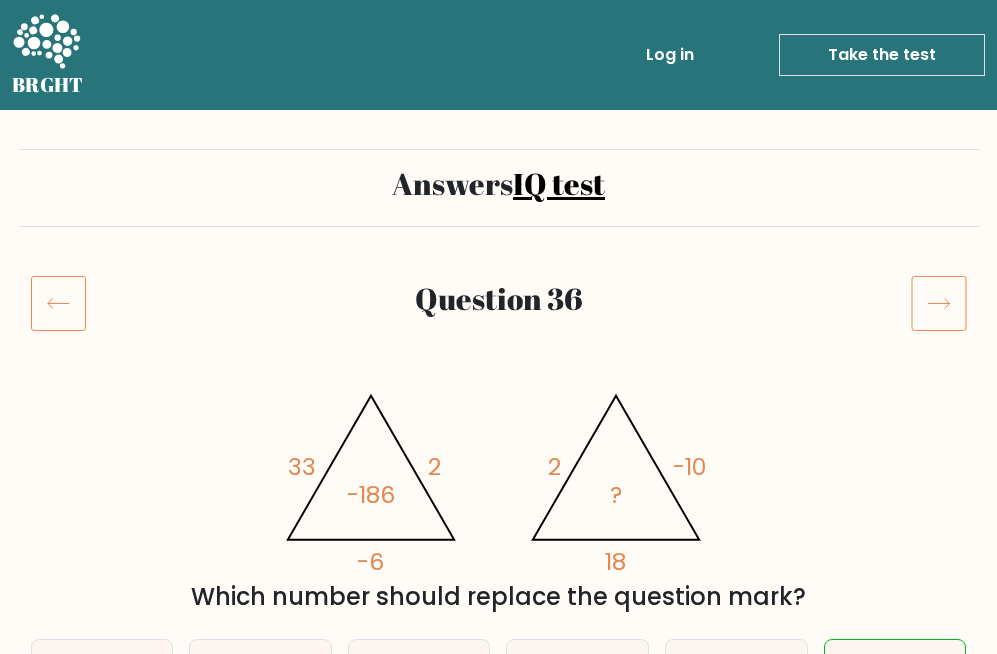 click 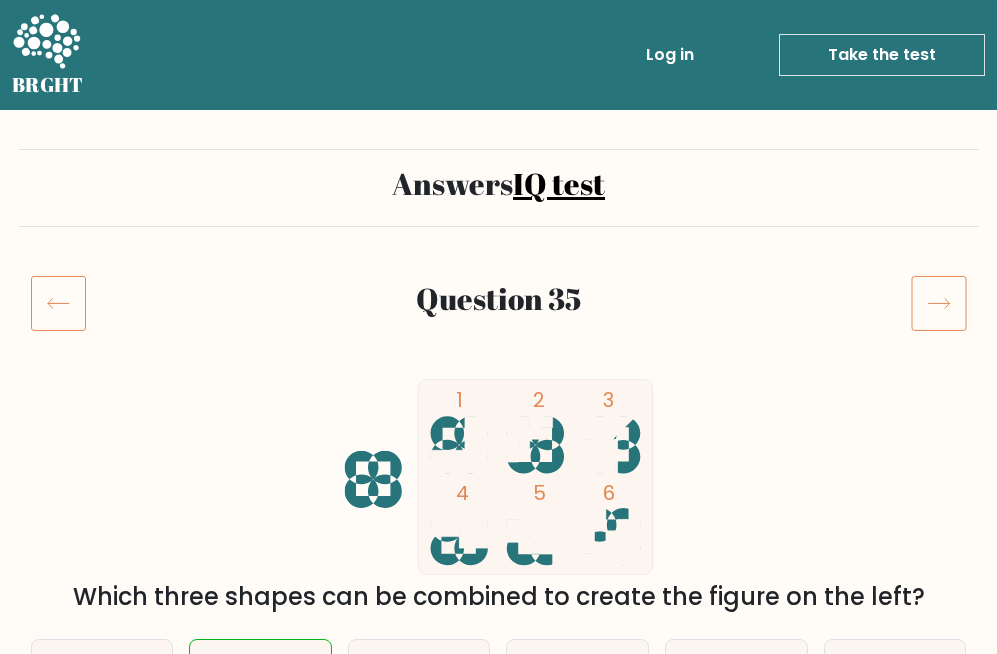 scroll, scrollTop: 0, scrollLeft: 0, axis: both 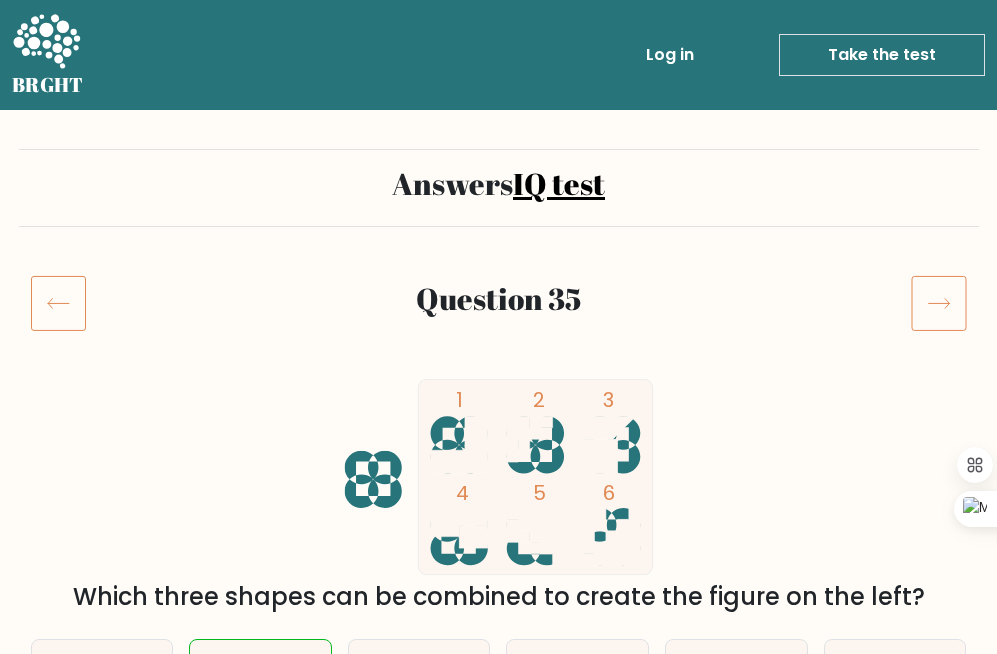 click 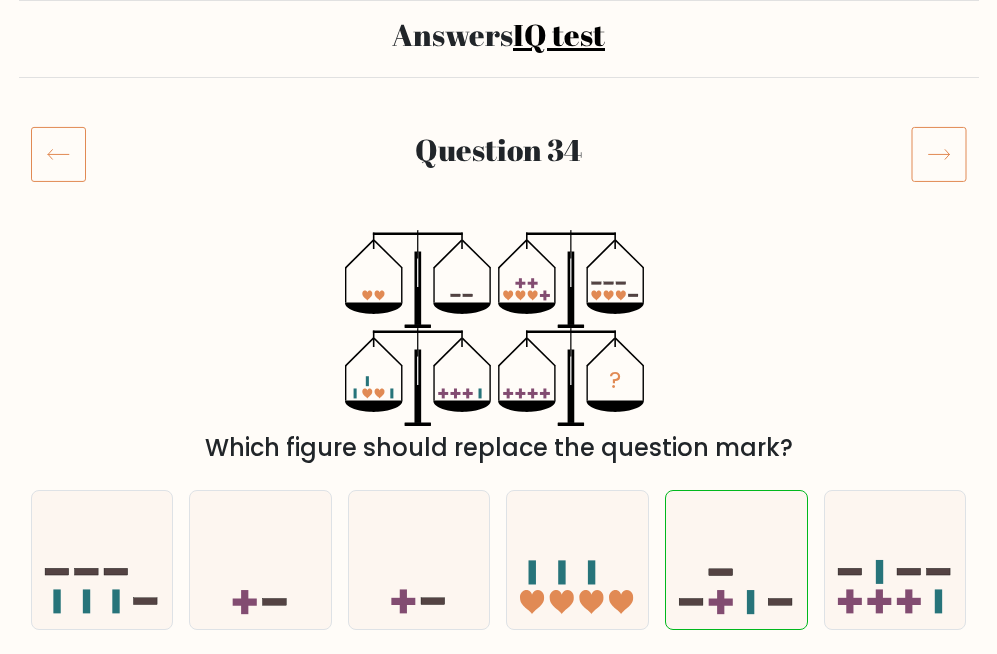 scroll, scrollTop: 149, scrollLeft: 0, axis: vertical 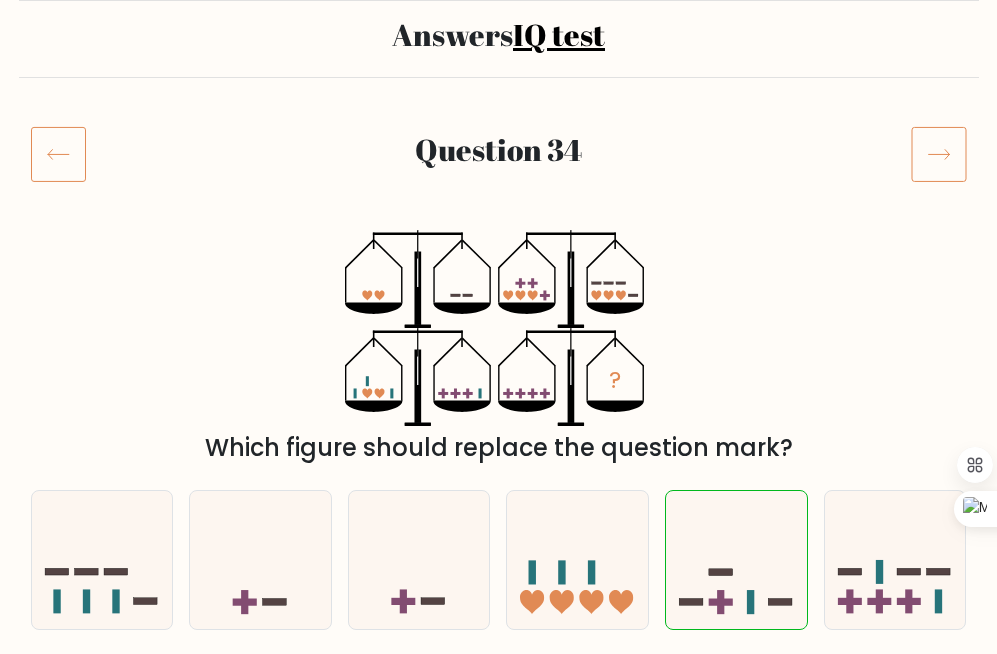 click 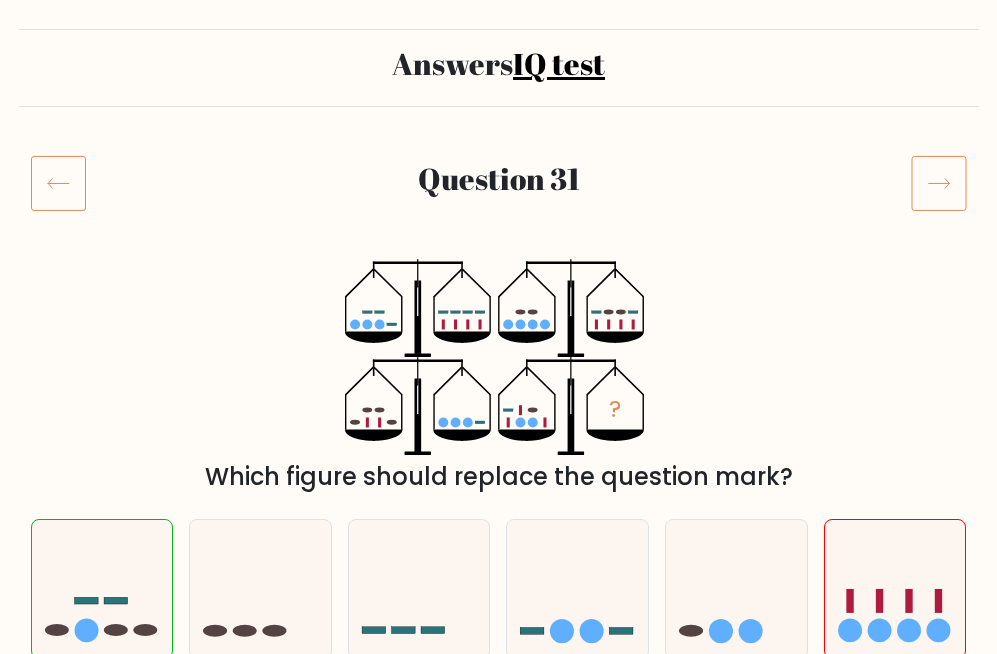 scroll, scrollTop: 120, scrollLeft: 0, axis: vertical 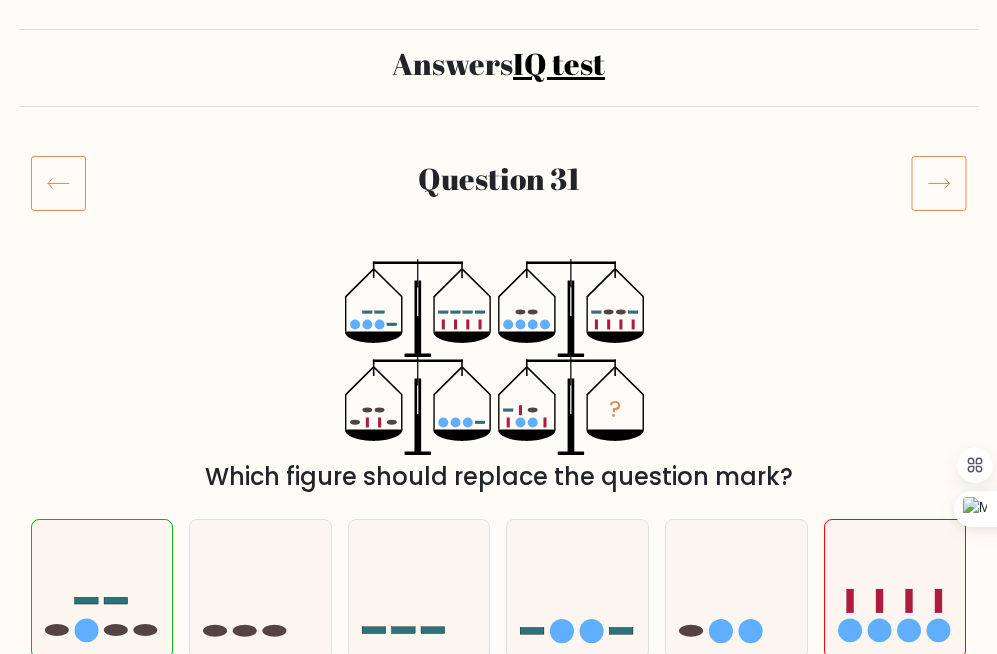 click 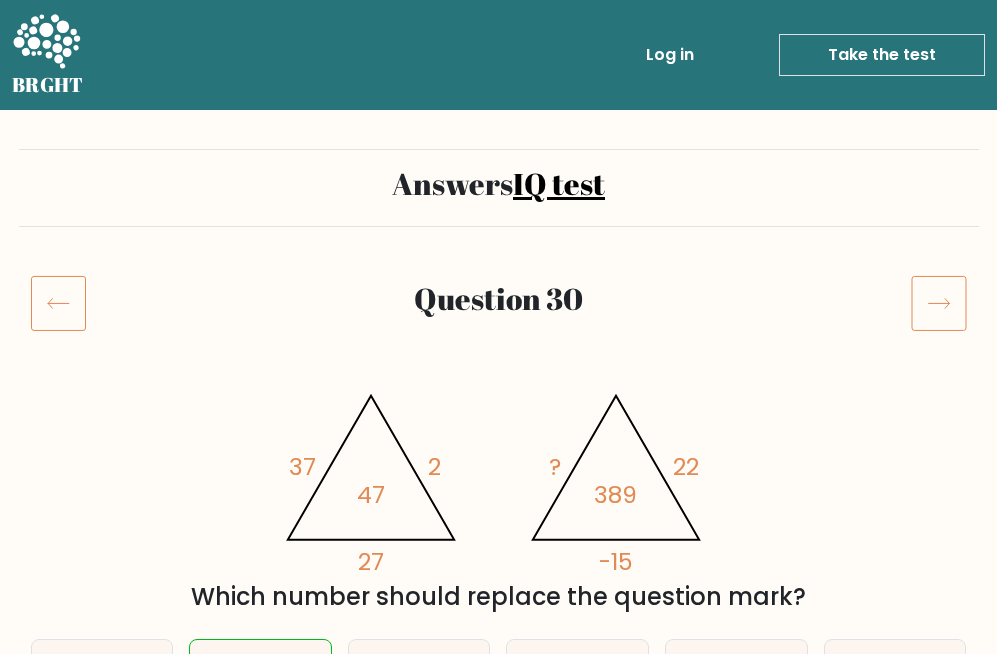 scroll, scrollTop: 0, scrollLeft: 0, axis: both 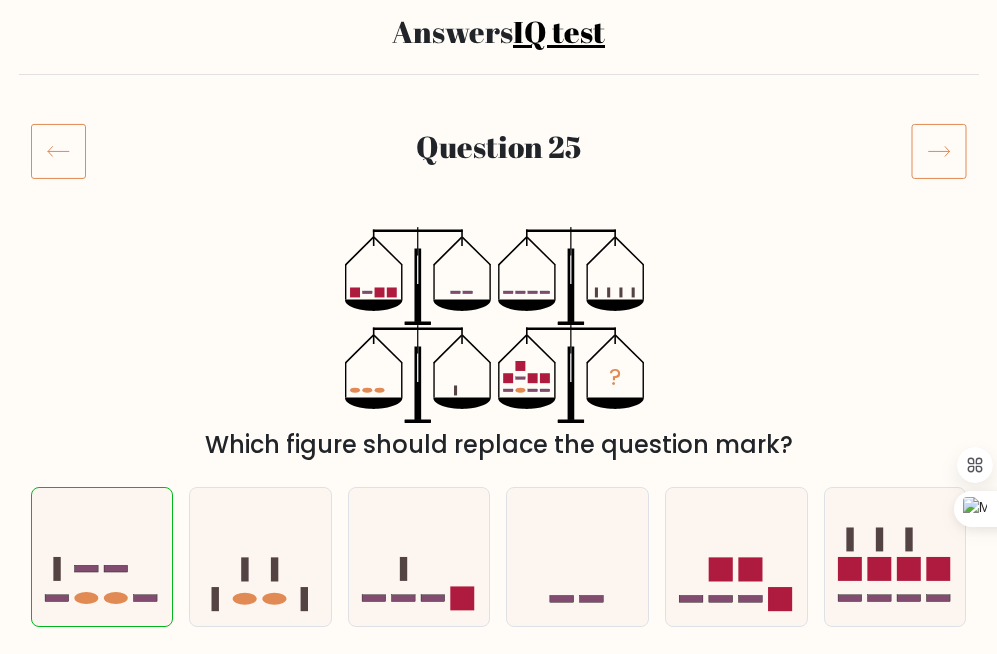 click 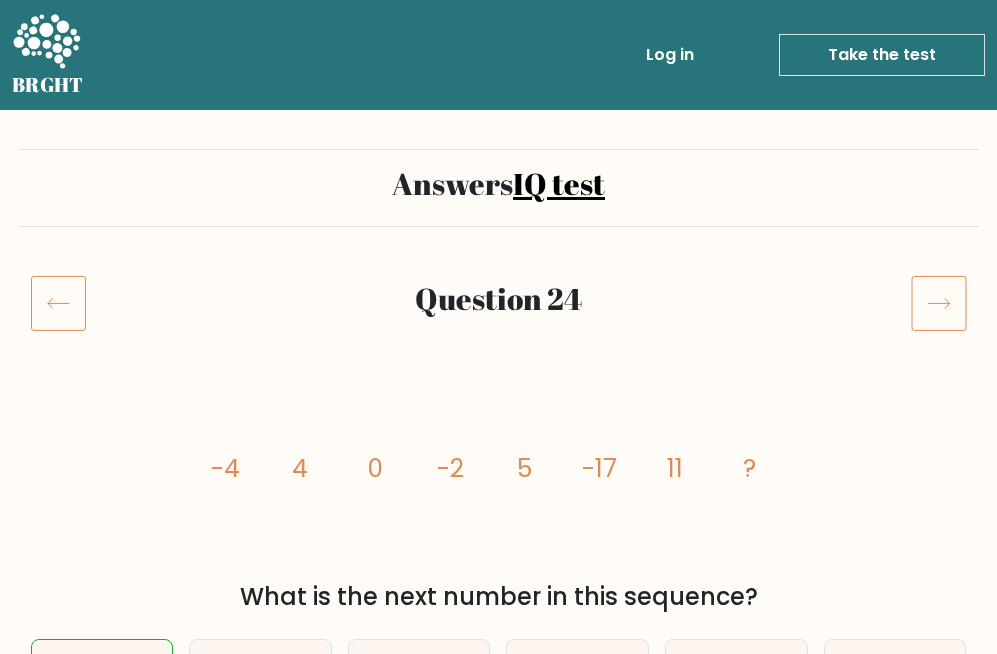 scroll, scrollTop: 0, scrollLeft: 0, axis: both 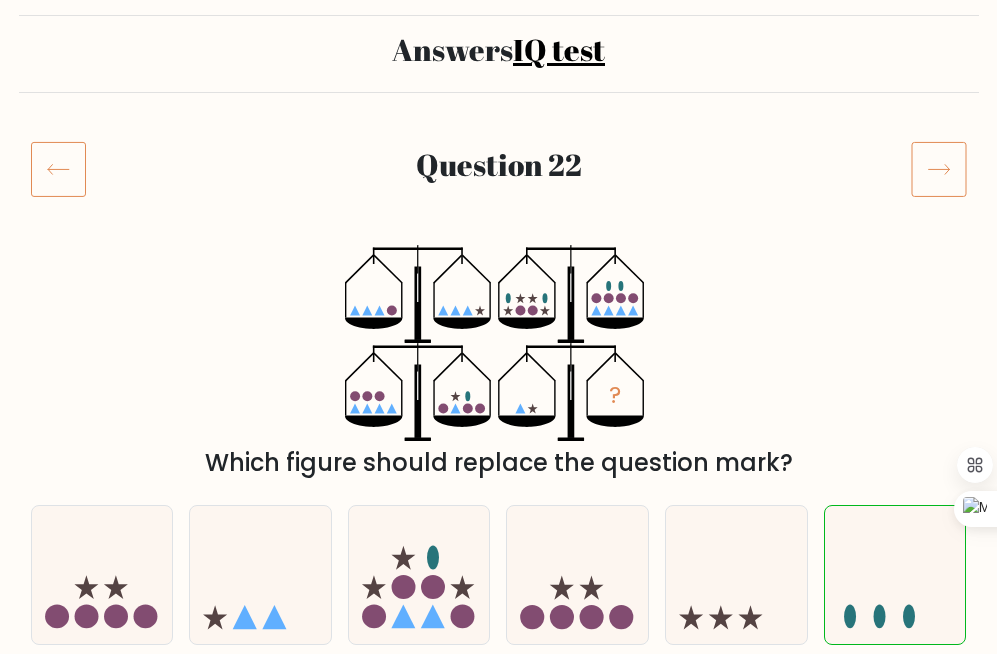 click 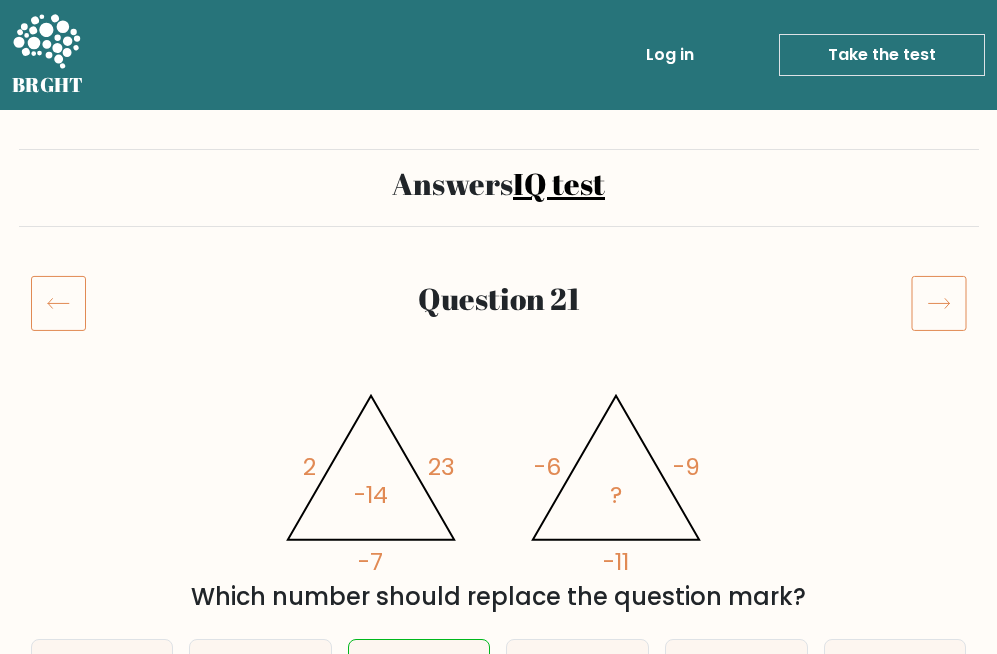 scroll, scrollTop: 0, scrollLeft: 0, axis: both 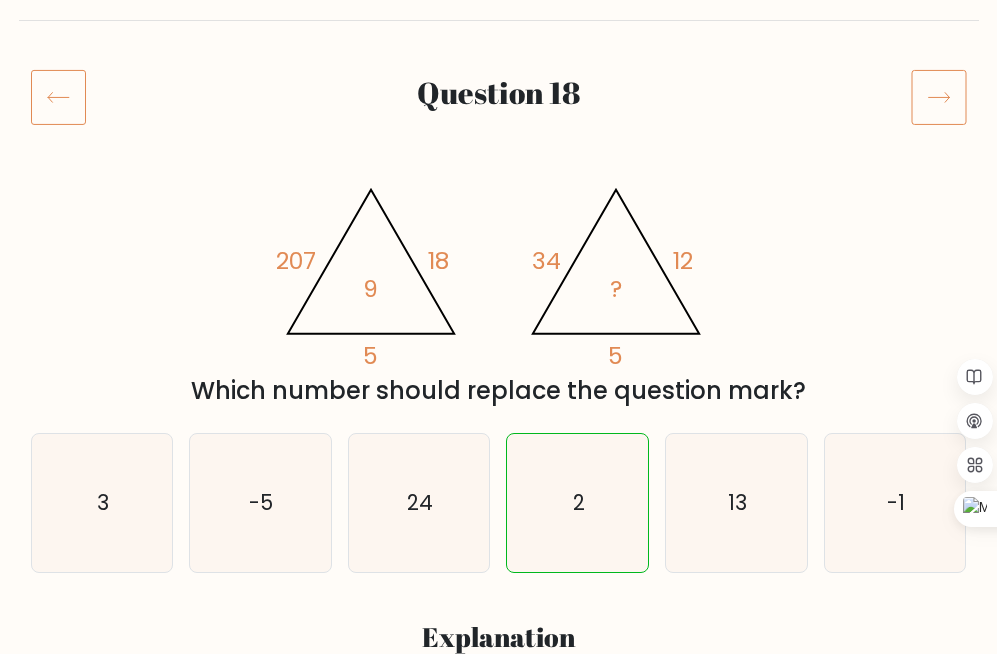 click 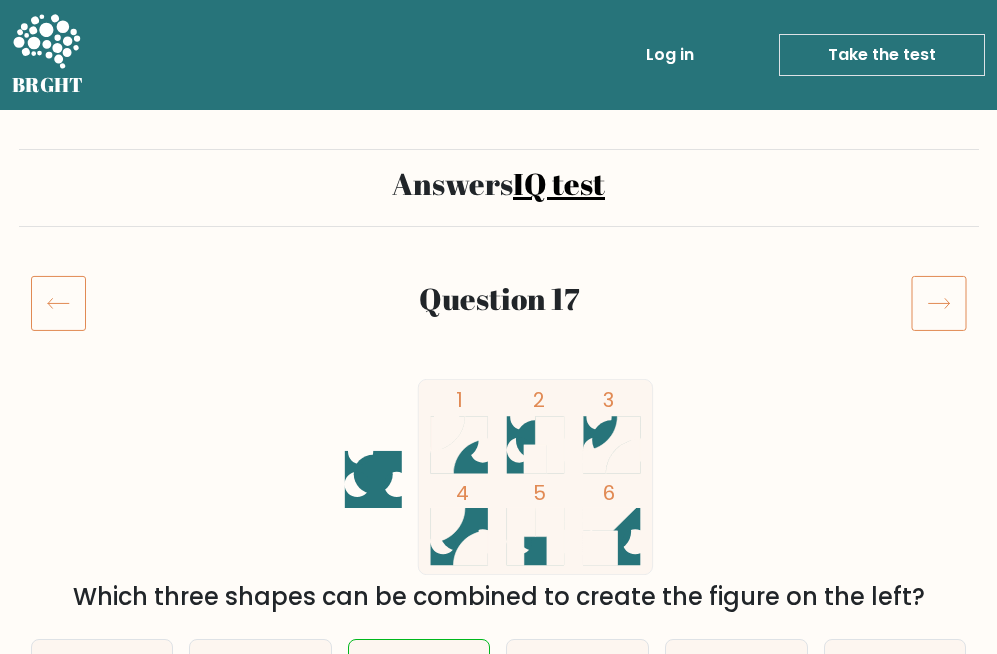 scroll, scrollTop: 0, scrollLeft: 0, axis: both 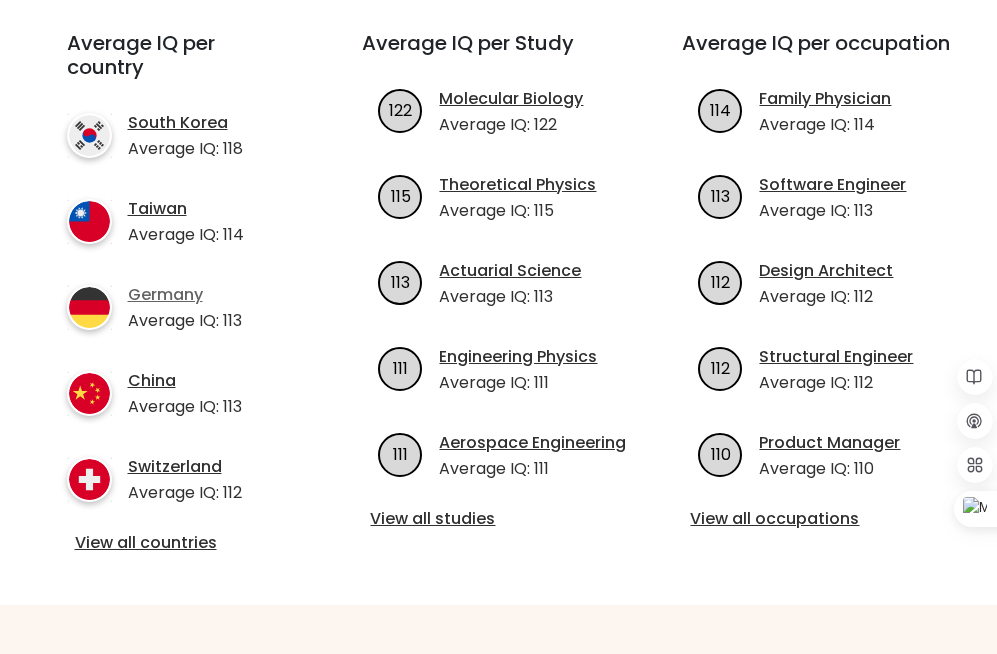 click on "Germany" at bounding box center (185, 295) 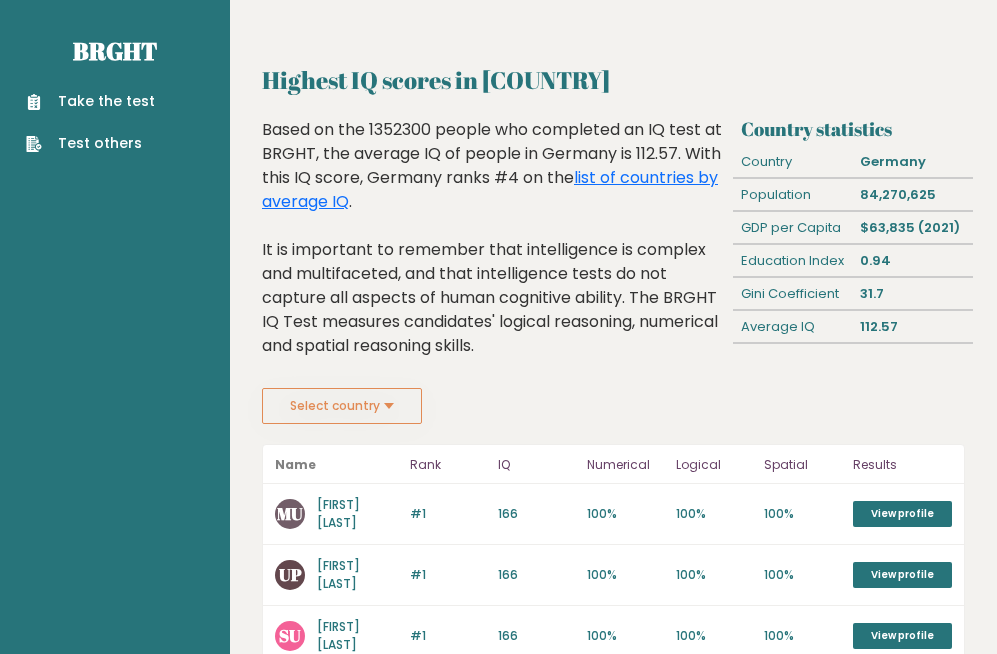 scroll, scrollTop: 0, scrollLeft: 0, axis: both 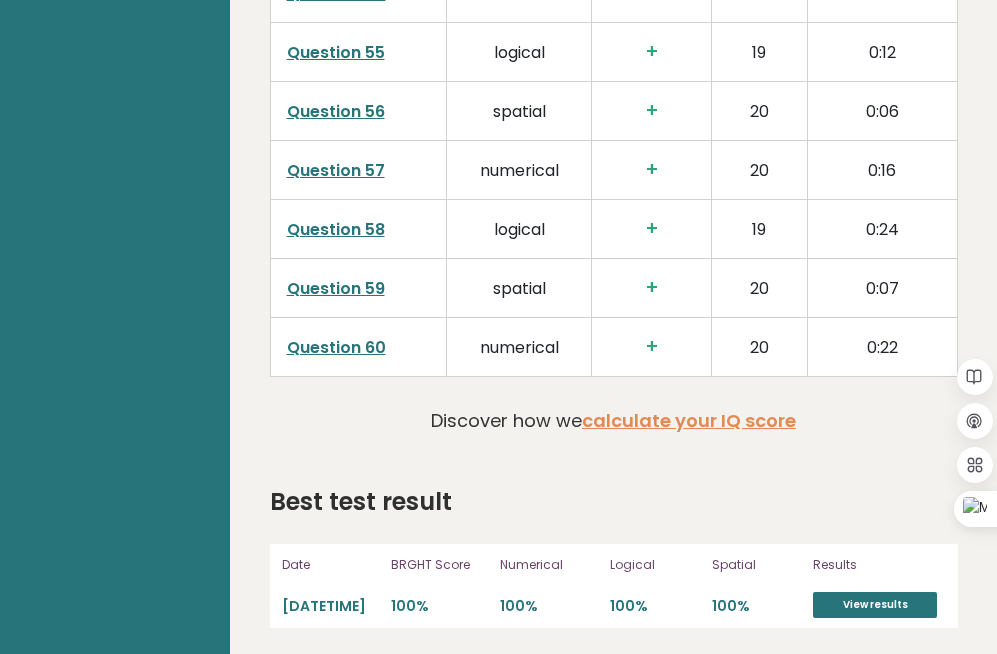 click on "Question
60" at bounding box center [336, 347] 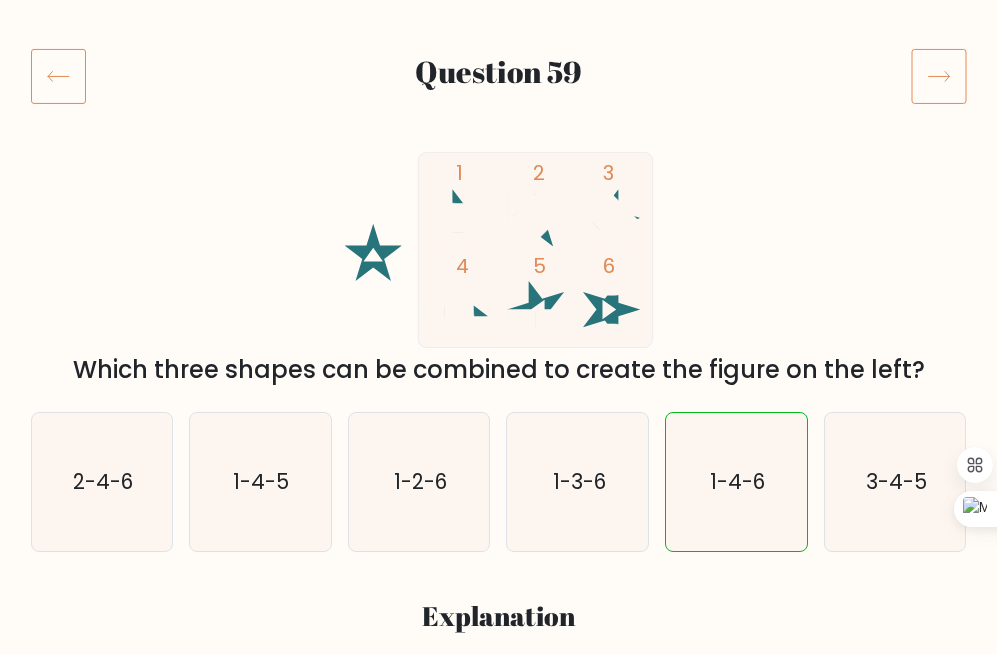 scroll, scrollTop: 0, scrollLeft: 0, axis: both 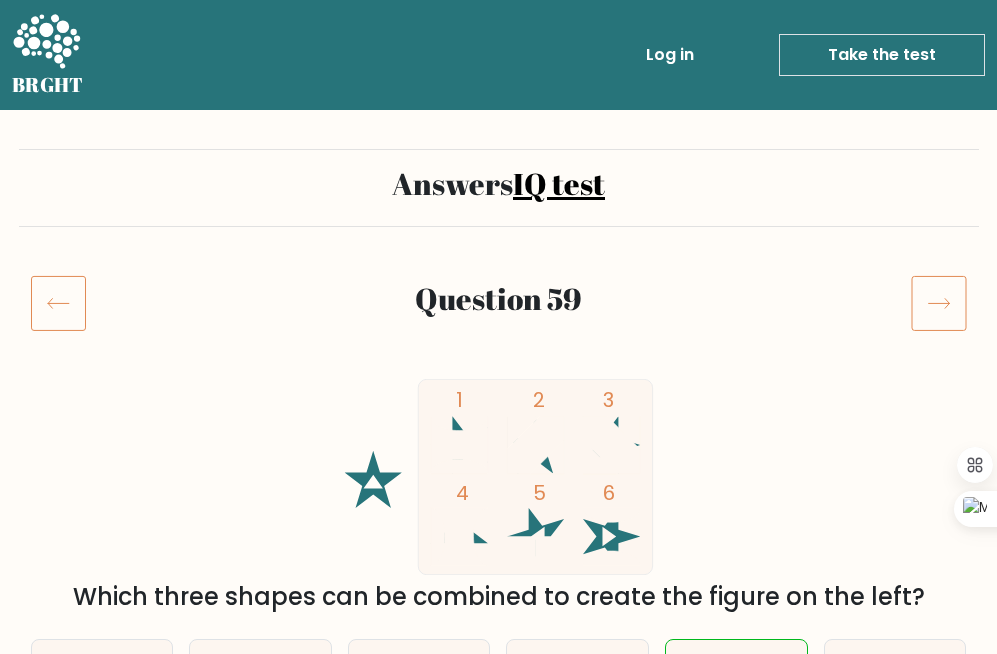 click on "Answers  IQ test
Question 59" at bounding box center [498, 1755] 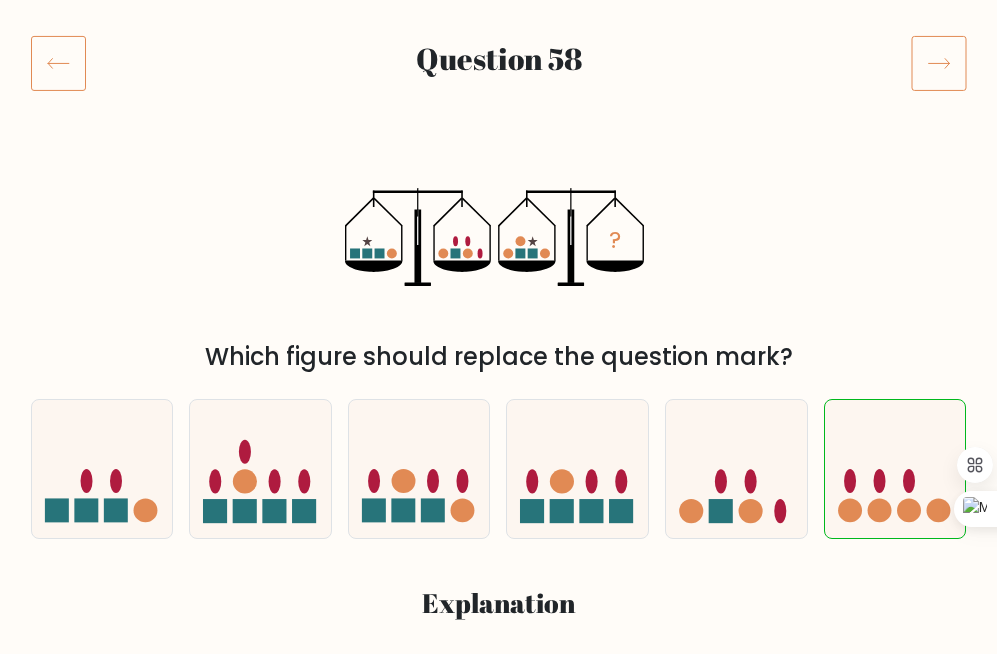 scroll, scrollTop: 234, scrollLeft: 0, axis: vertical 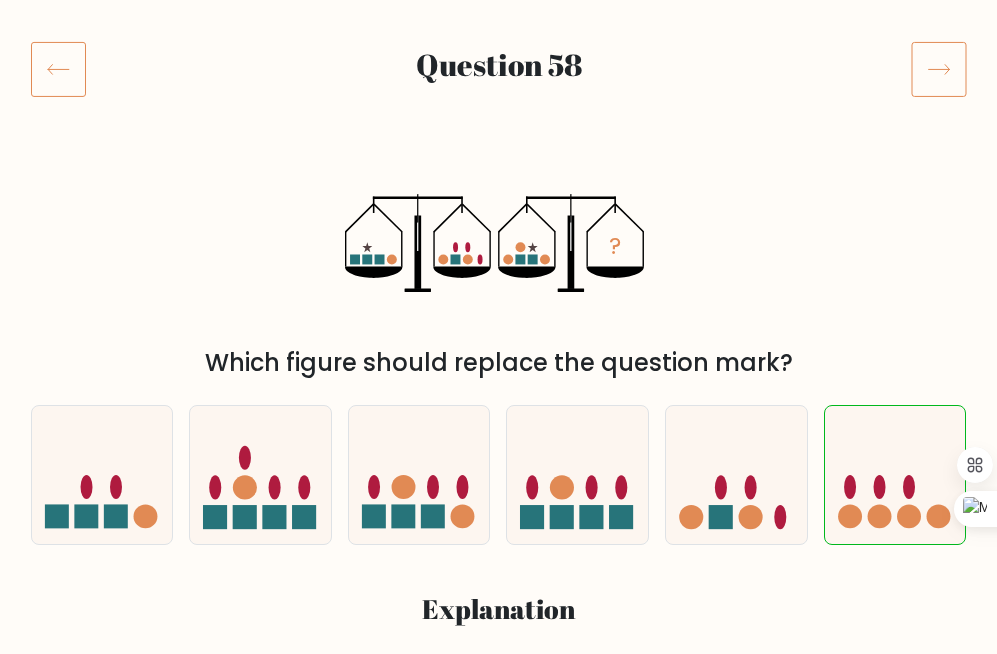 click 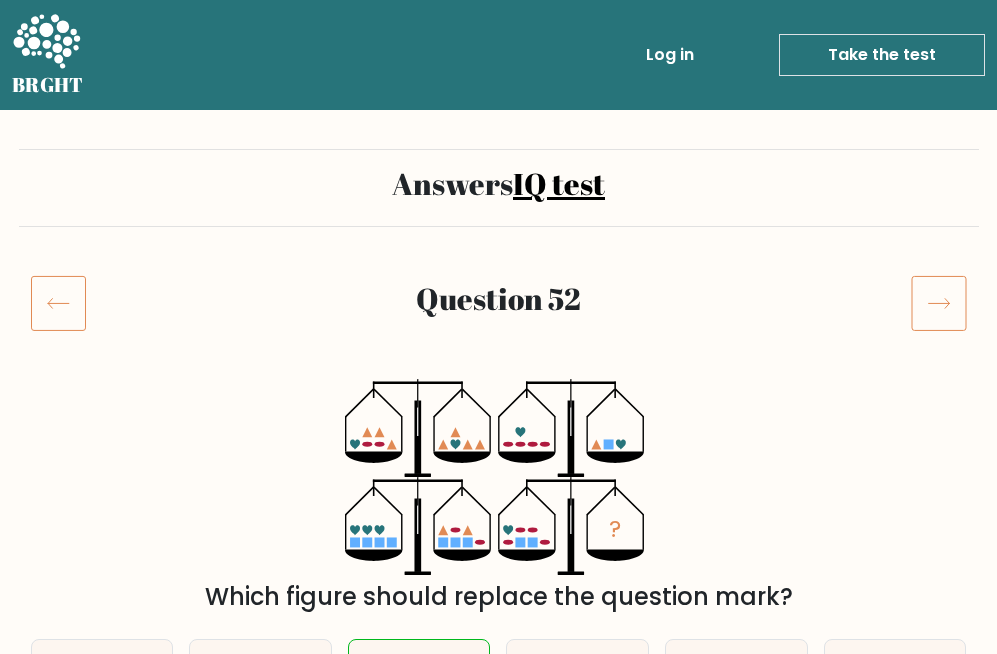 scroll, scrollTop: 146, scrollLeft: 0, axis: vertical 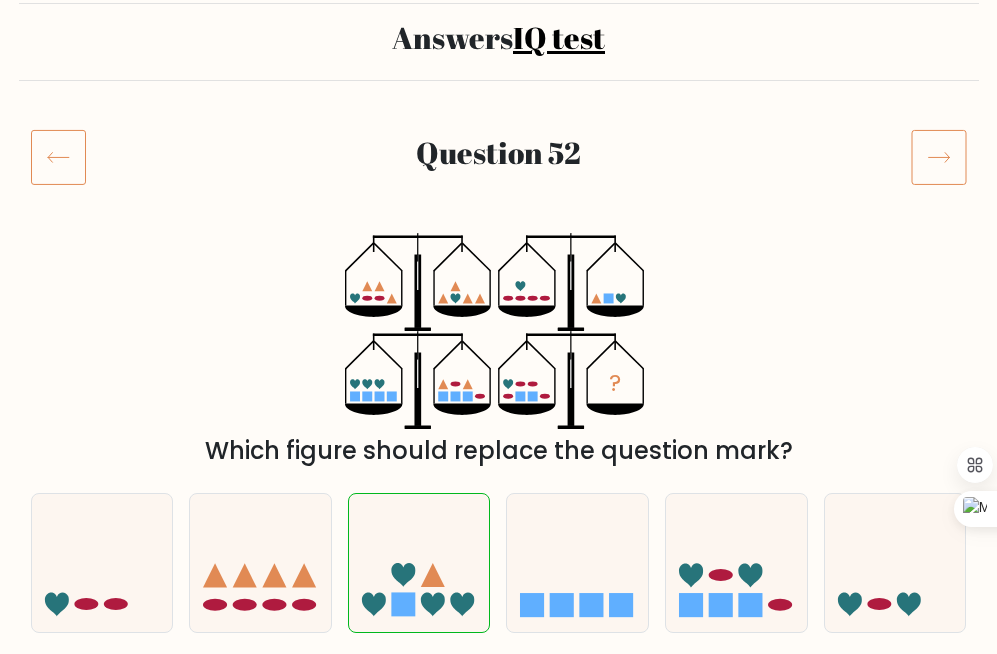 click on "Question 52" at bounding box center [498, 157] 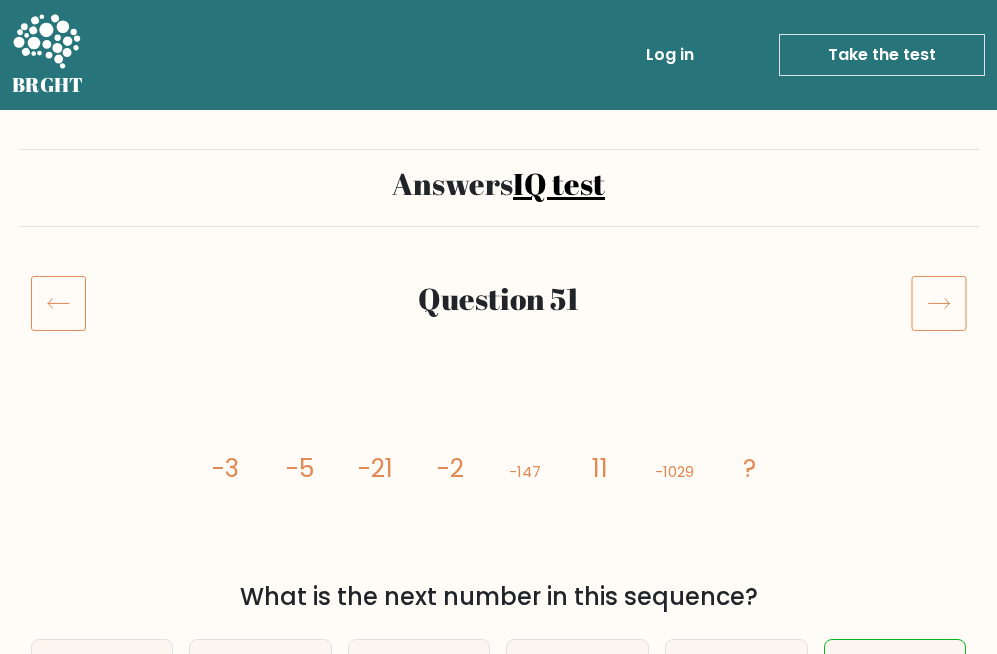 scroll, scrollTop: 0, scrollLeft: 0, axis: both 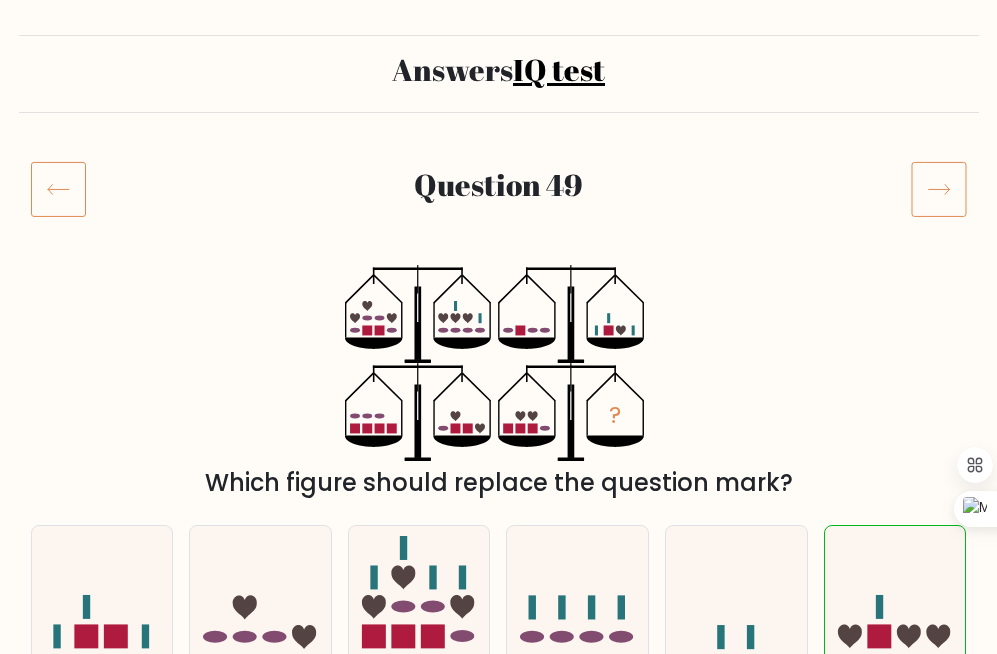 click on "Question 49" at bounding box center [498, 189] 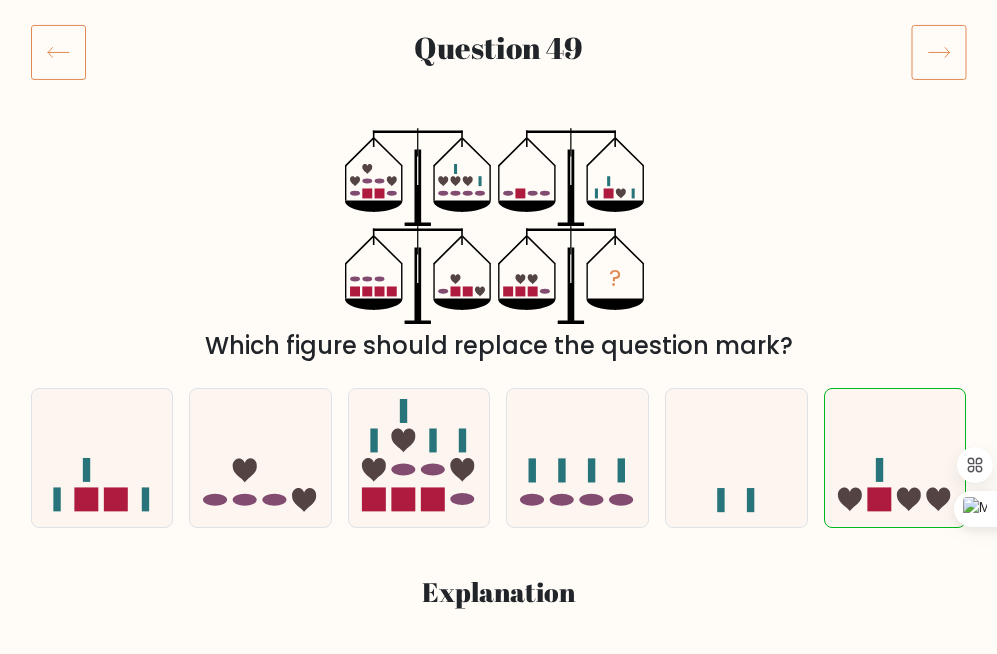 scroll, scrollTop: 154, scrollLeft: 0, axis: vertical 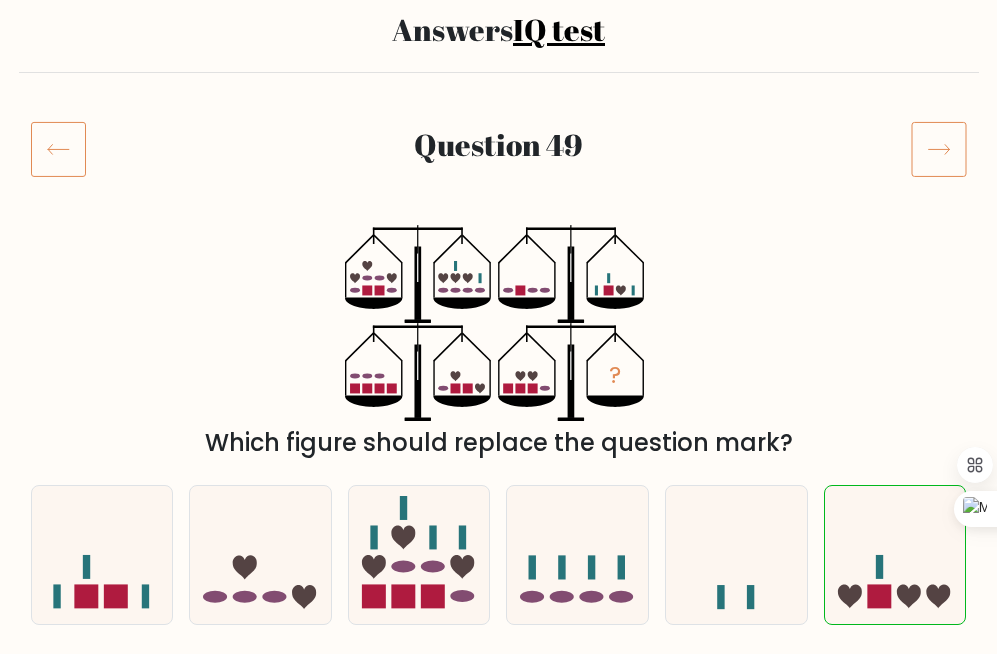 click 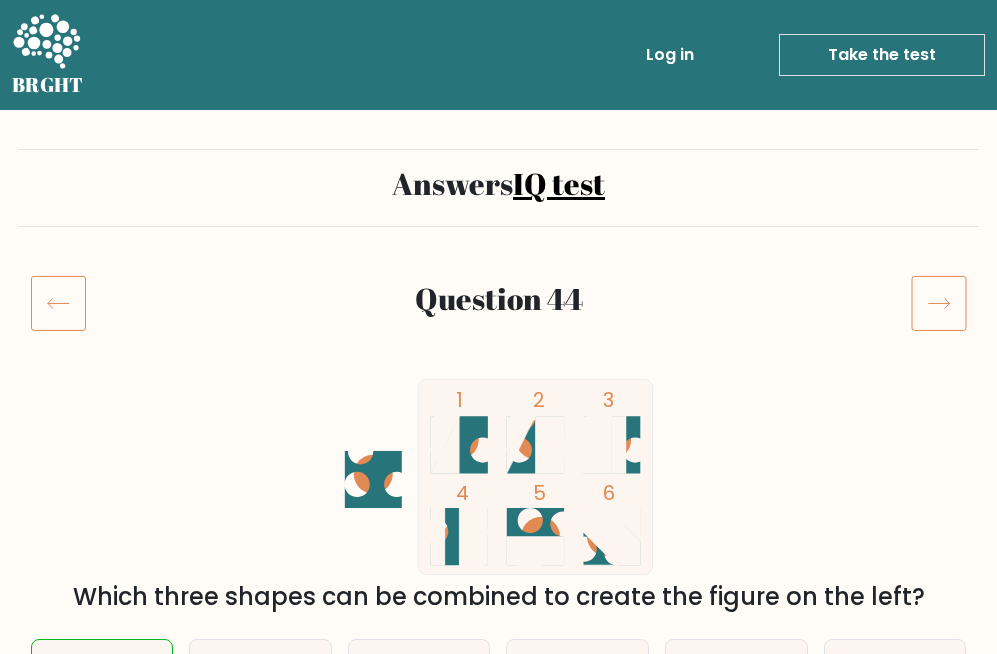 scroll, scrollTop: 0, scrollLeft: 0, axis: both 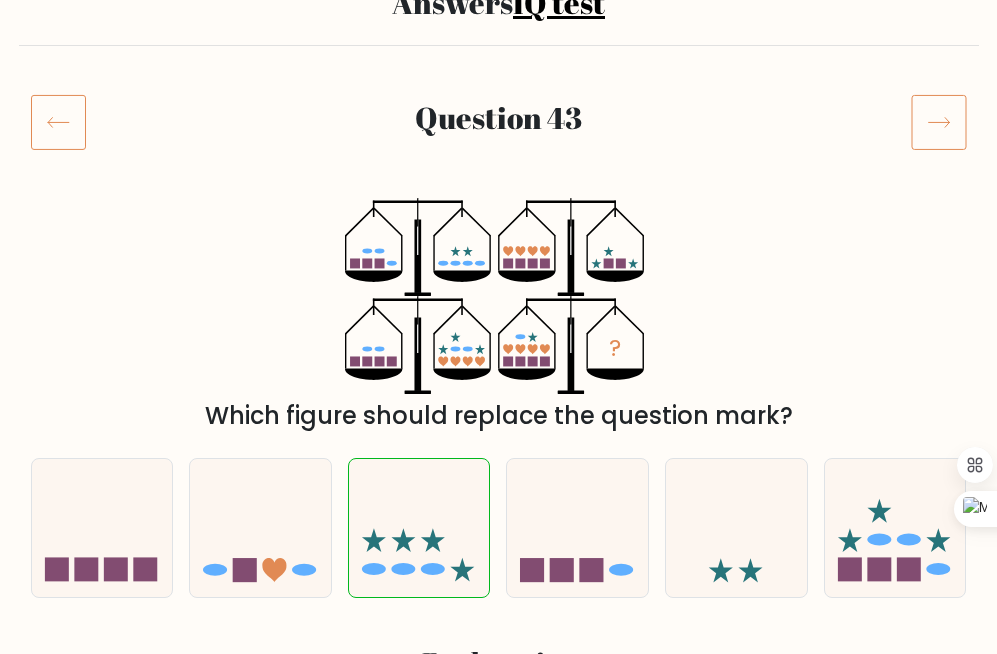 click on "Question 43" at bounding box center (498, 118) 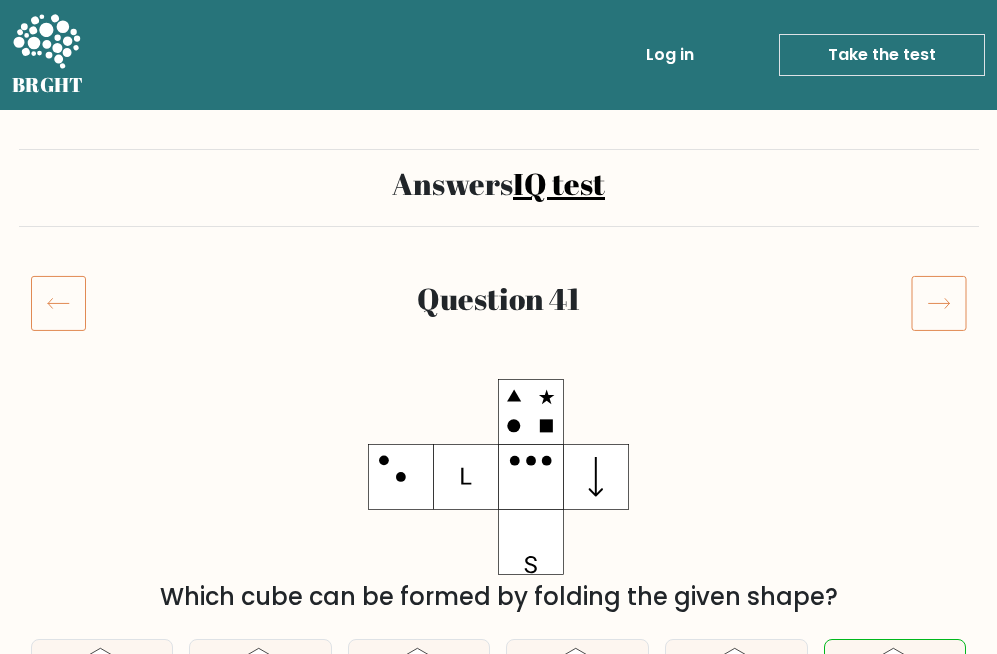 scroll, scrollTop: 0, scrollLeft: 0, axis: both 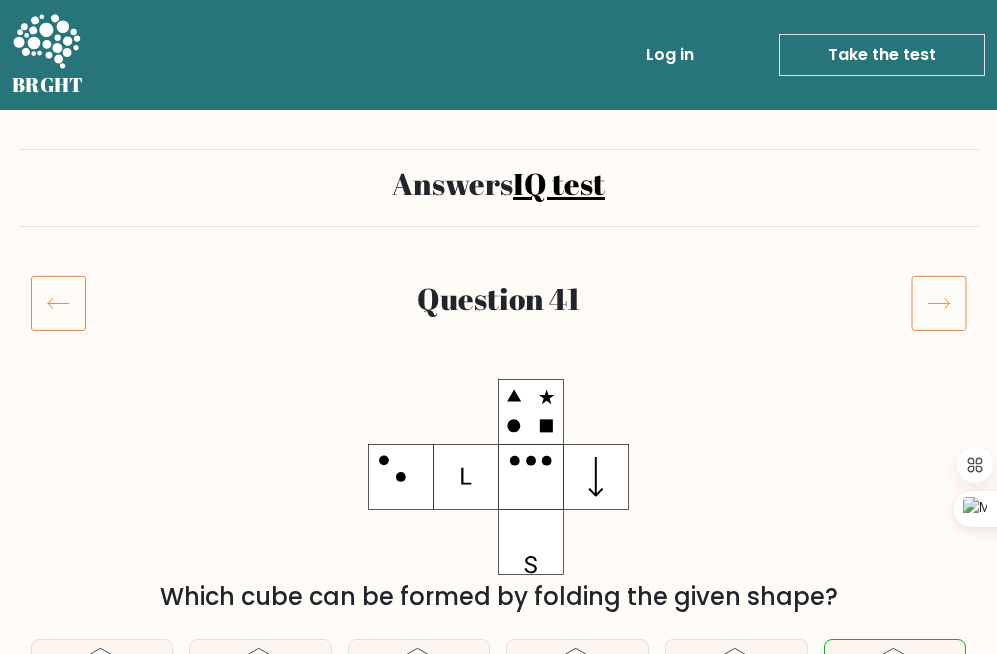 click 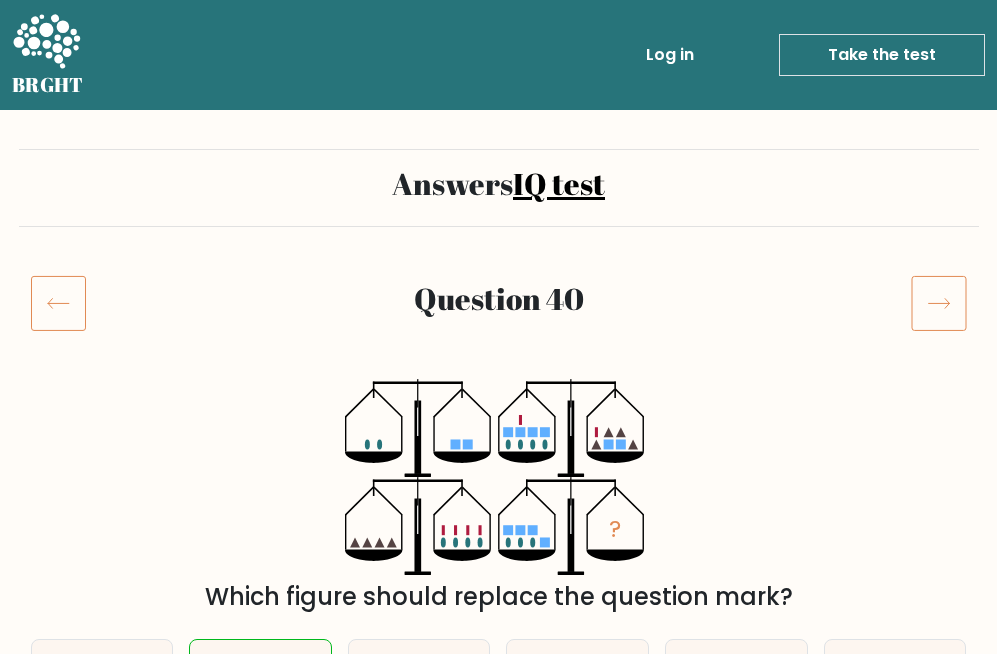 scroll, scrollTop: 138, scrollLeft: 0, axis: vertical 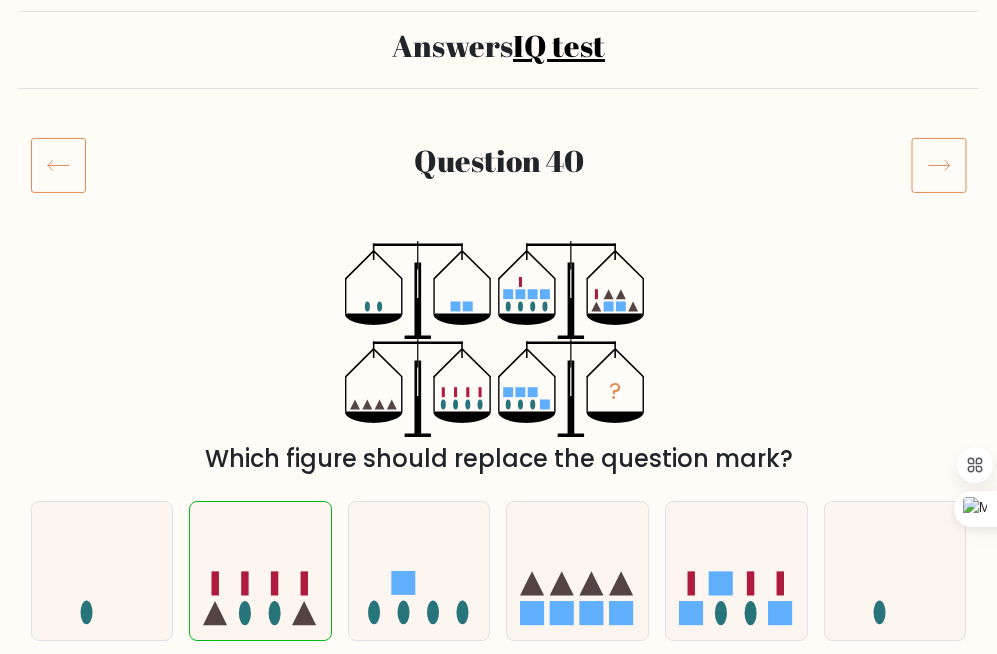 click 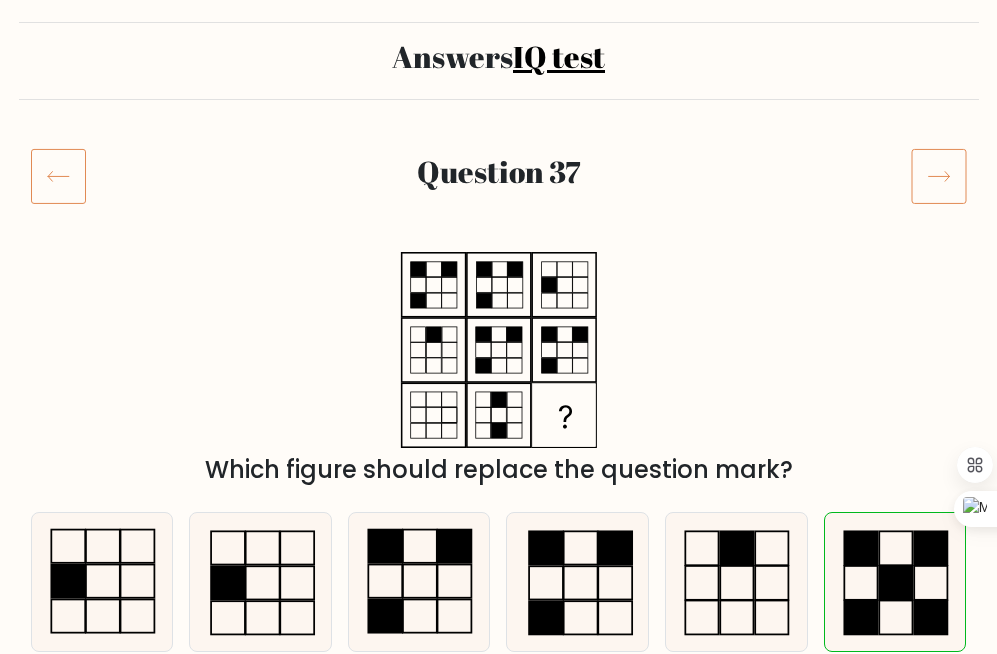 scroll, scrollTop: 101, scrollLeft: 0, axis: vertical 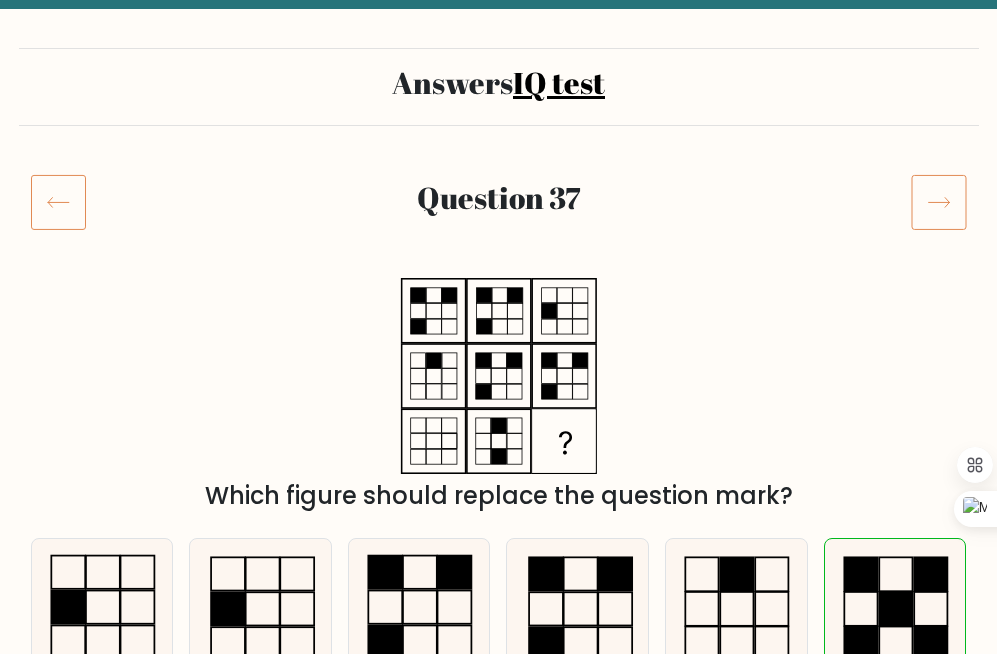 click 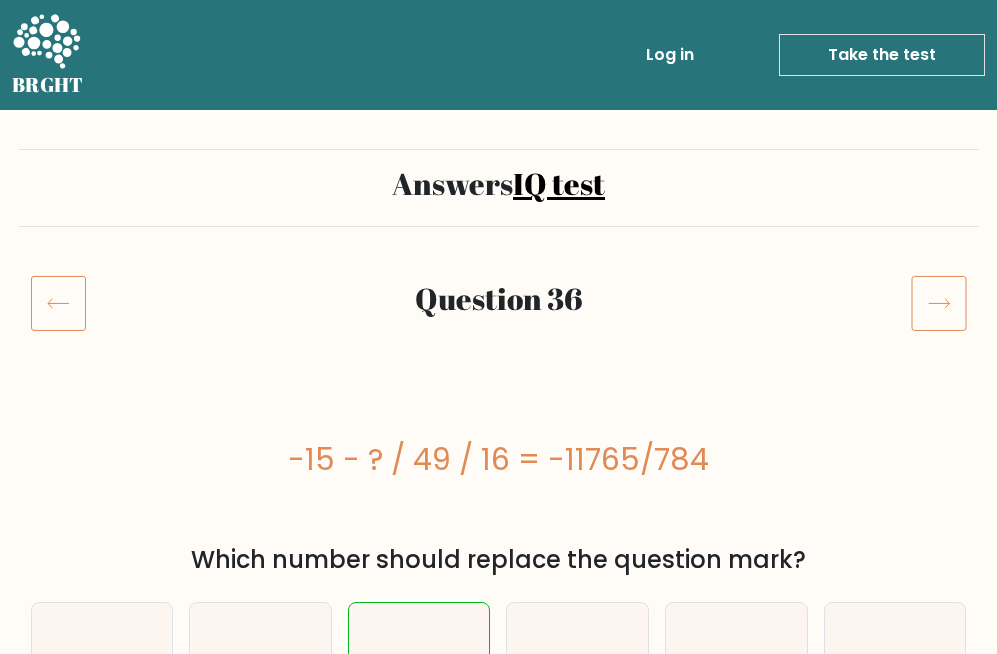 click 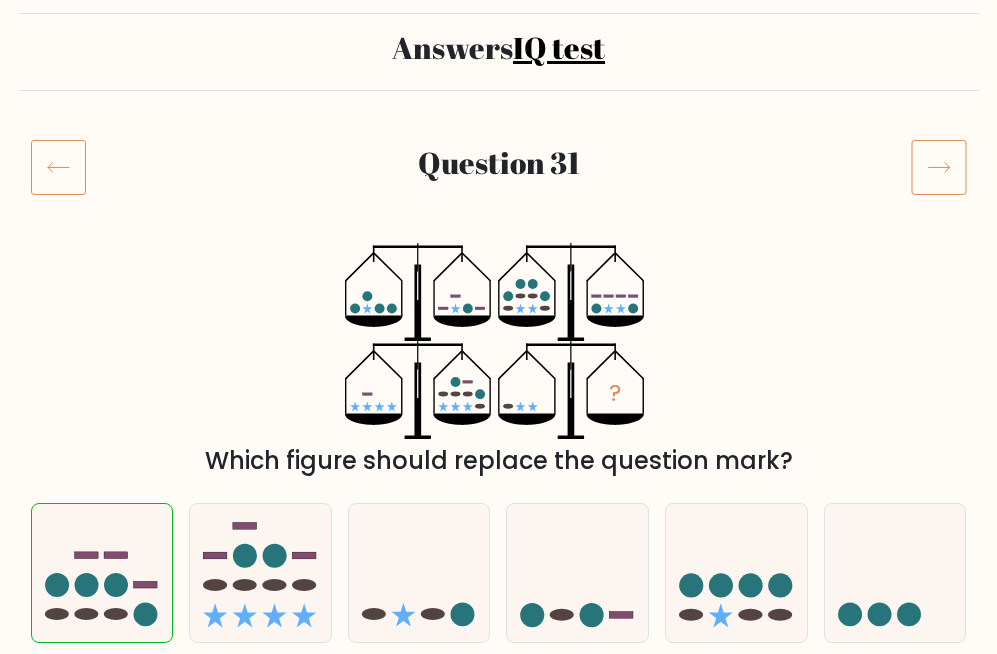 scroll, scrollTop: 164, scrollLeft: 0, axis: vertical 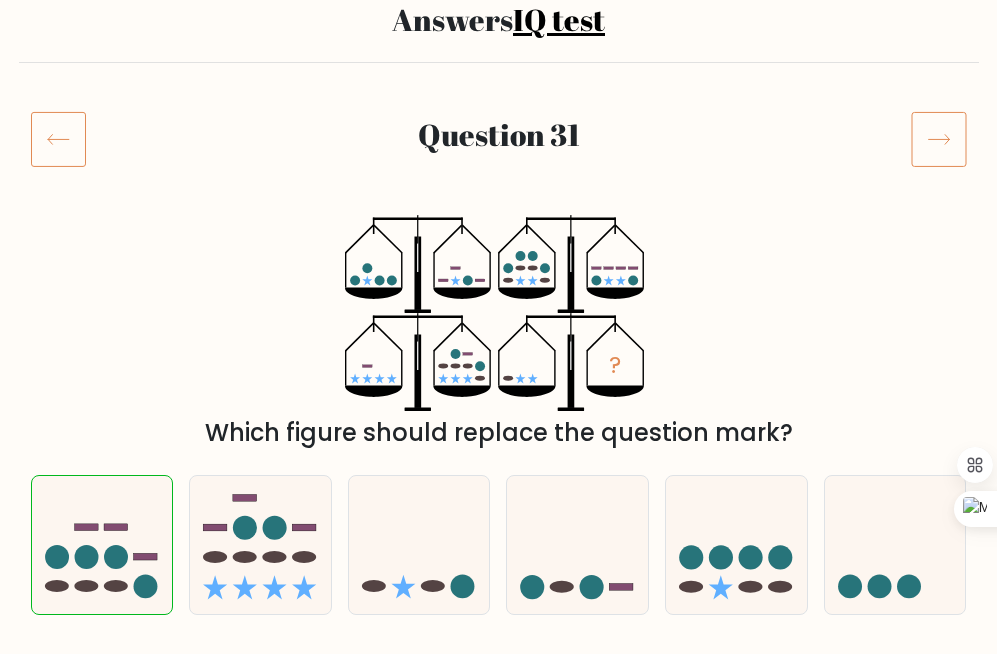 click 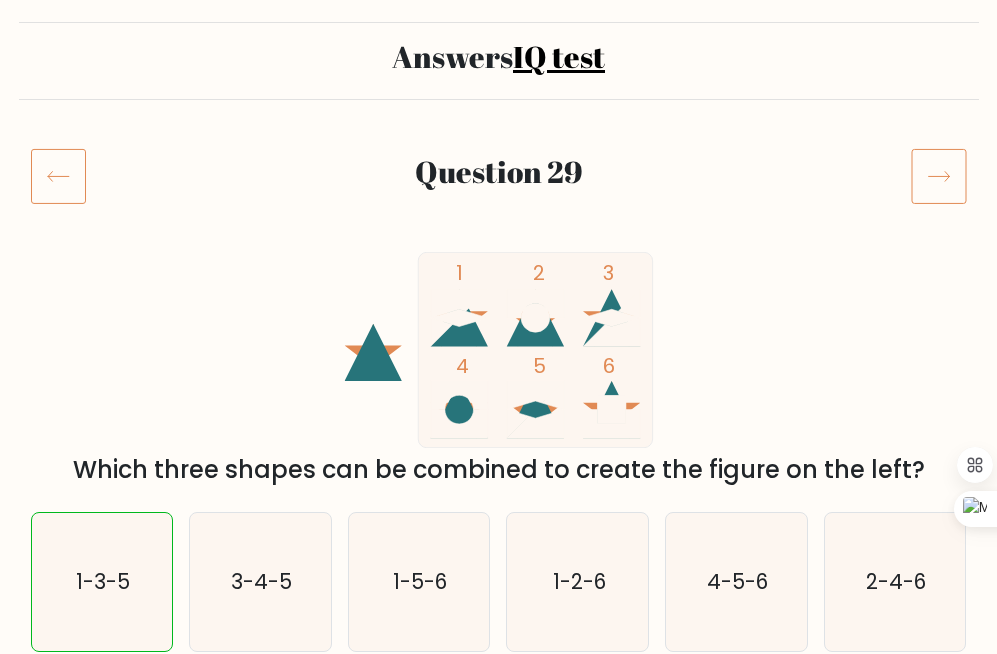 scroll, scrollTop: 126, scrollLeft: 0, axis: vertical 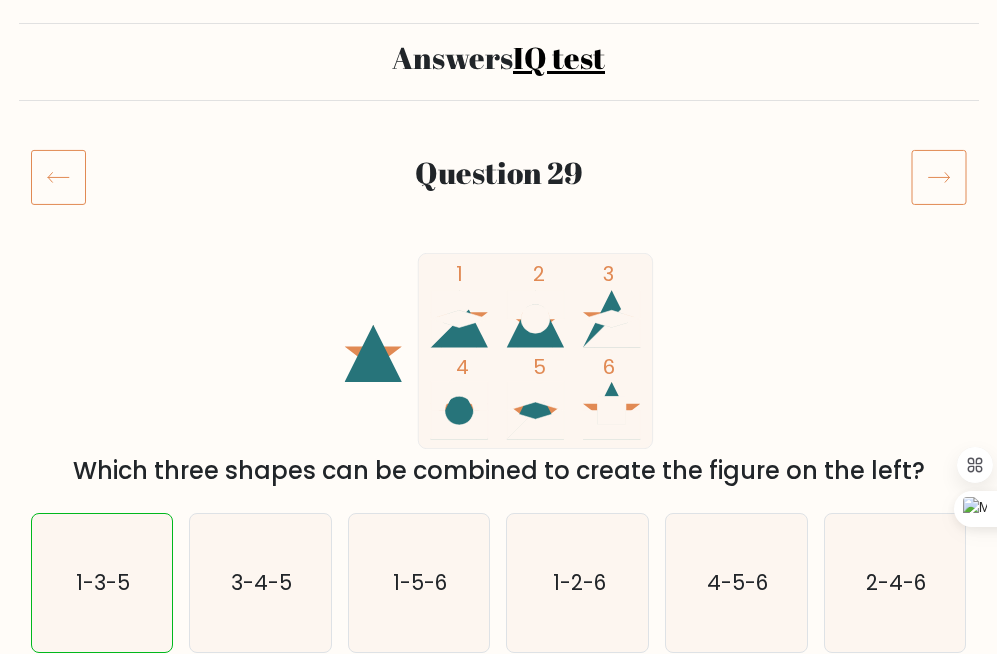 click 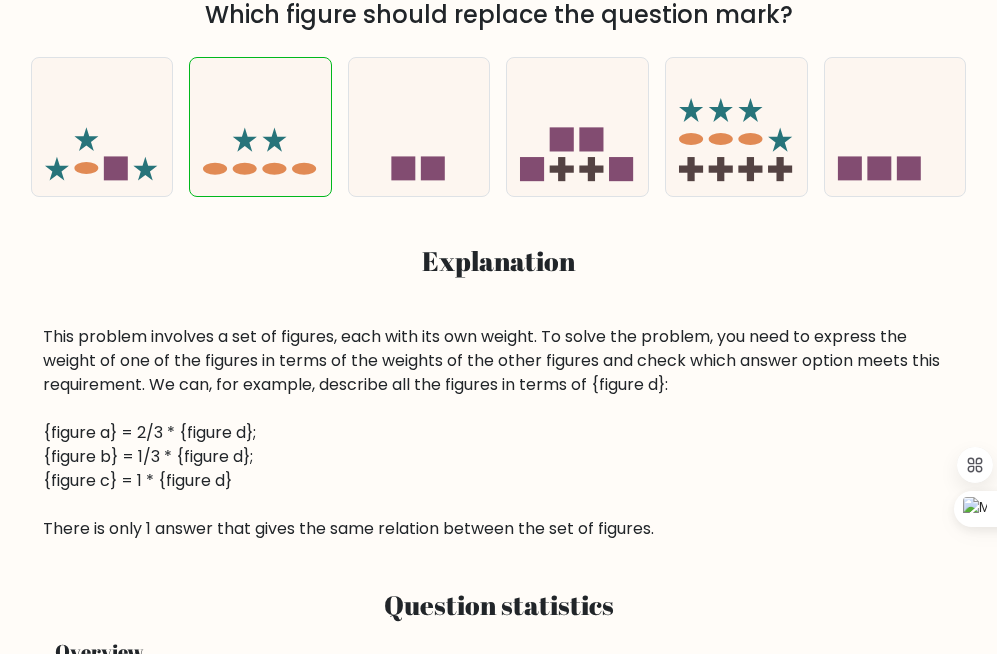 scroll, scrollTop: 197, scrollLeft: 0, axis: vertical 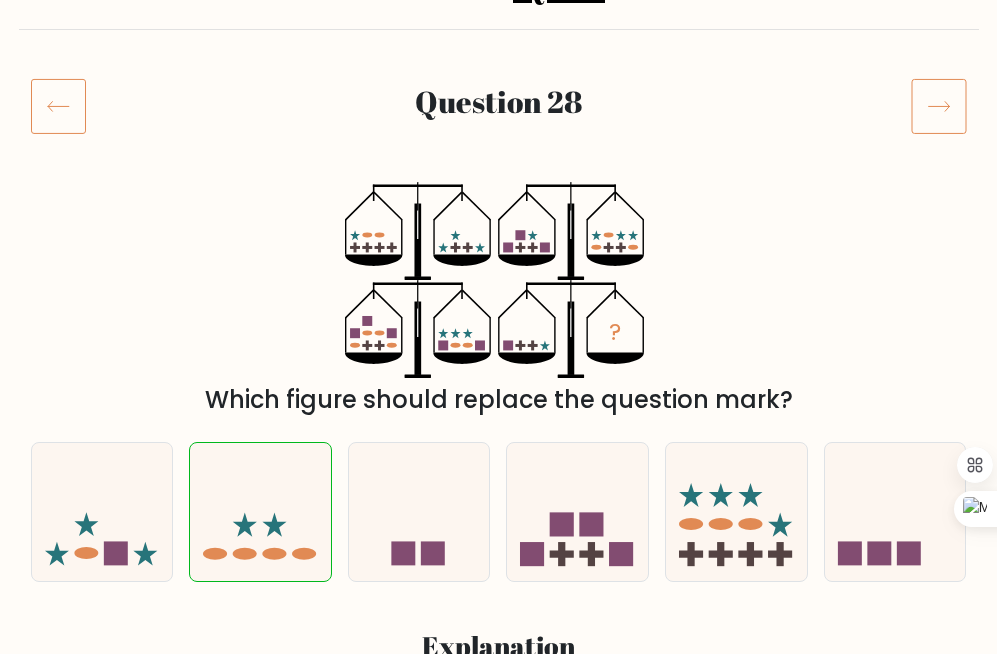 click 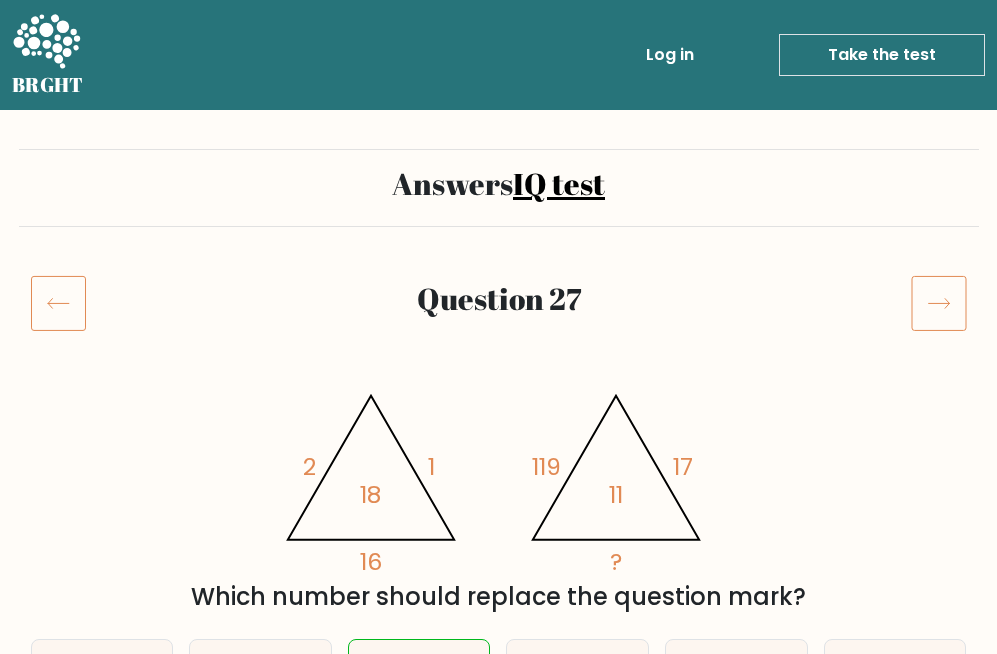 click 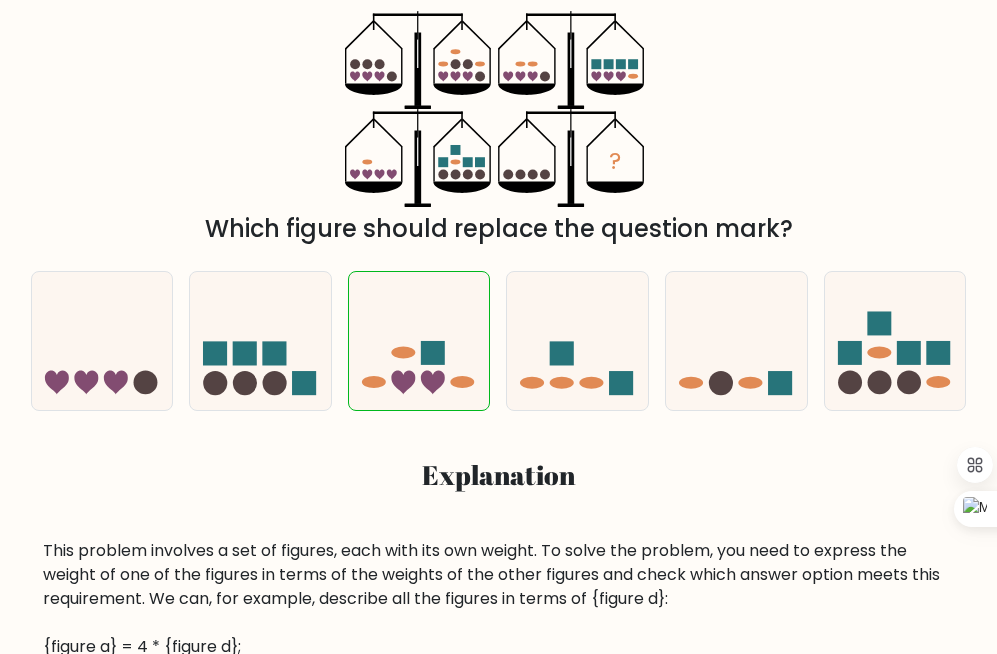 scroll, scrollTop: 163, scrollLeft: 0, axis: vertical 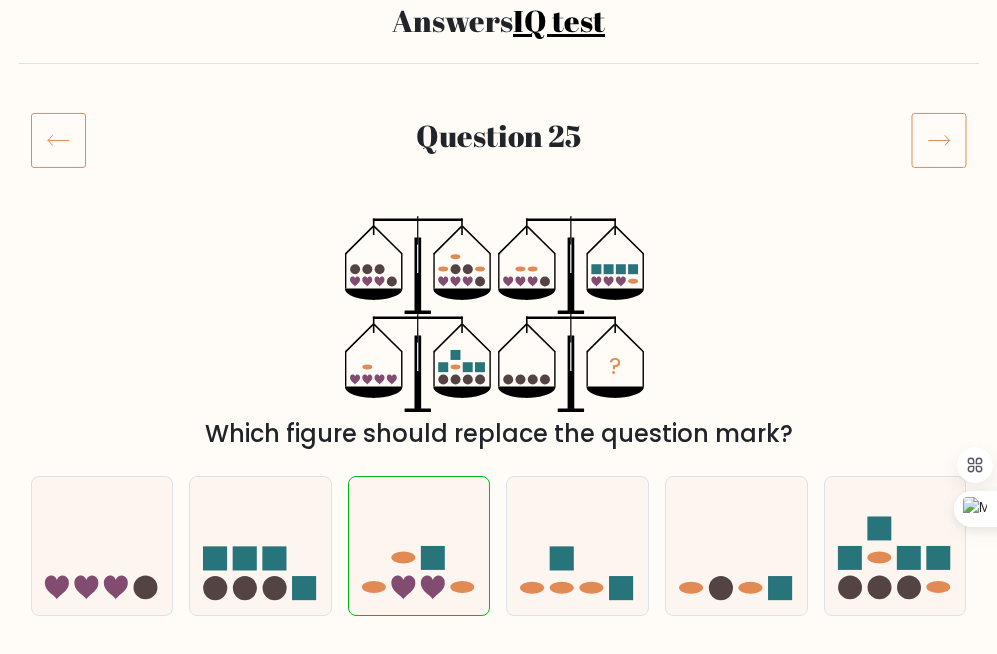 click 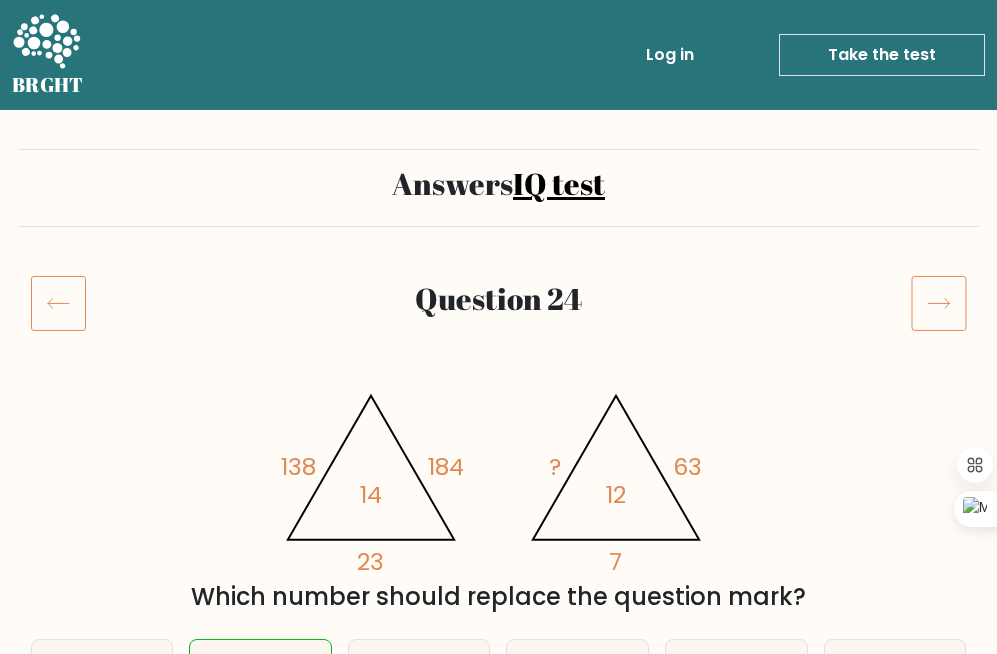 scroll, scrollTop: 0, scrollLeft: 0, axis: both 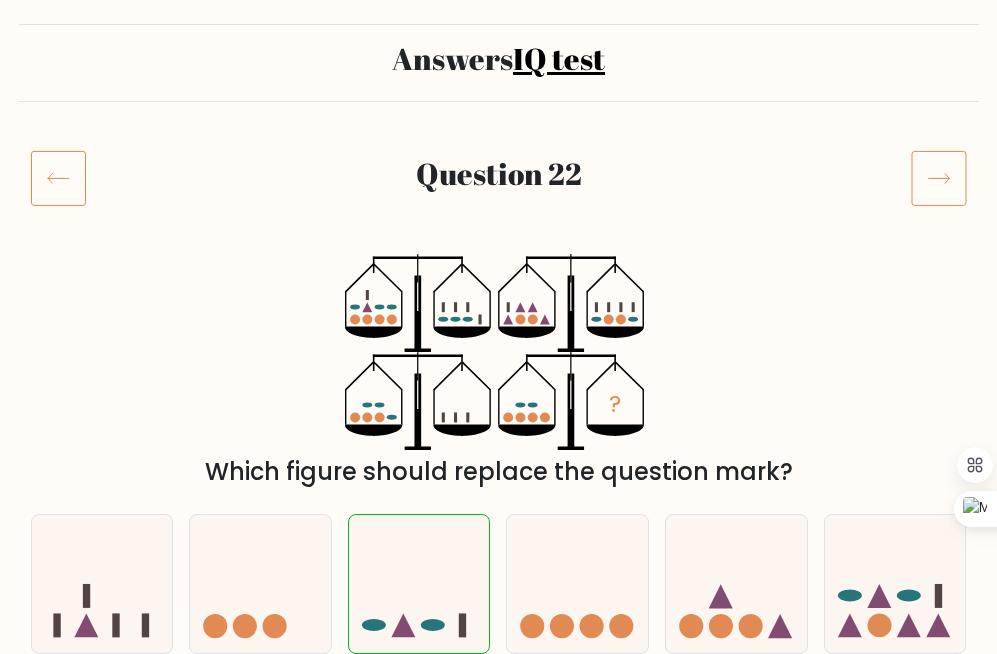click on "Answers  IQ test
Question 22" at bounding box center [498, 1640] 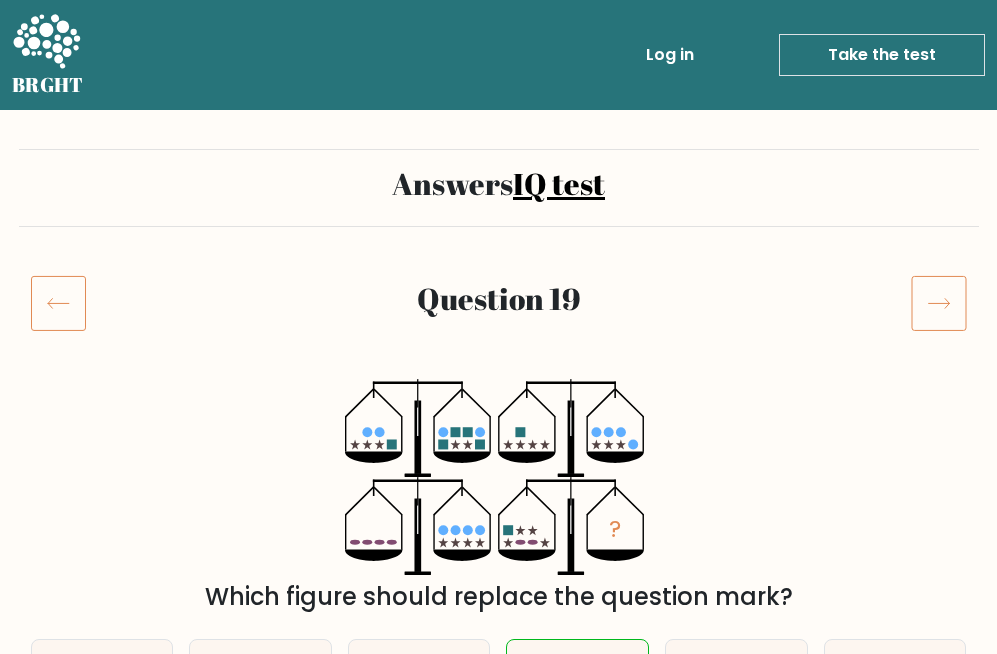 scroll, scrollTop: 150, scrollLeft: 0, axis: vertical 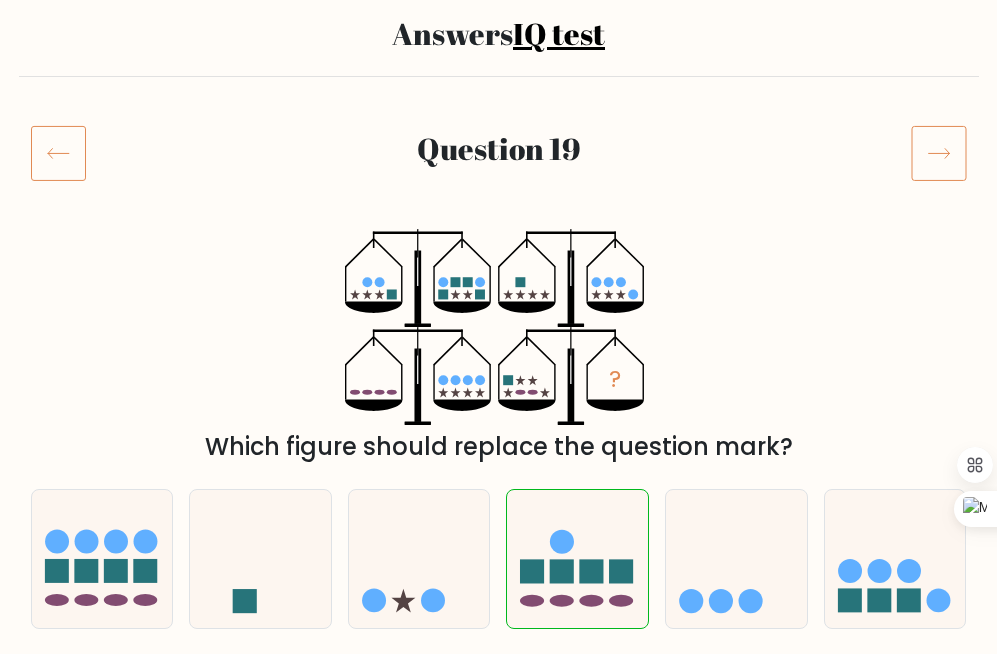 click at bounding box center [59, 153] 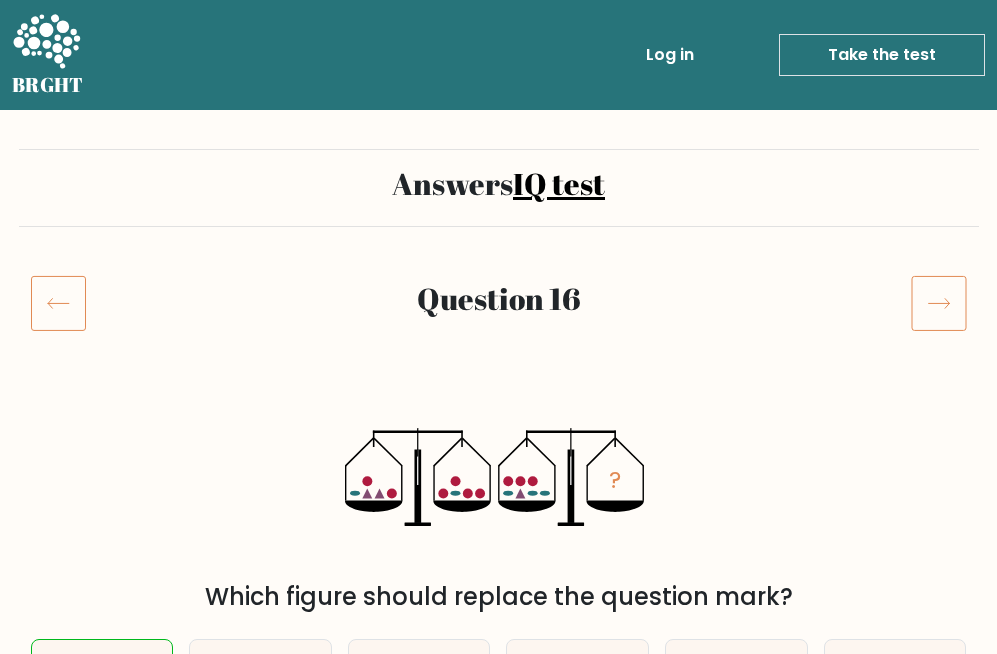 scroll, scrollTop: 0, scrollLeft: 0, axis: both 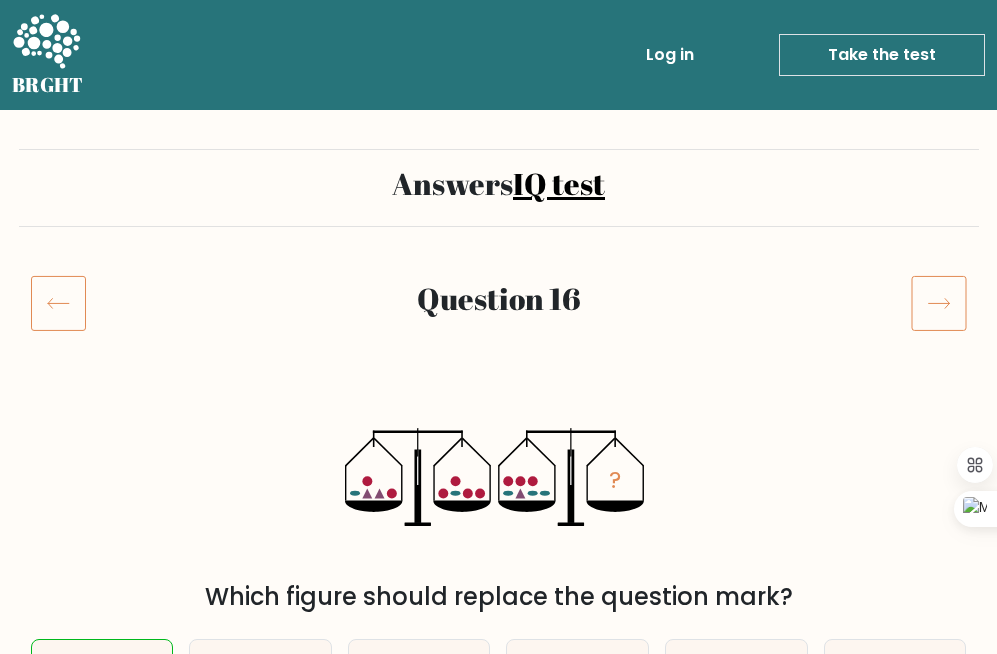 click 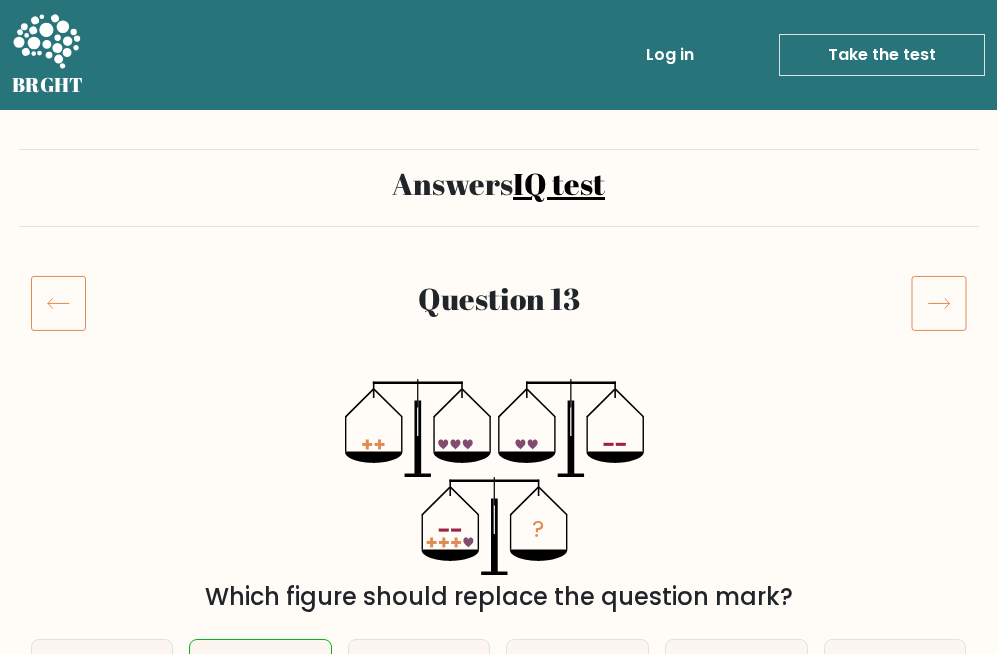 scroll, scrollTop: 0, scrollLeft: 0, axis: both 